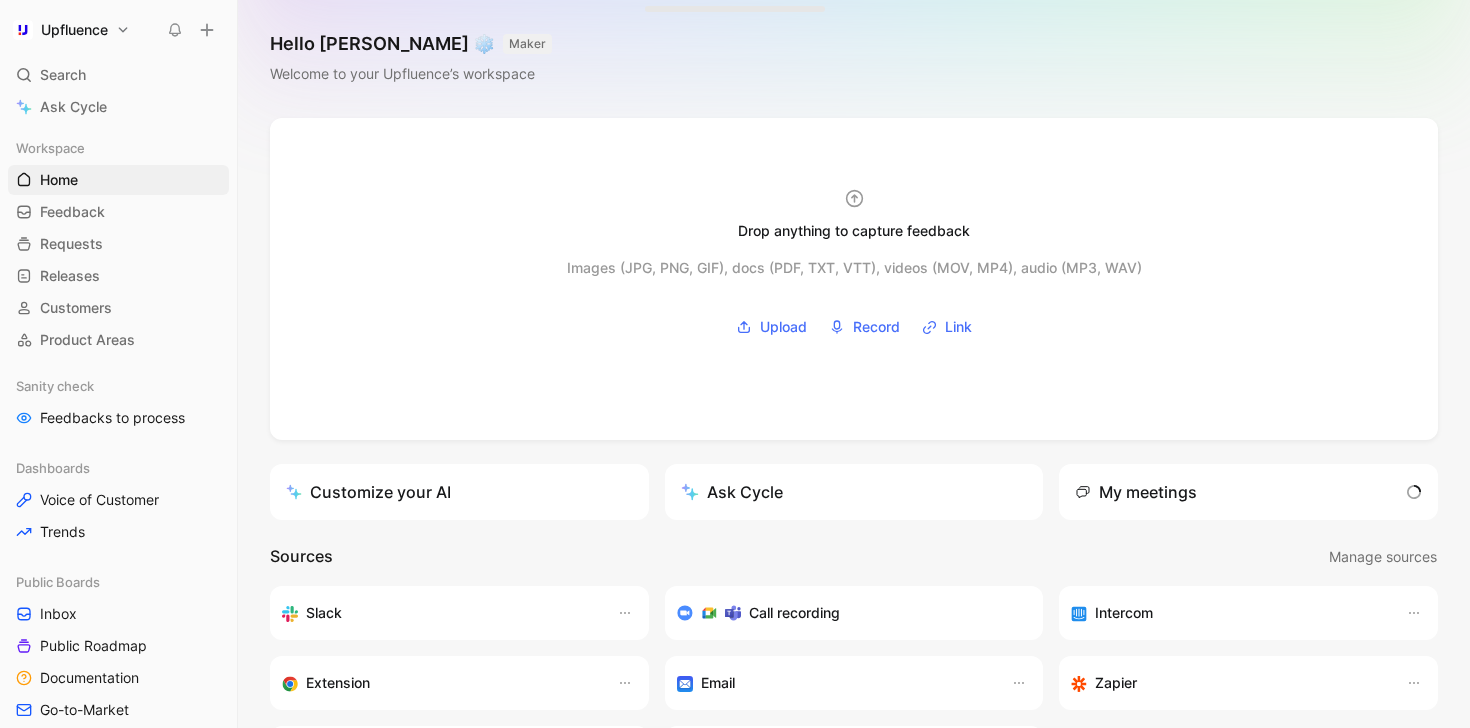 scroll, scrollTop: 0, scrollLeft: 0, axis: both 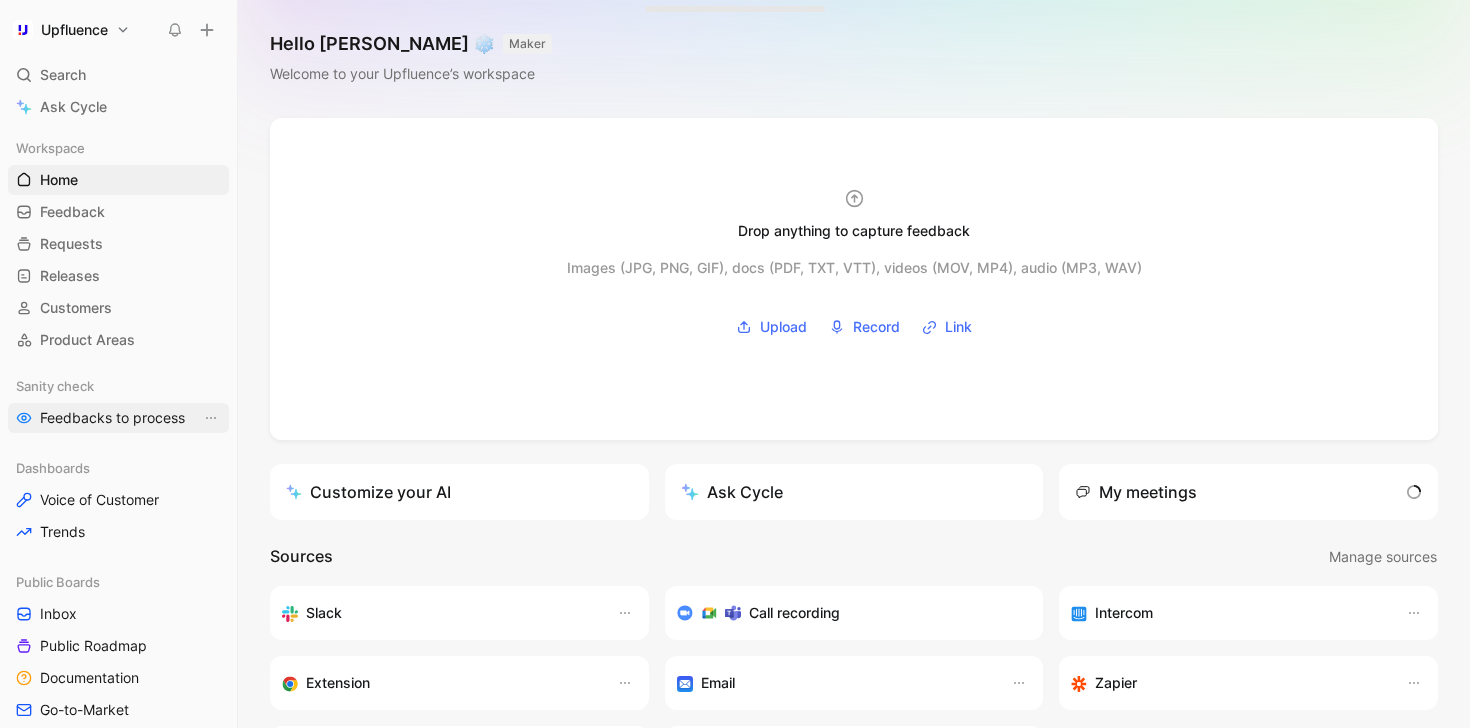 click on "Feedbacks to process" at bounding box center [112, 418] 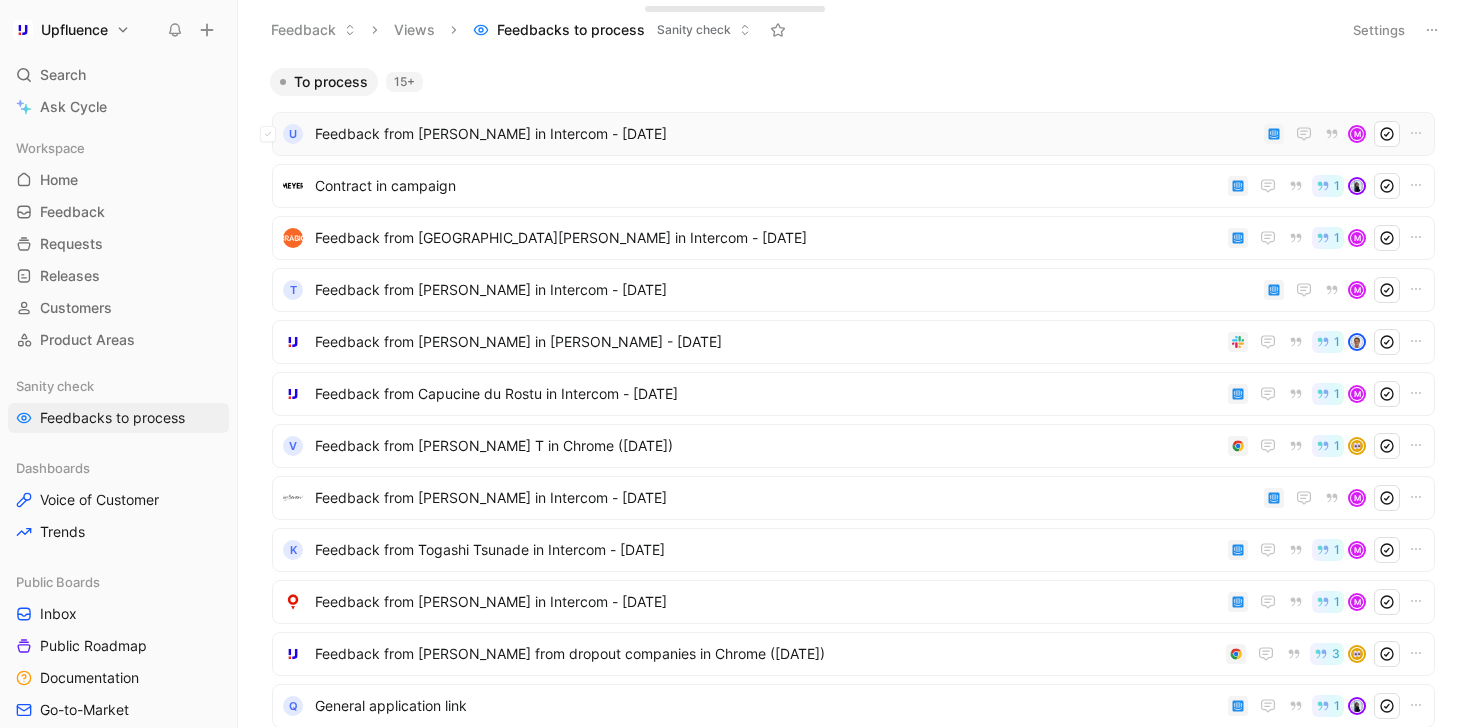 click on "Feedback from [PERSON_NAME] in Intercom - [DATE]" at bounding box center (785, 134) 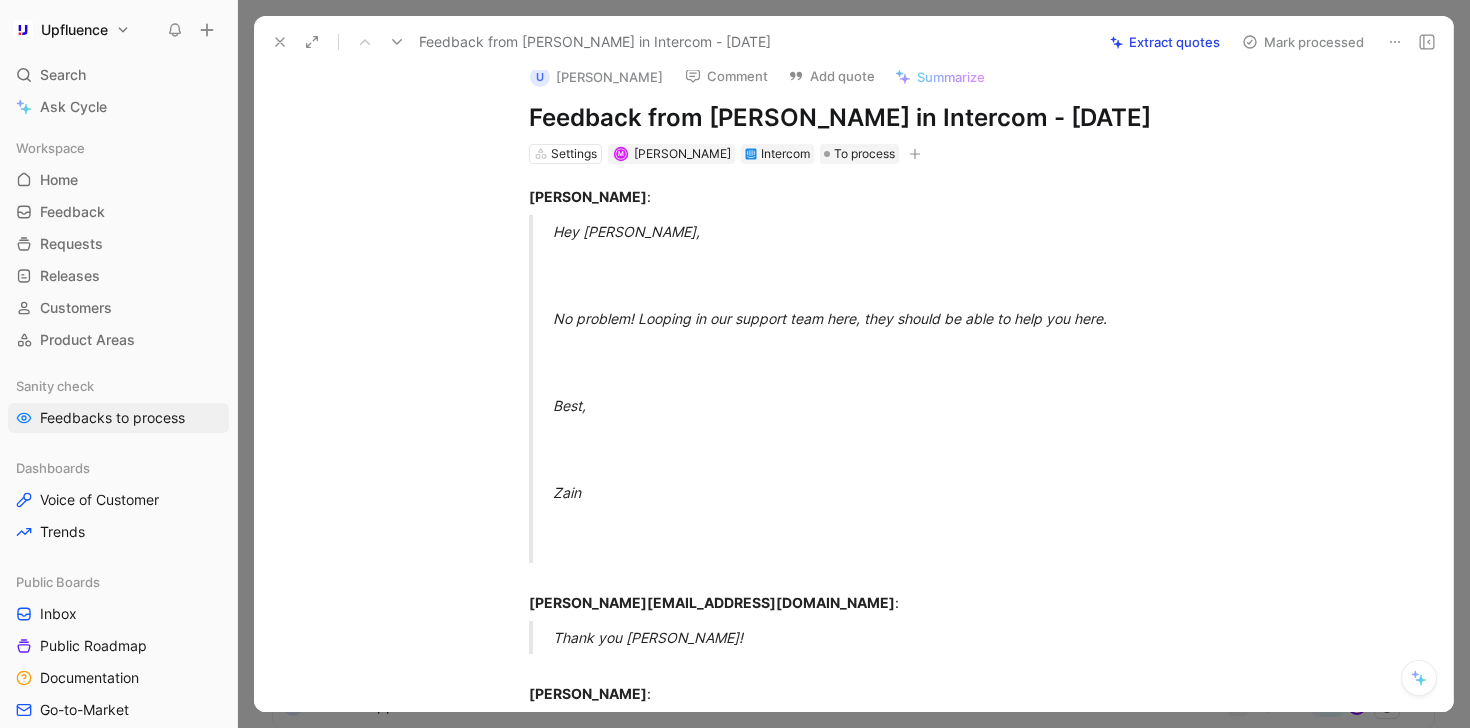 scroll, scrollTop: 21, scrollLeft: 0, axis: vertical 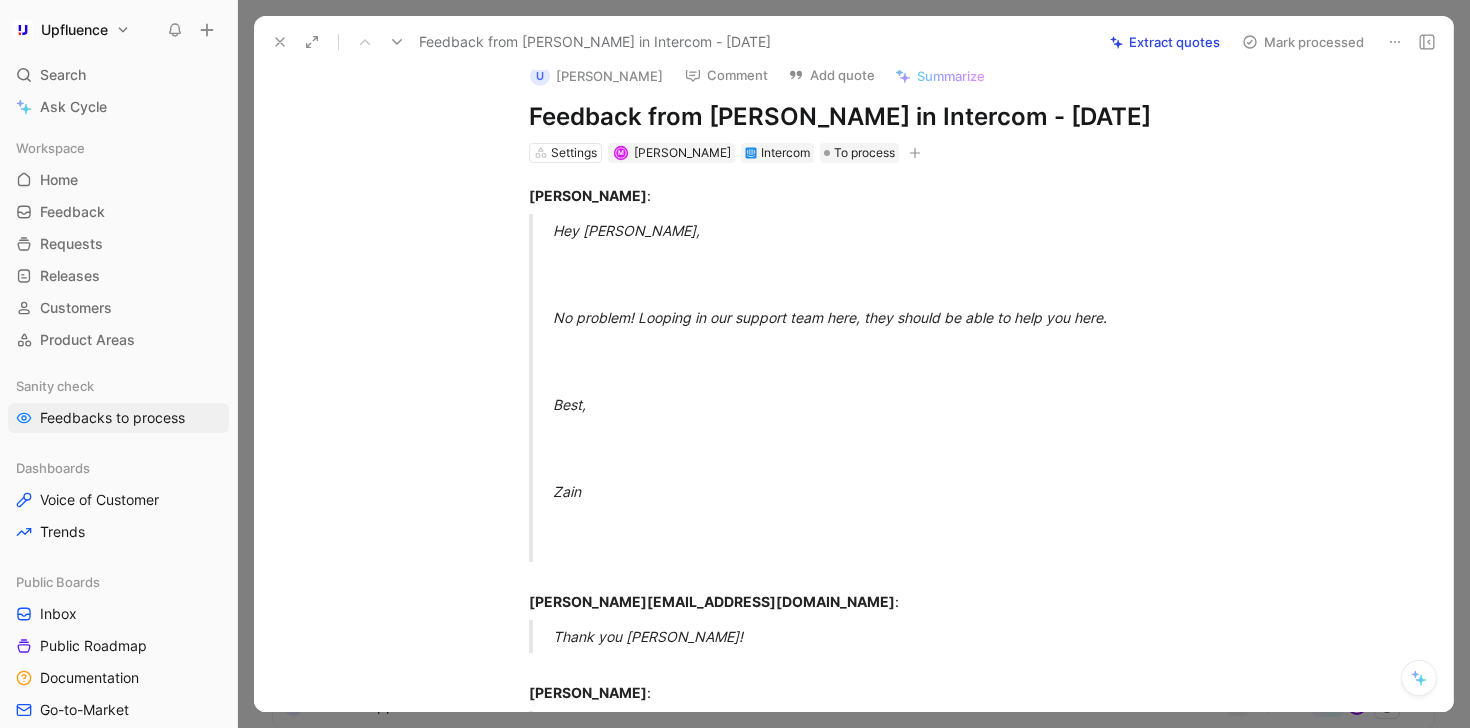 click 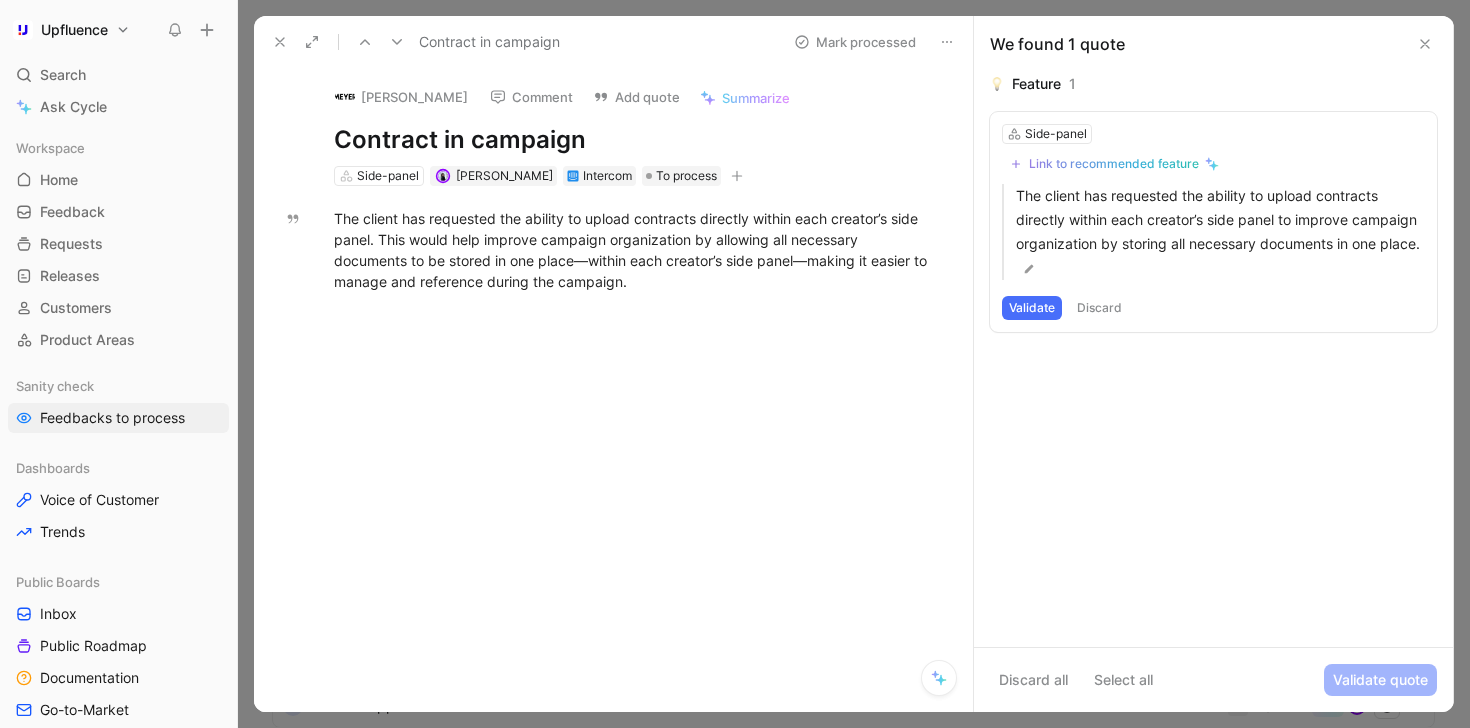 click on "Link to recommended feature" at bounding box center (1114, 164) 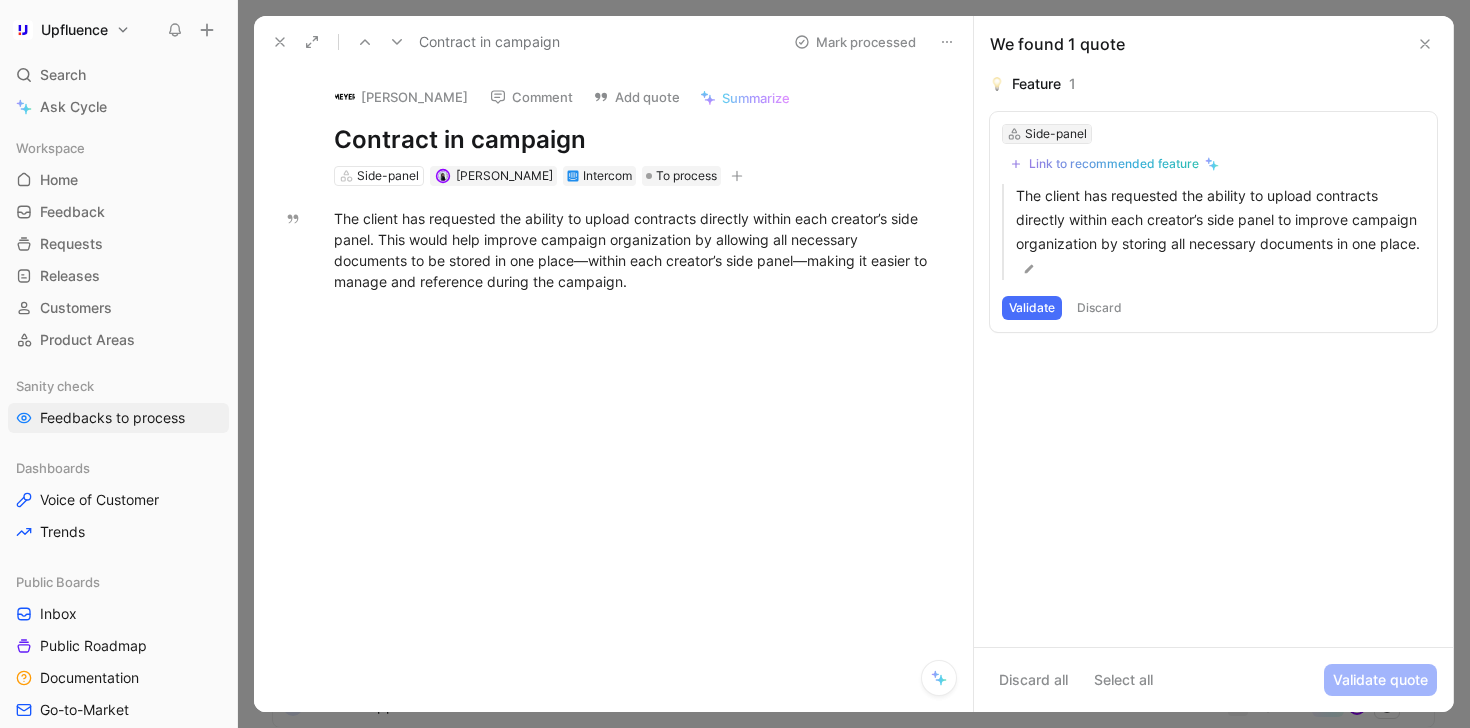 click on "Side-panel" at bounding box center [1056, 134] 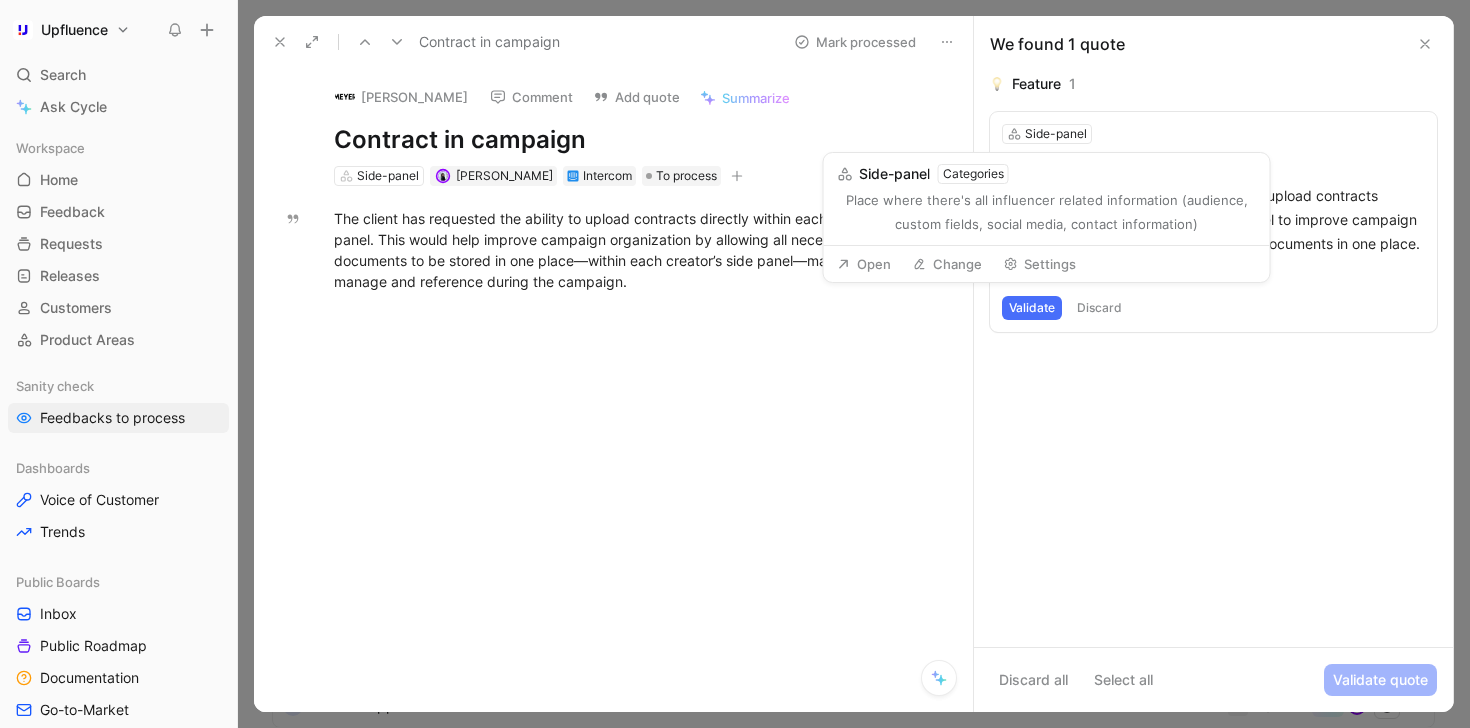 click on "Change" at bounding box center [947, 264] 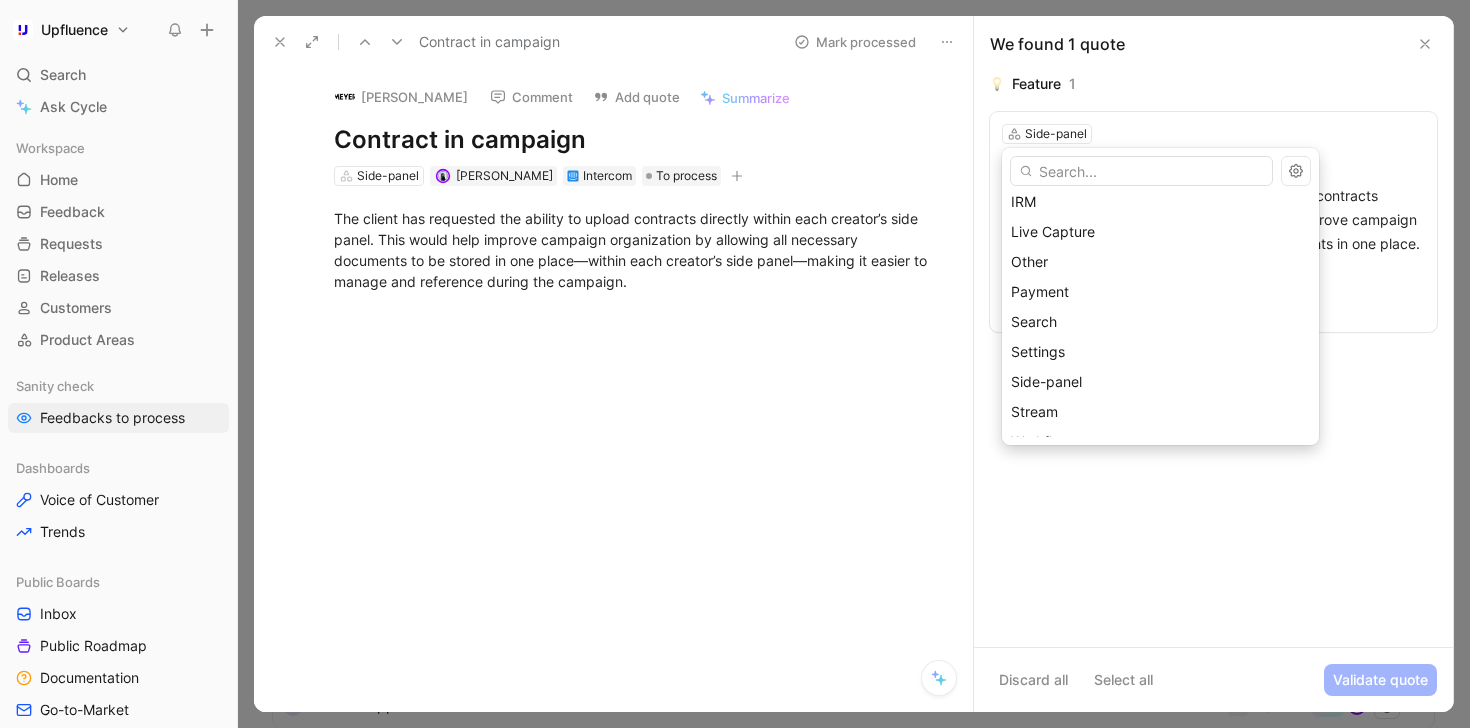 scroll, scrollTop: 234, scrollLeft: 0, axis: vertical 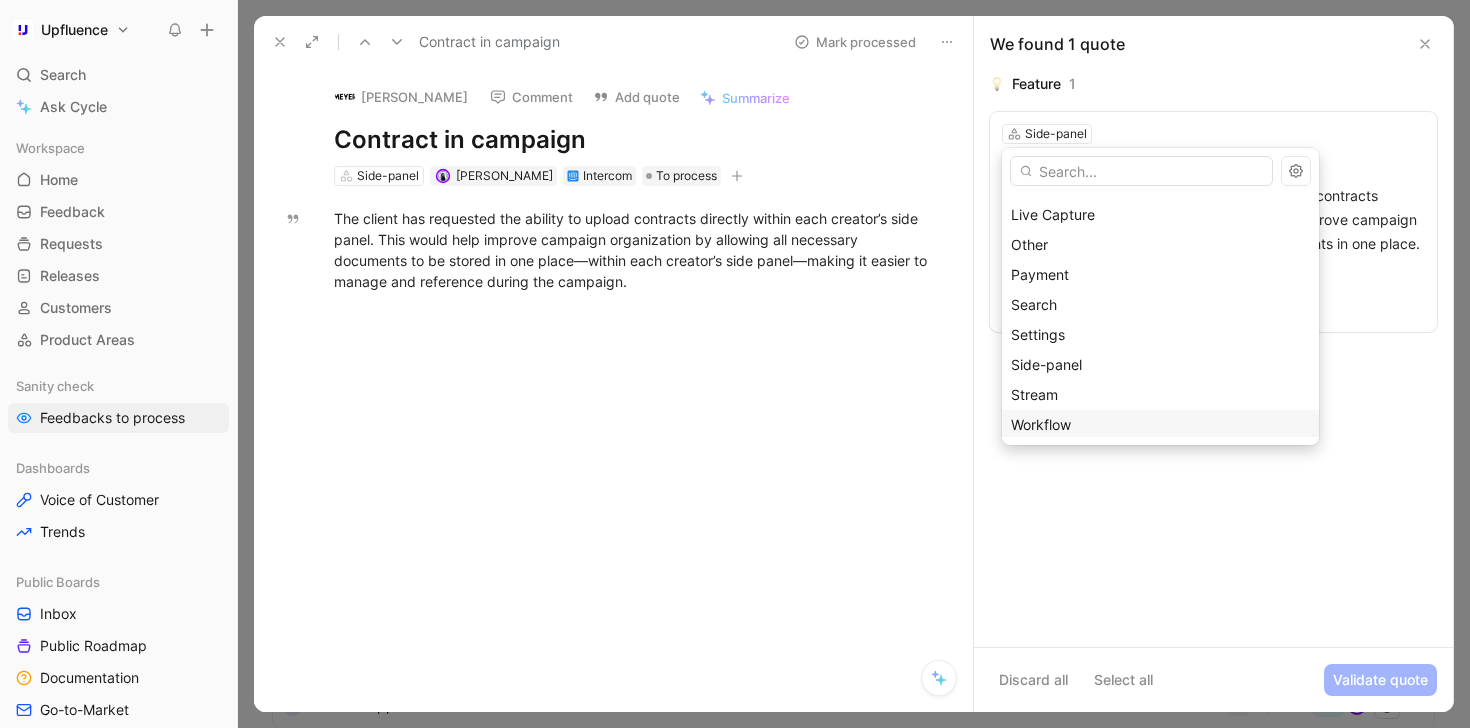 click on "Workflow" at bounding box center (1160, 425) 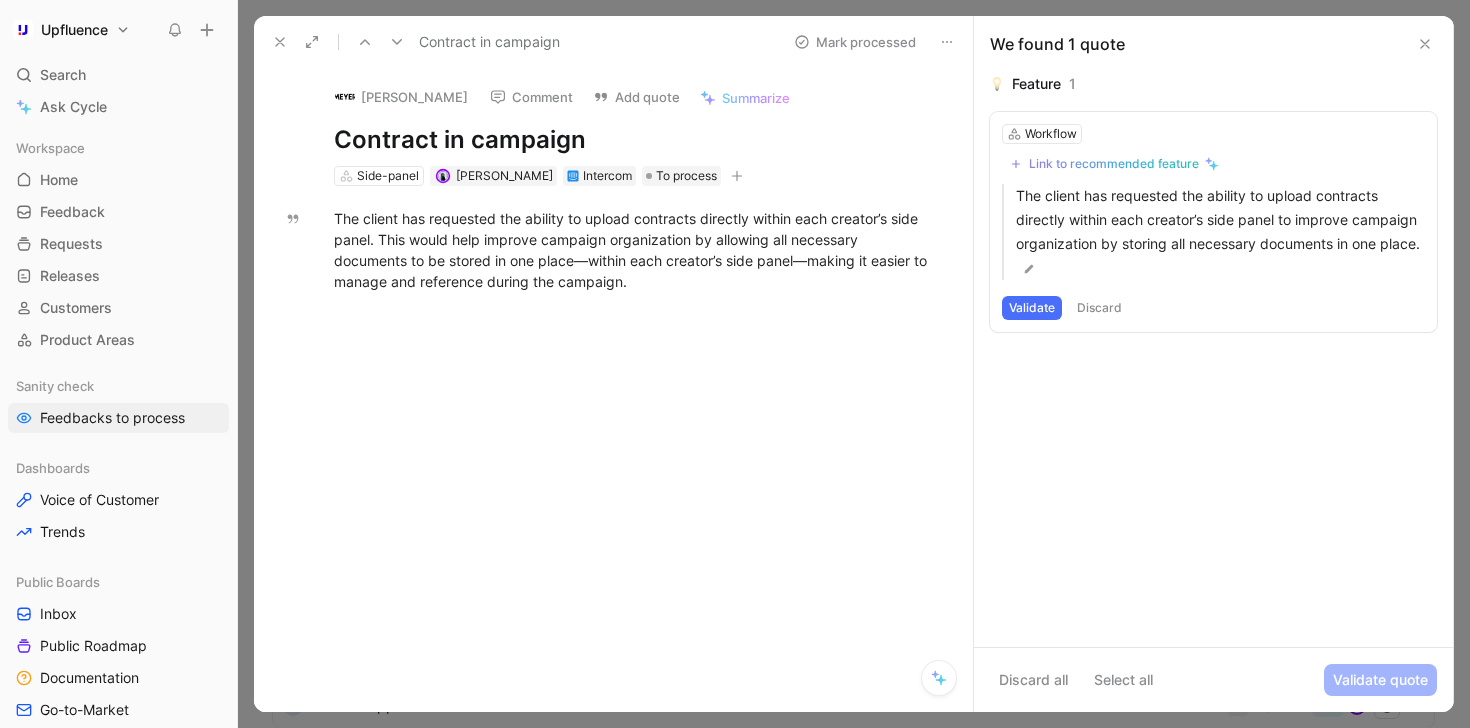 click on "Link to recommended feature" at bounding box center [1114, 164] 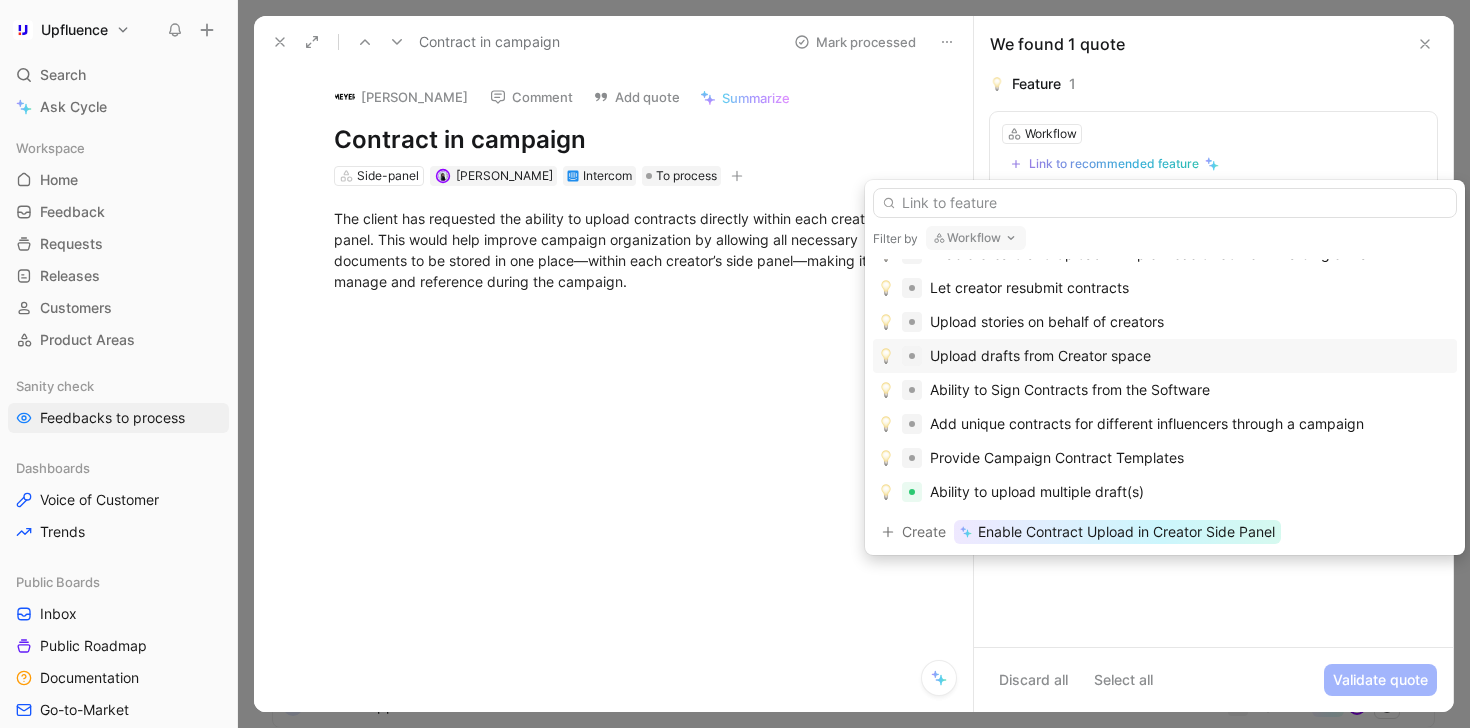 scroll, scrollTop: 52, scrollLeft: 0, axis: vertical 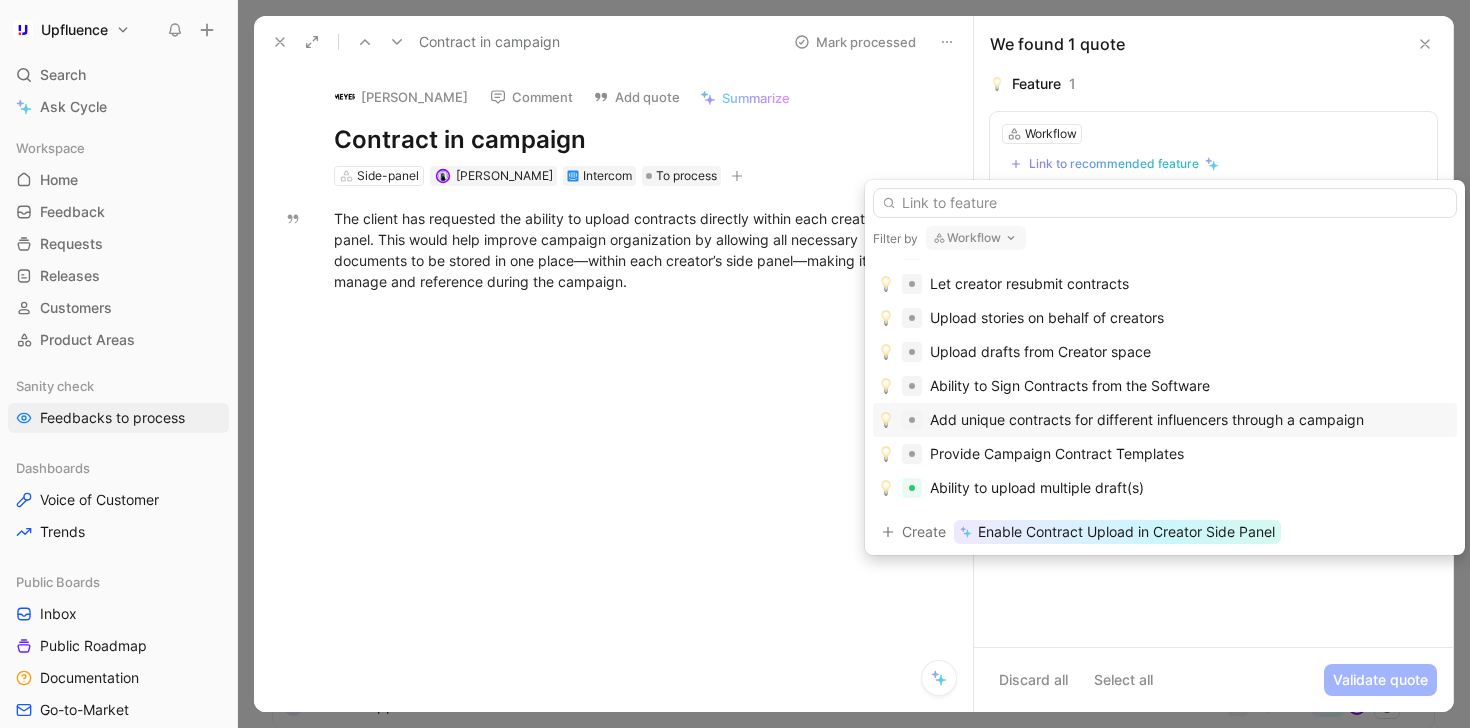 click on "Add unique contracts for different influencers through a campaign" at bounding box center [1147, 420] 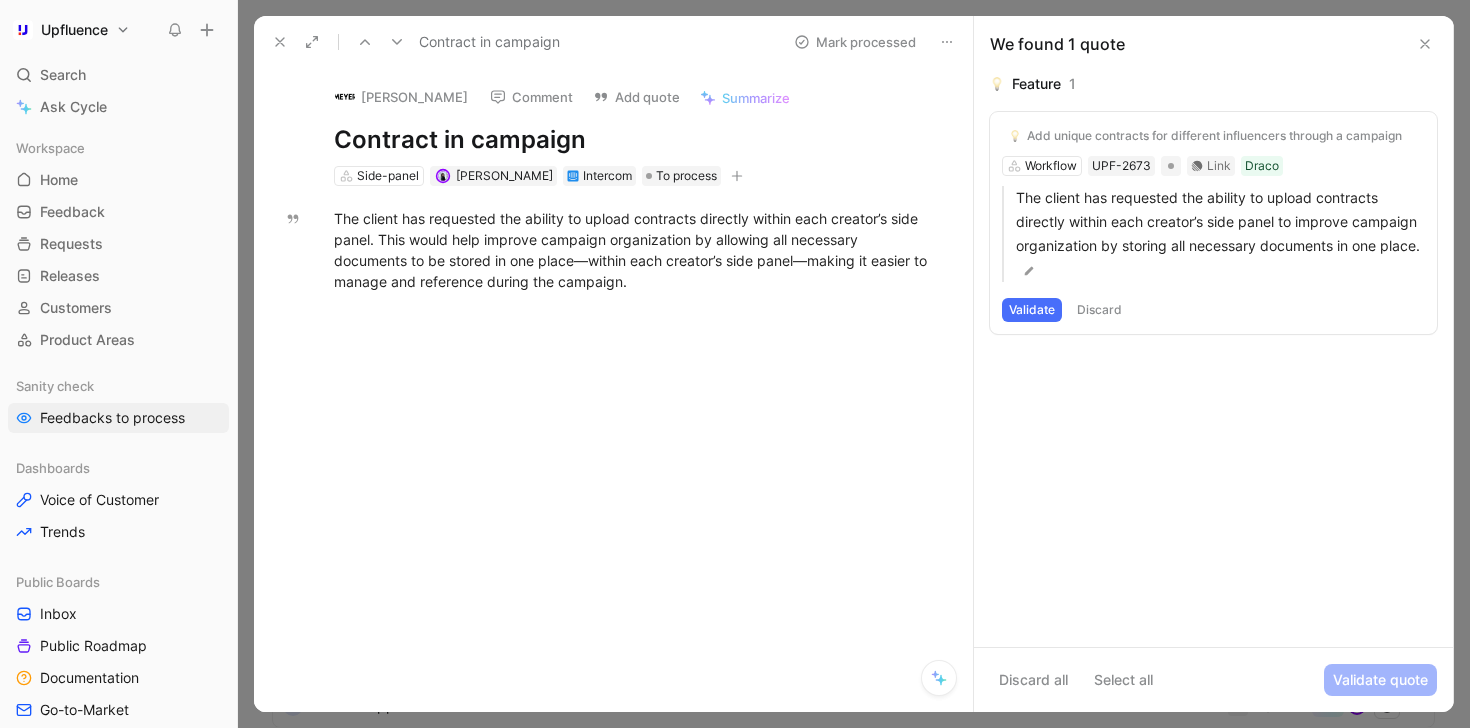 click on "Validate" at bounding box center (1032, 310) 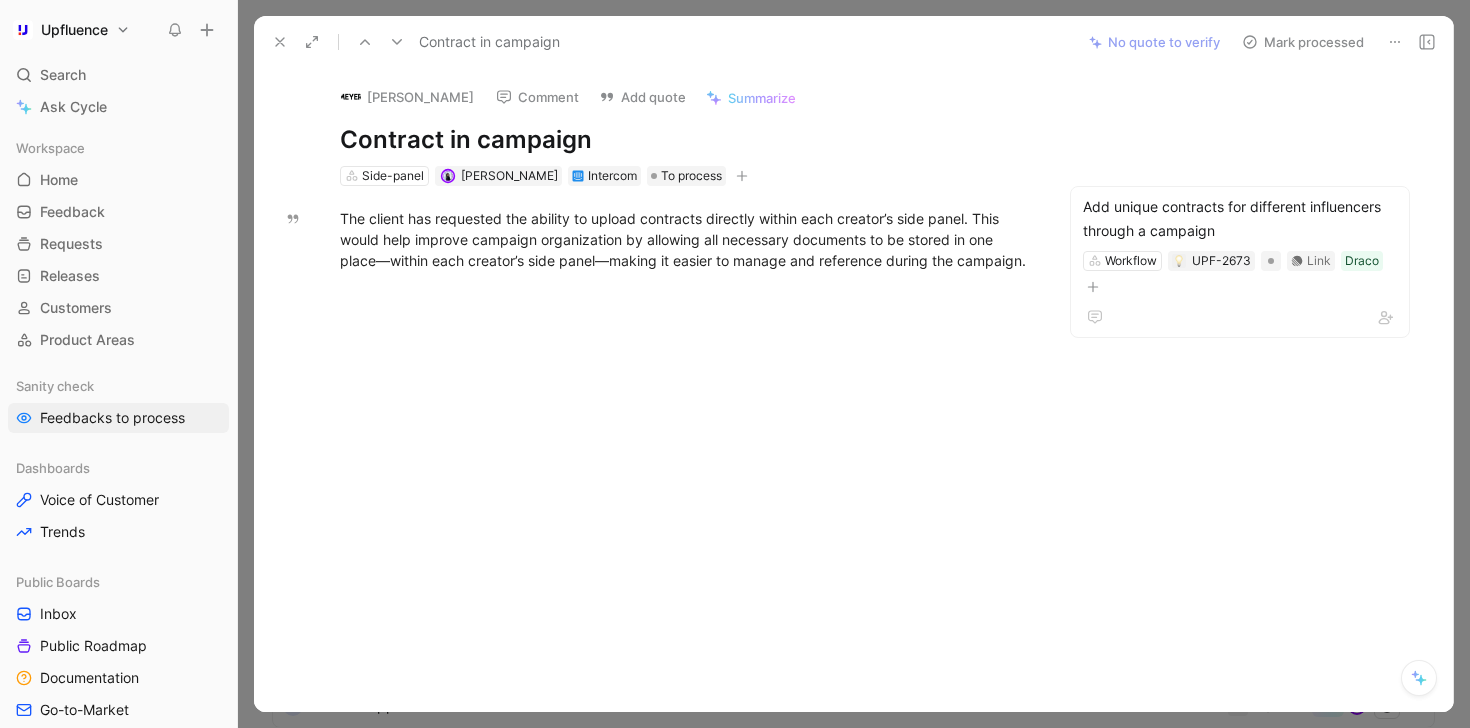 click on "Mark processed" at bounding box center (1303, 42) 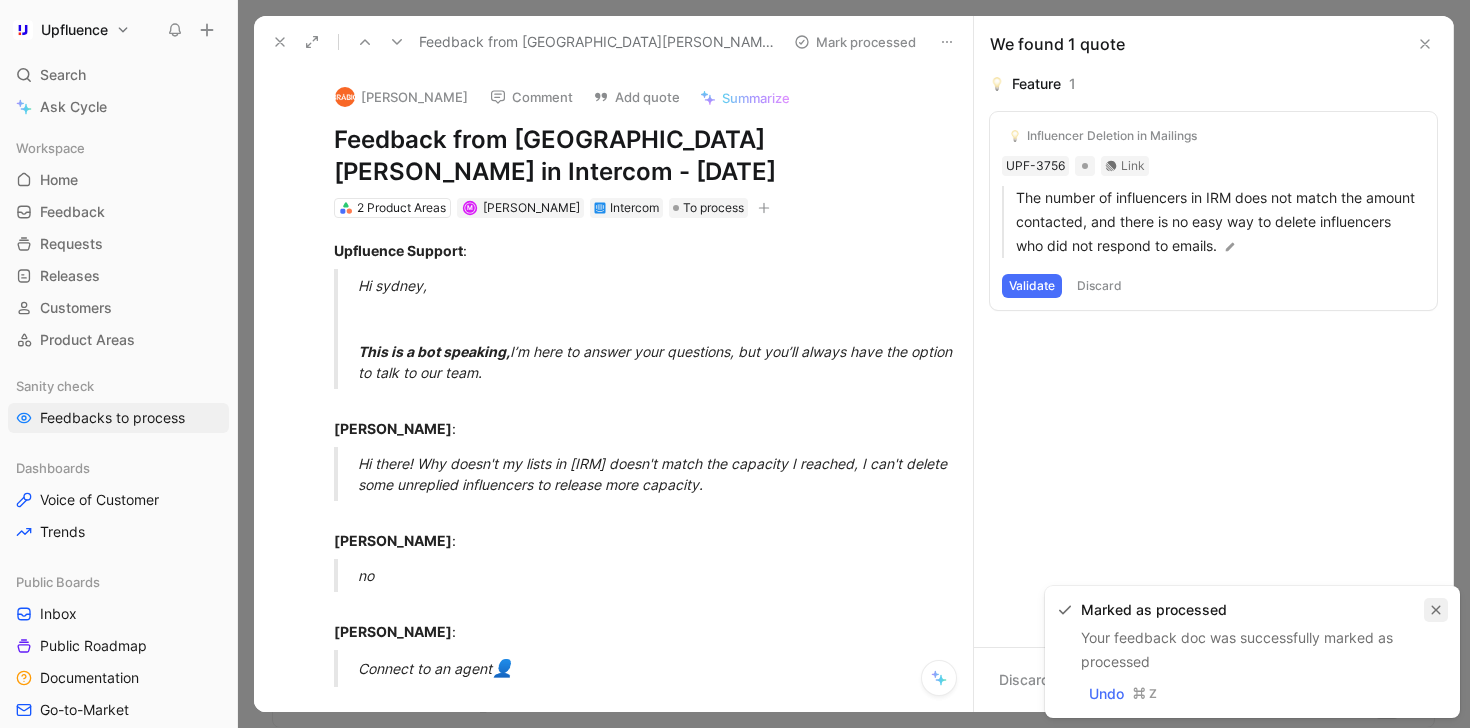 click 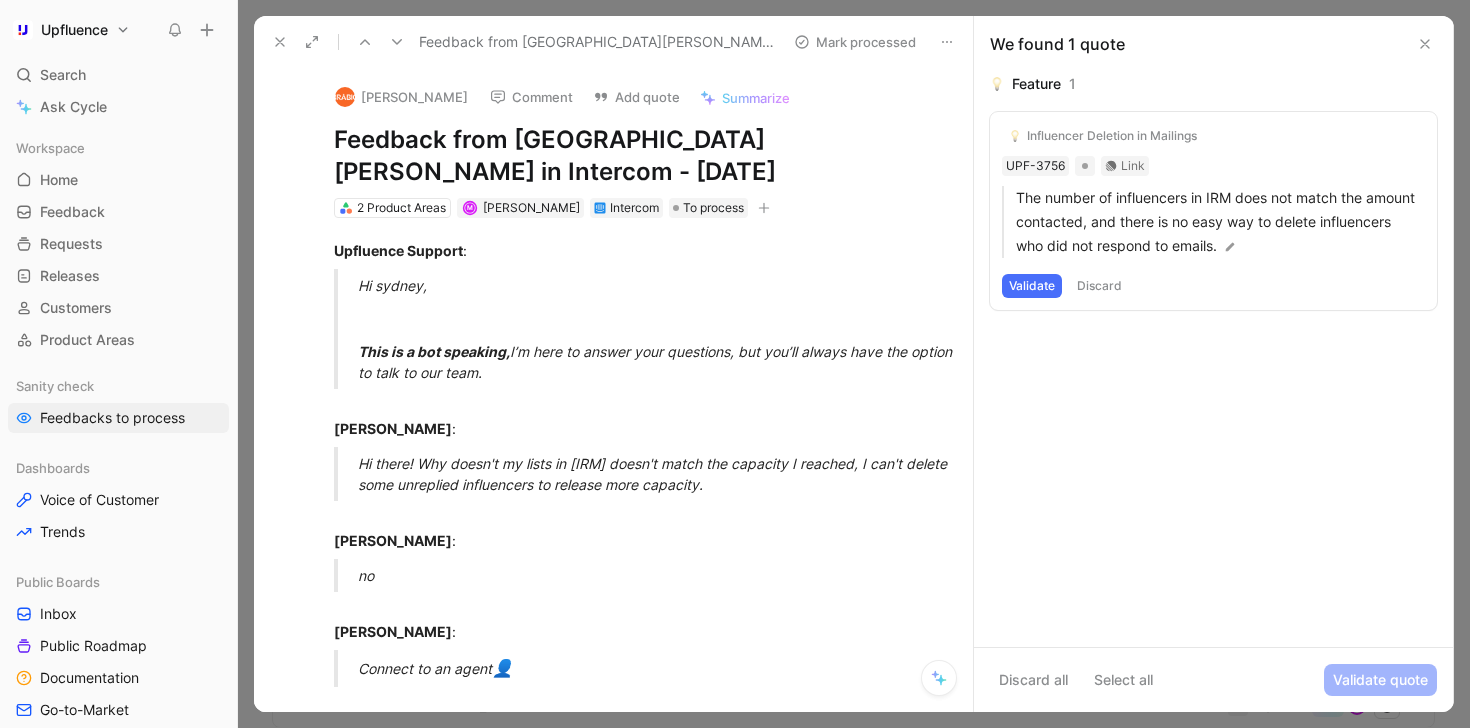 click on "Influencer Deletion in Mailings" at bounding box center (1112, 136) 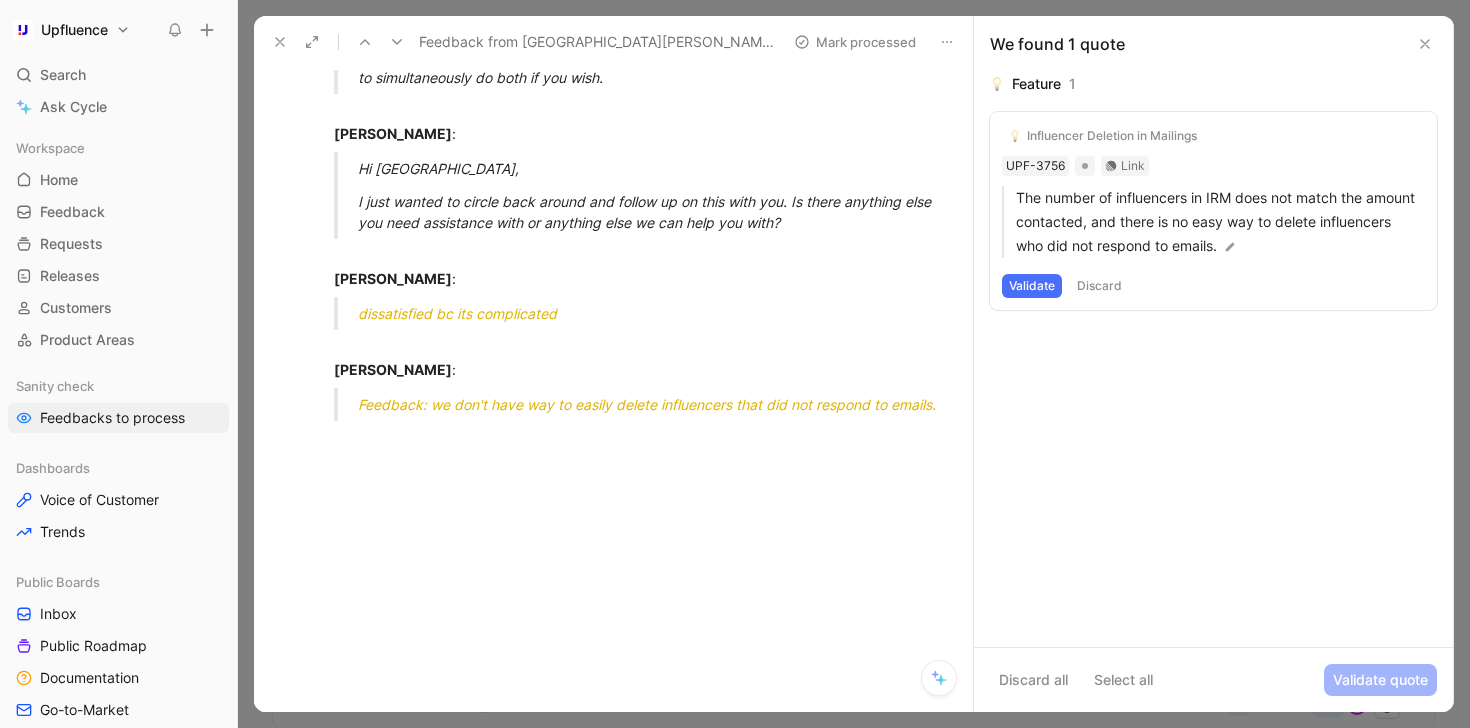scroll, scrollTop: 1555, scrollLeft: 0, axis: vertical 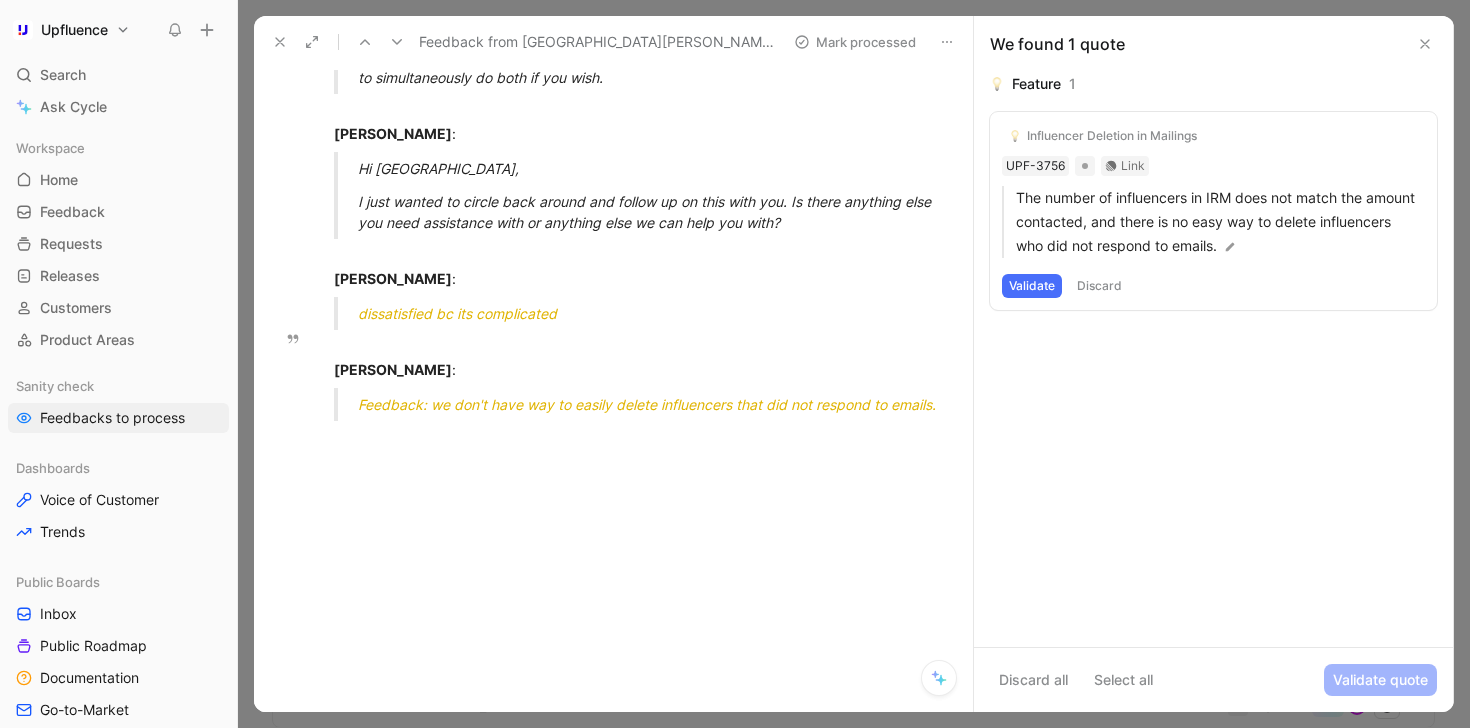 click on "Discard" at bounding box center (1099, 286) 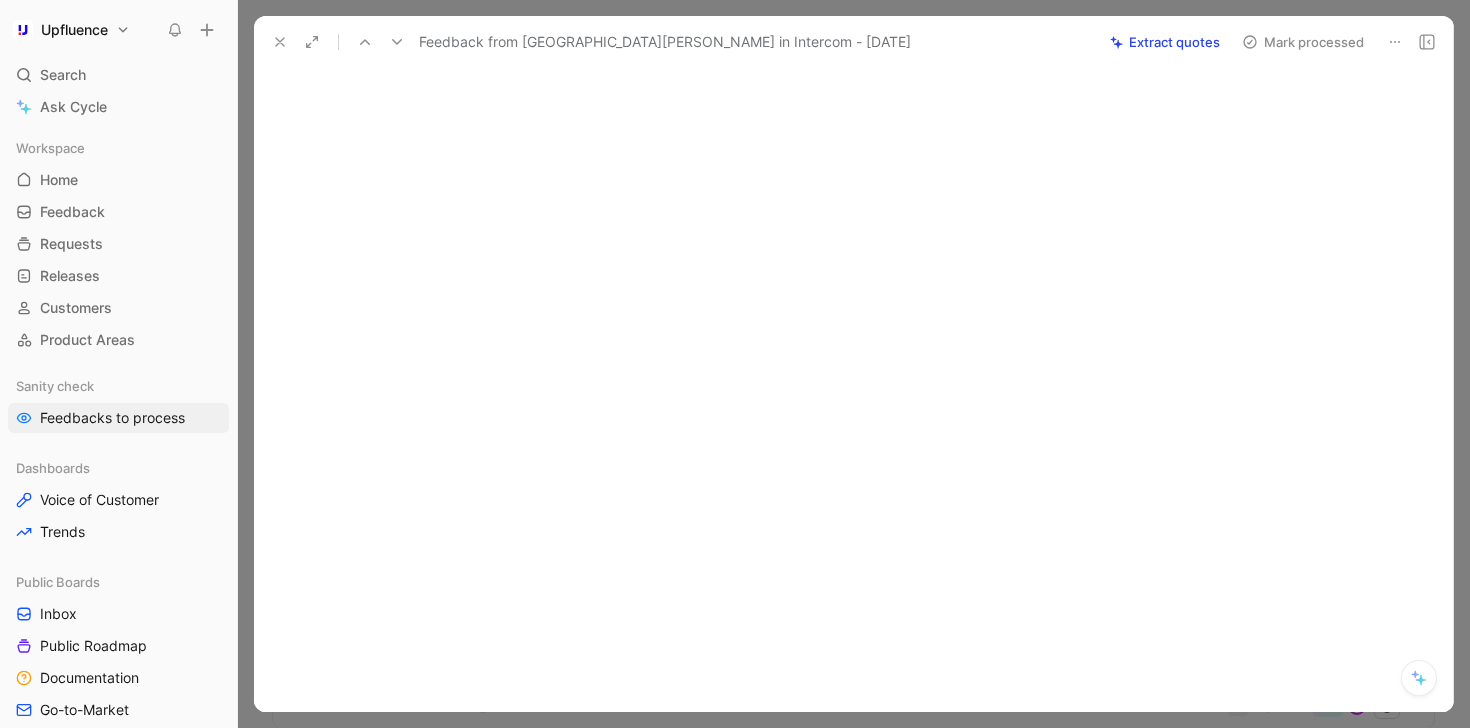 scroll, scrollTop: 2806, scrollLeft: 0, axis: vertical 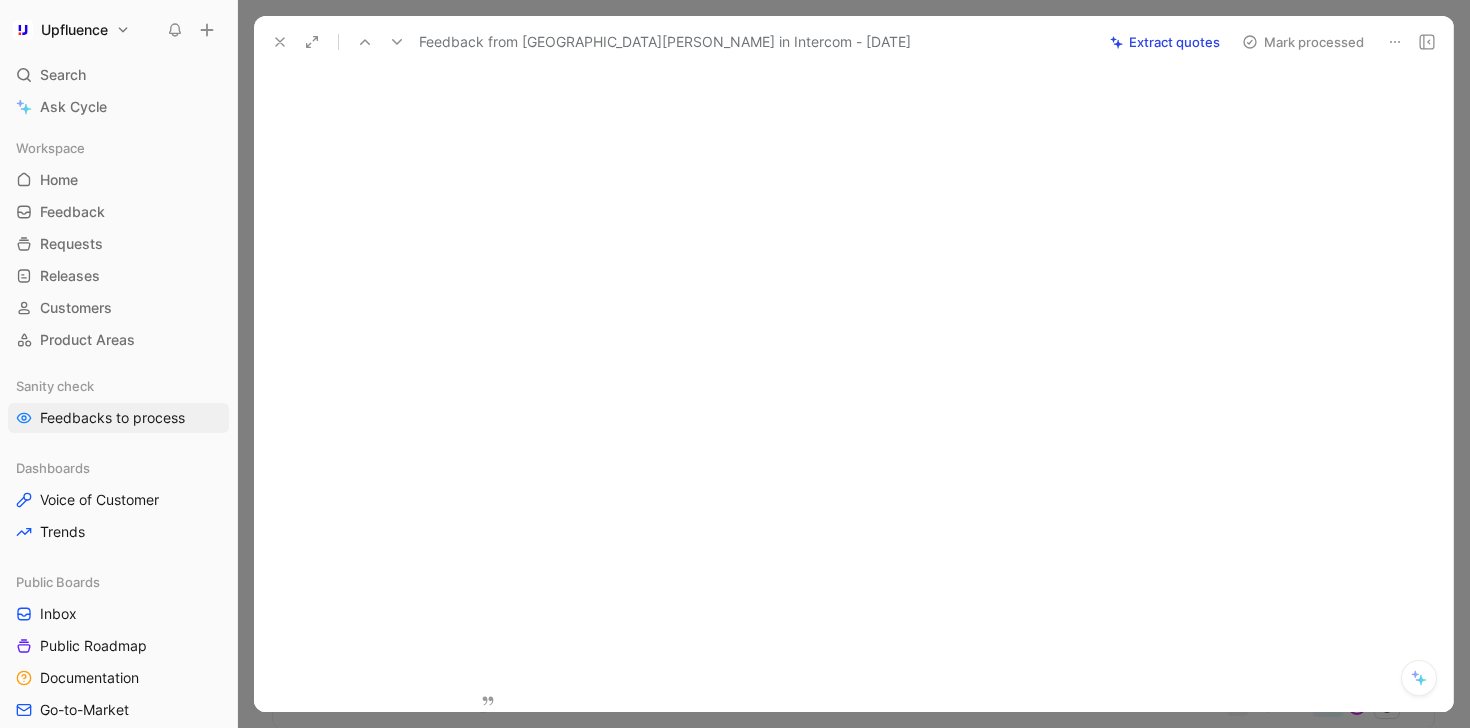 drag, startPoint x: 1148, startPoint y: 505, endPoint x: 556, endPoint y: 506, distance: 592.00085 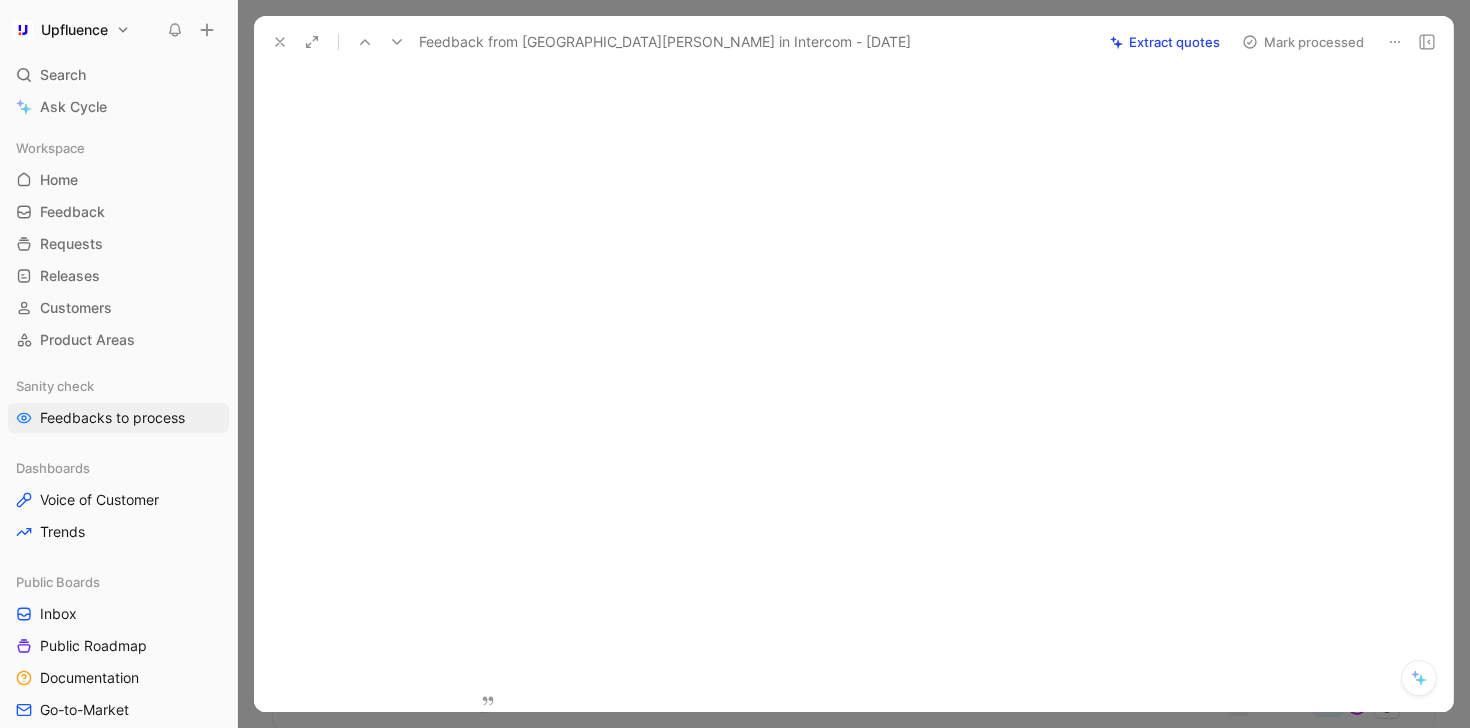 click on "Quote" at bounding box center [572, -853] 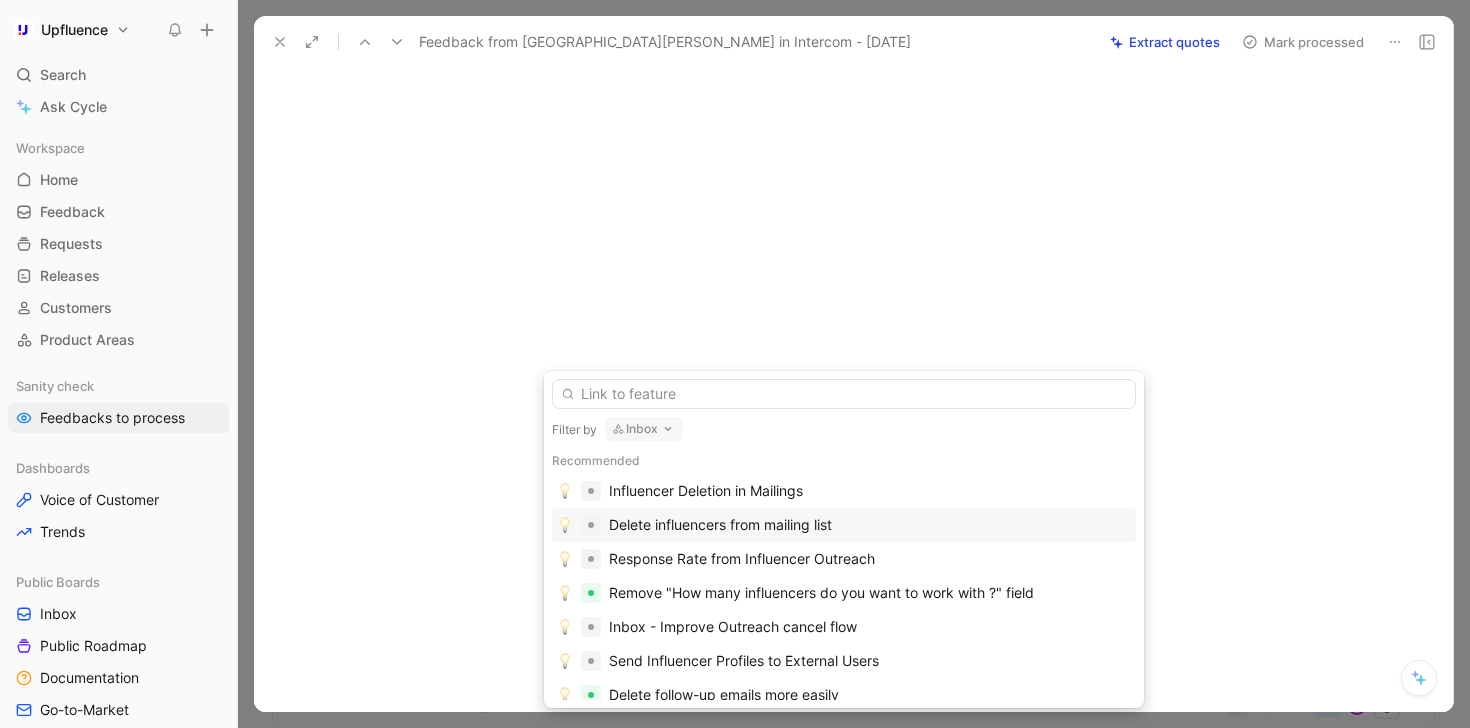 scroll, scrollTop: 157, scrollLeft: 0, axis: vertical 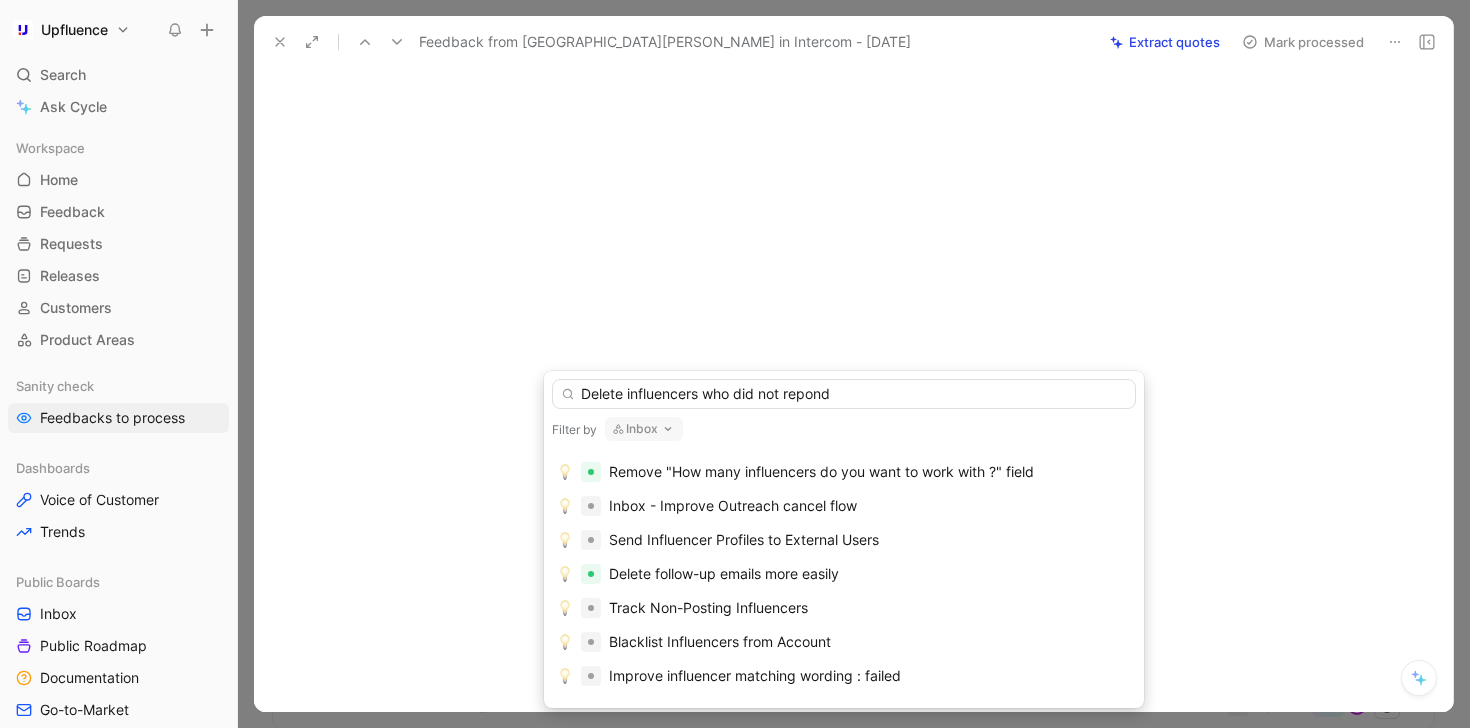 type on "Delete influencers who did not repond" 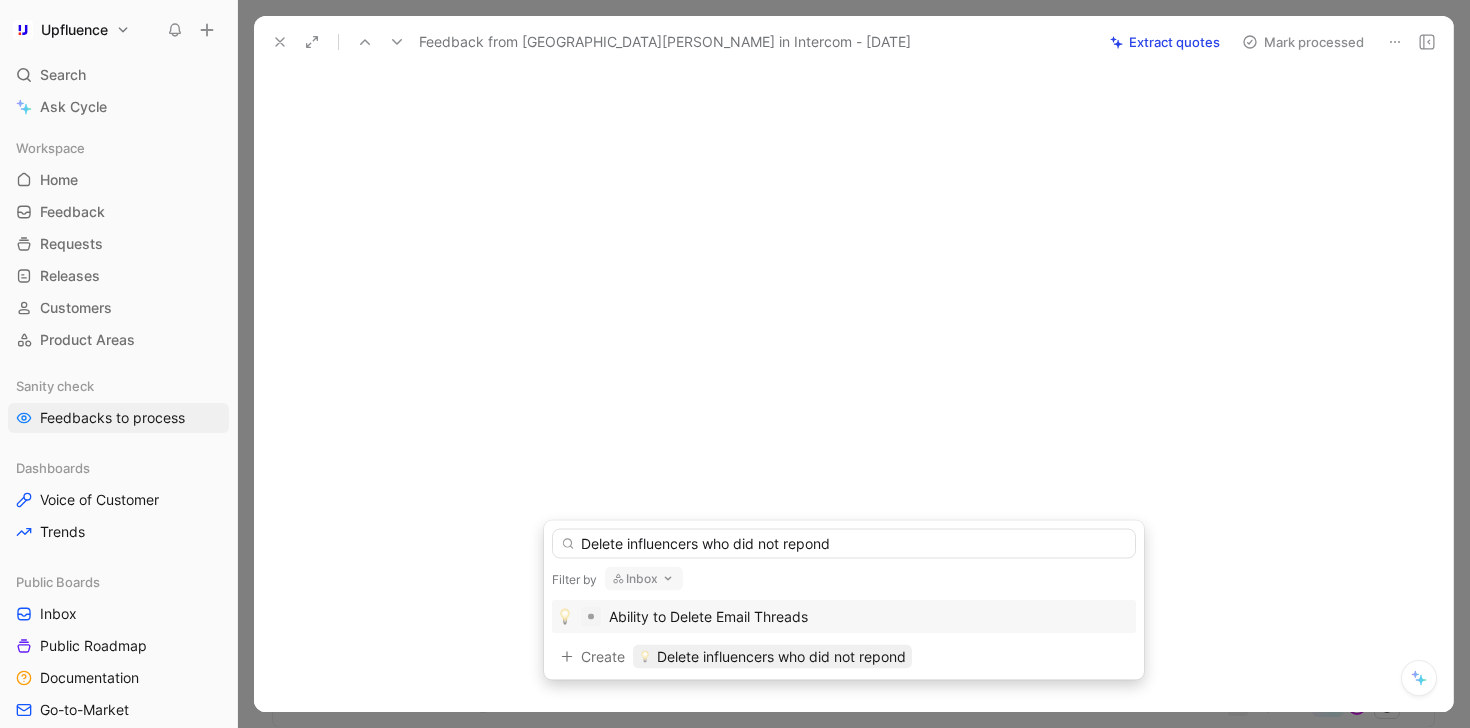 scroll, scrollTop: 0, scrollLeft: 0, axis: both 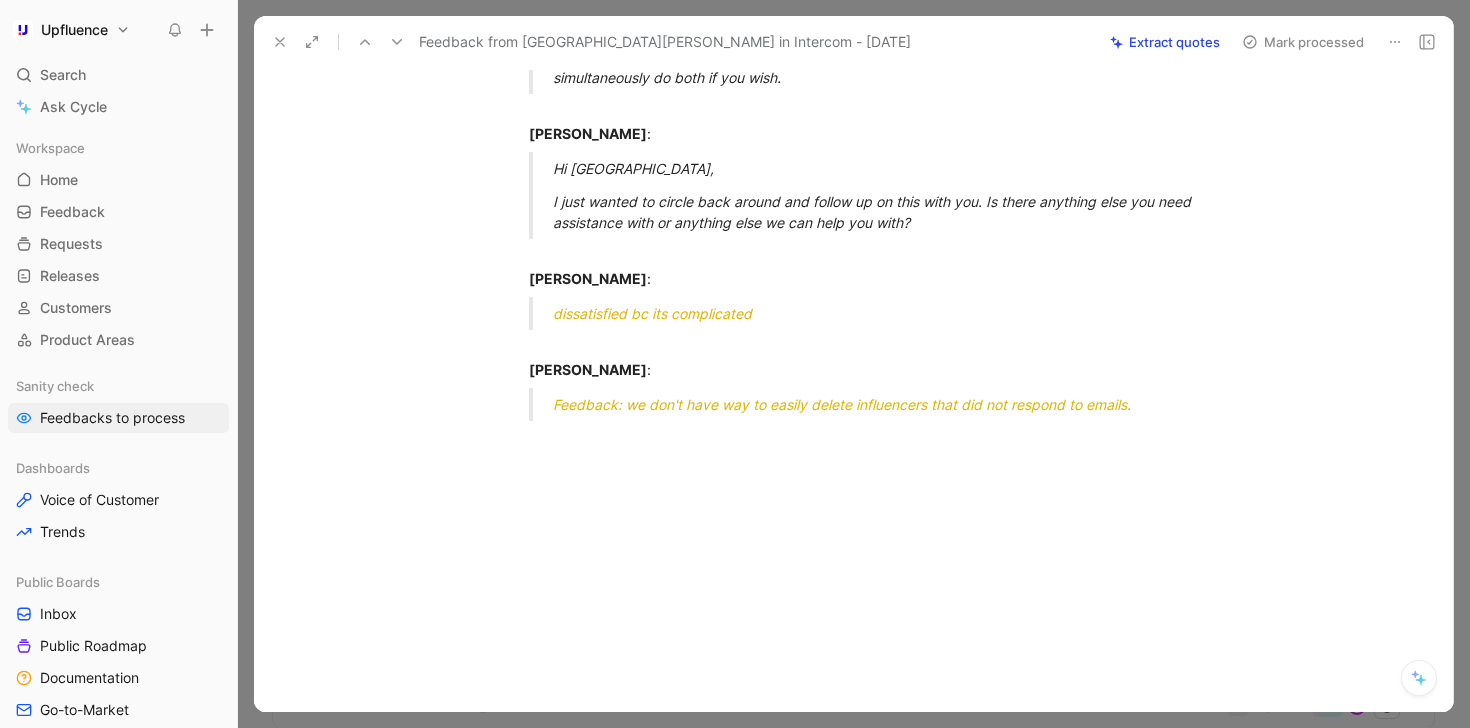 click on "Mark processed" at bounding box center [1303, 42] 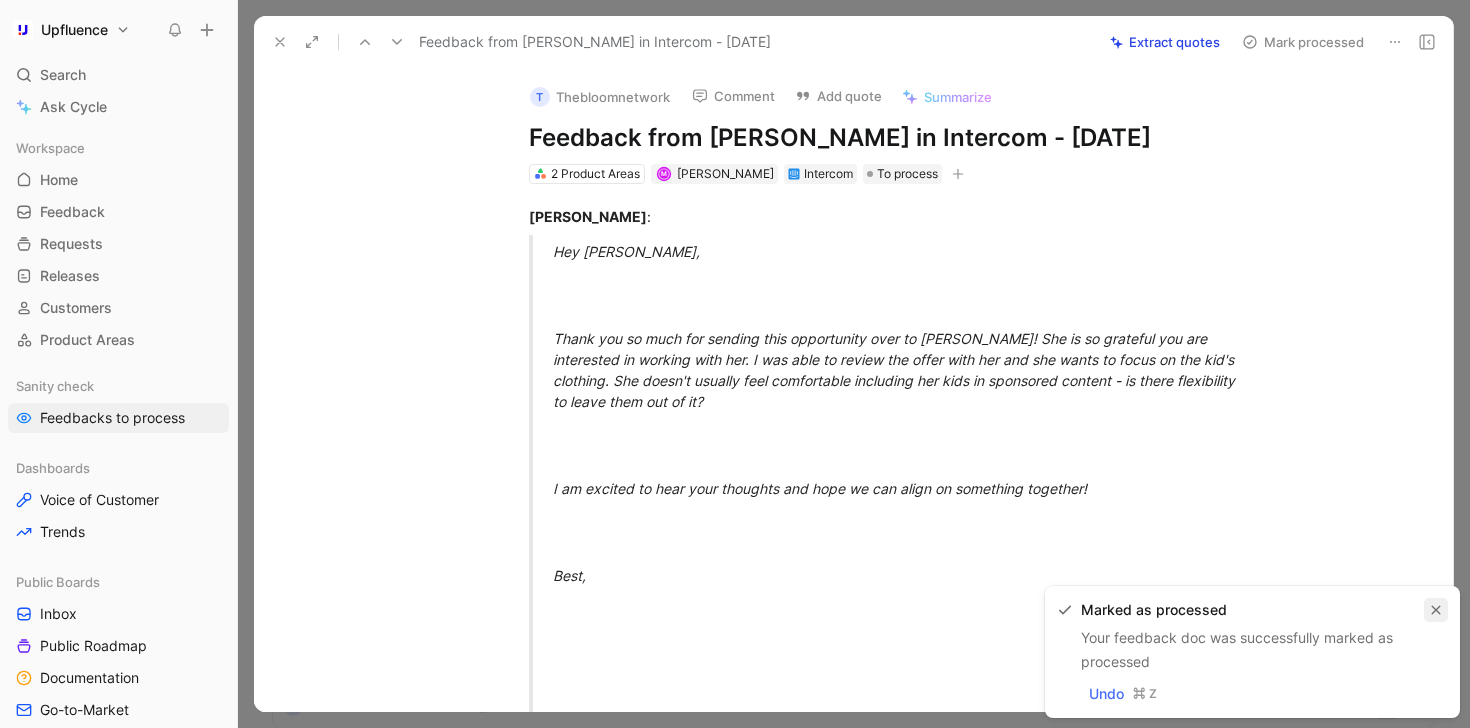 click 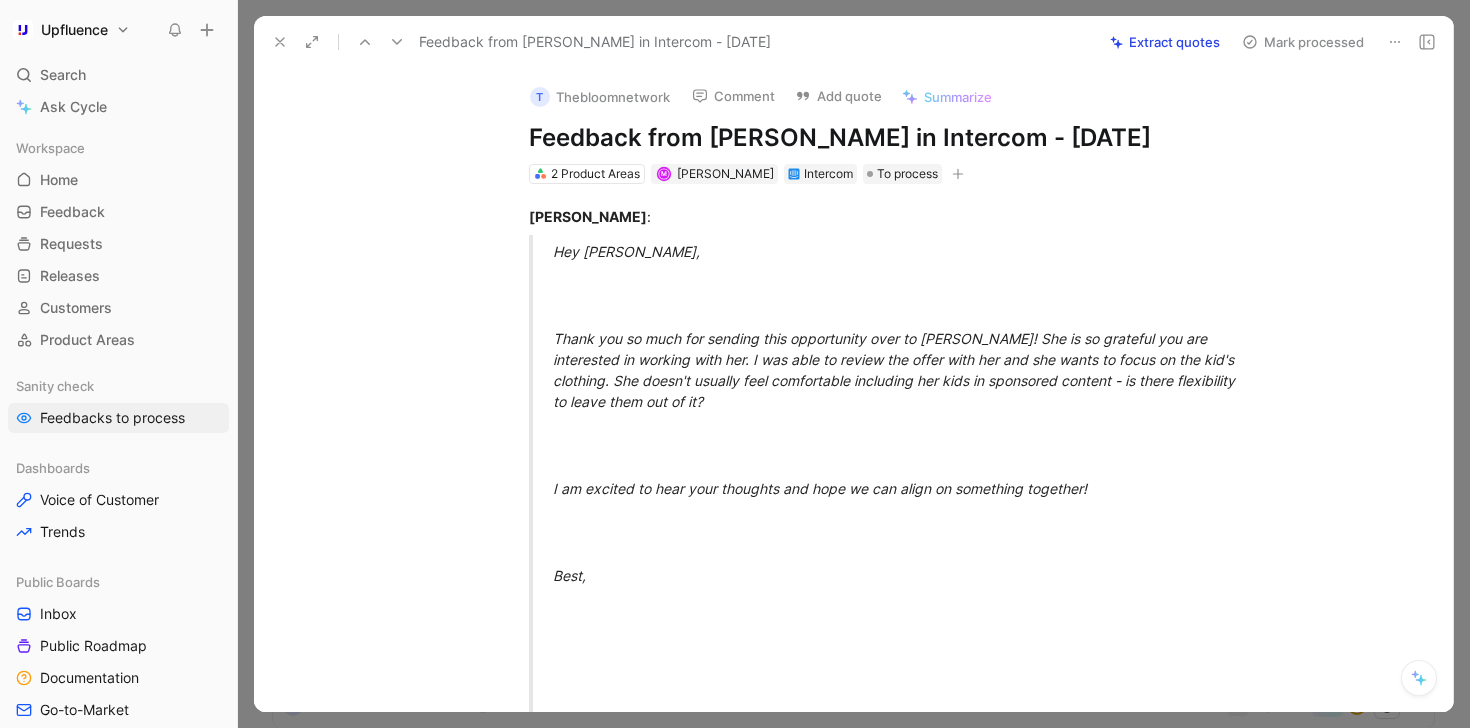 scroll, scrollTop: 21, scrollLeft: 0, axis: vertical 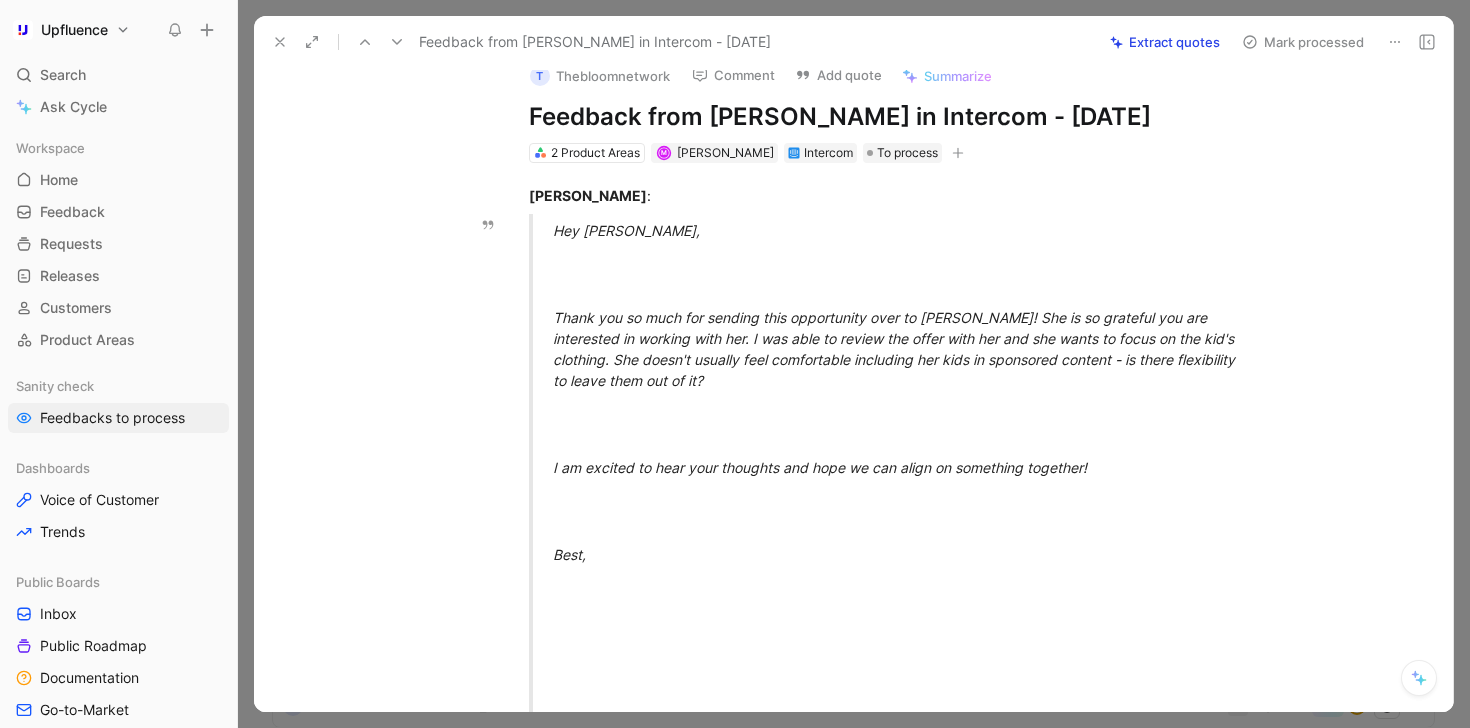 click on "Extract quotes" at bounding box center (1165, 42) 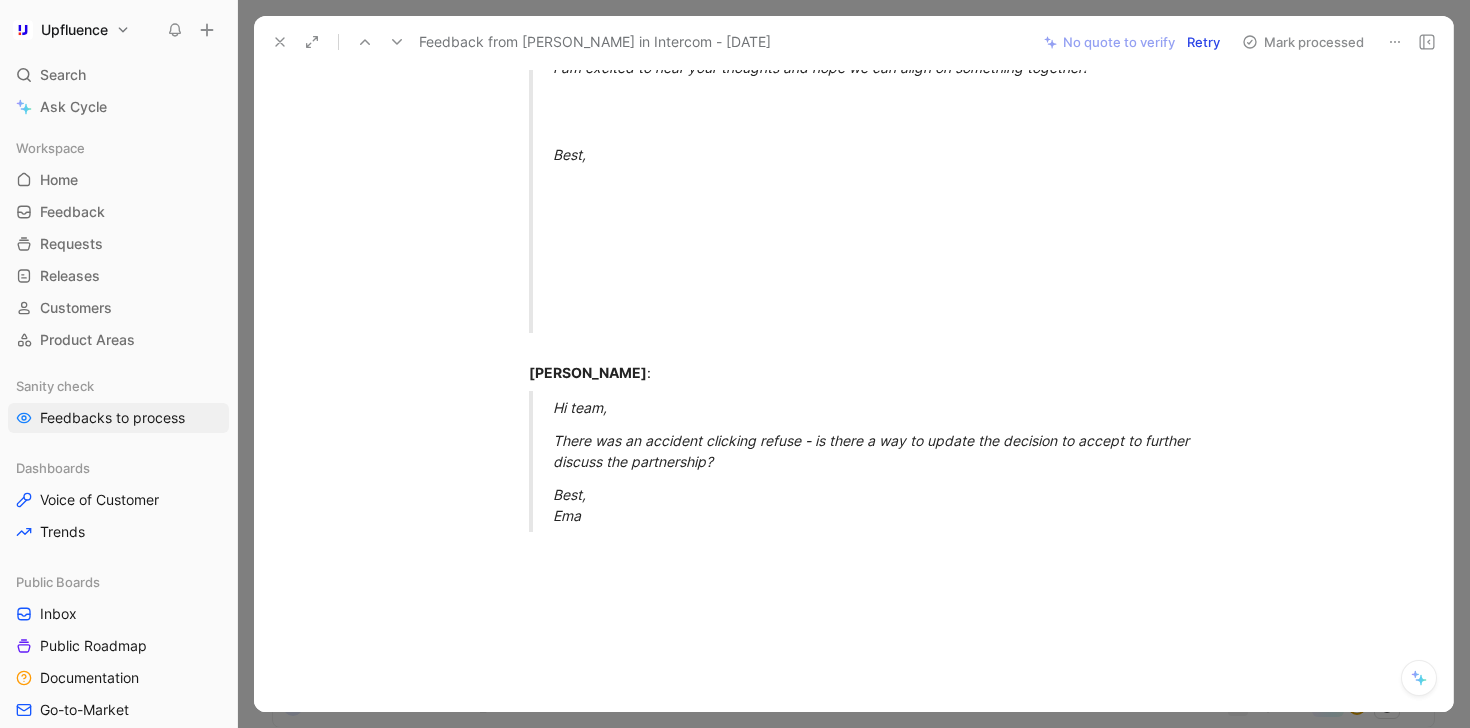 scroll, scrollTop: 17, scrollLeft: 0, axis: vertical 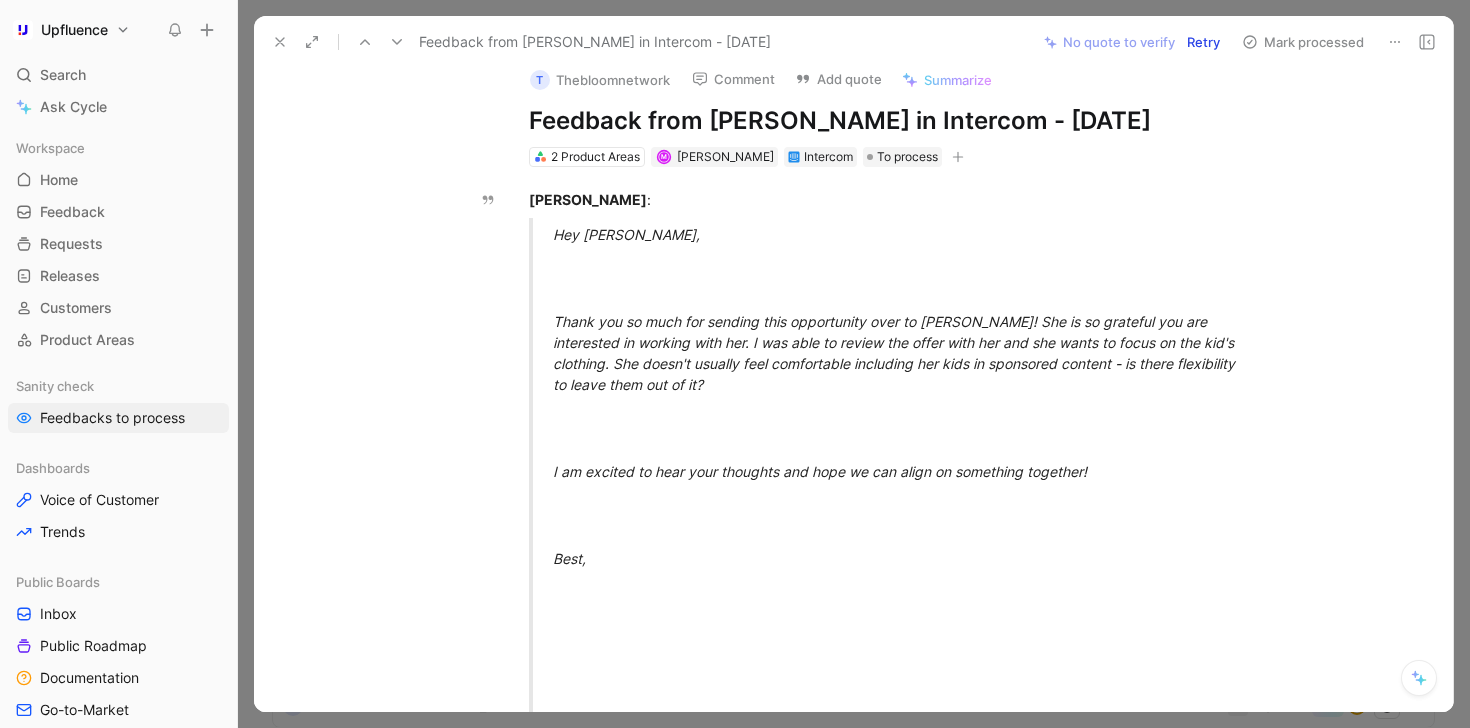 click on "Feedback from [PERSON_NAME] in Intercom - [DATE]" at bounding box center [649, 42] 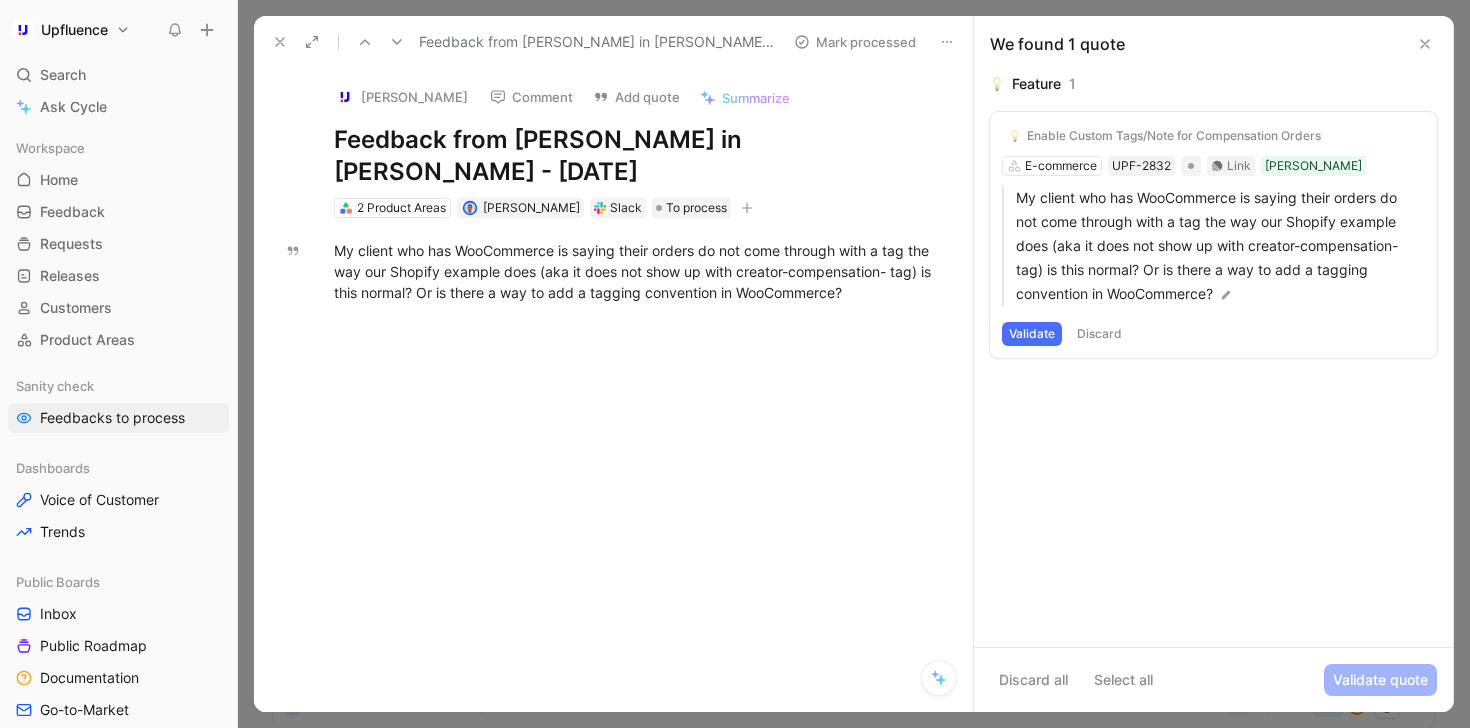 click on "Validate" at bounding box center [1032, 334] 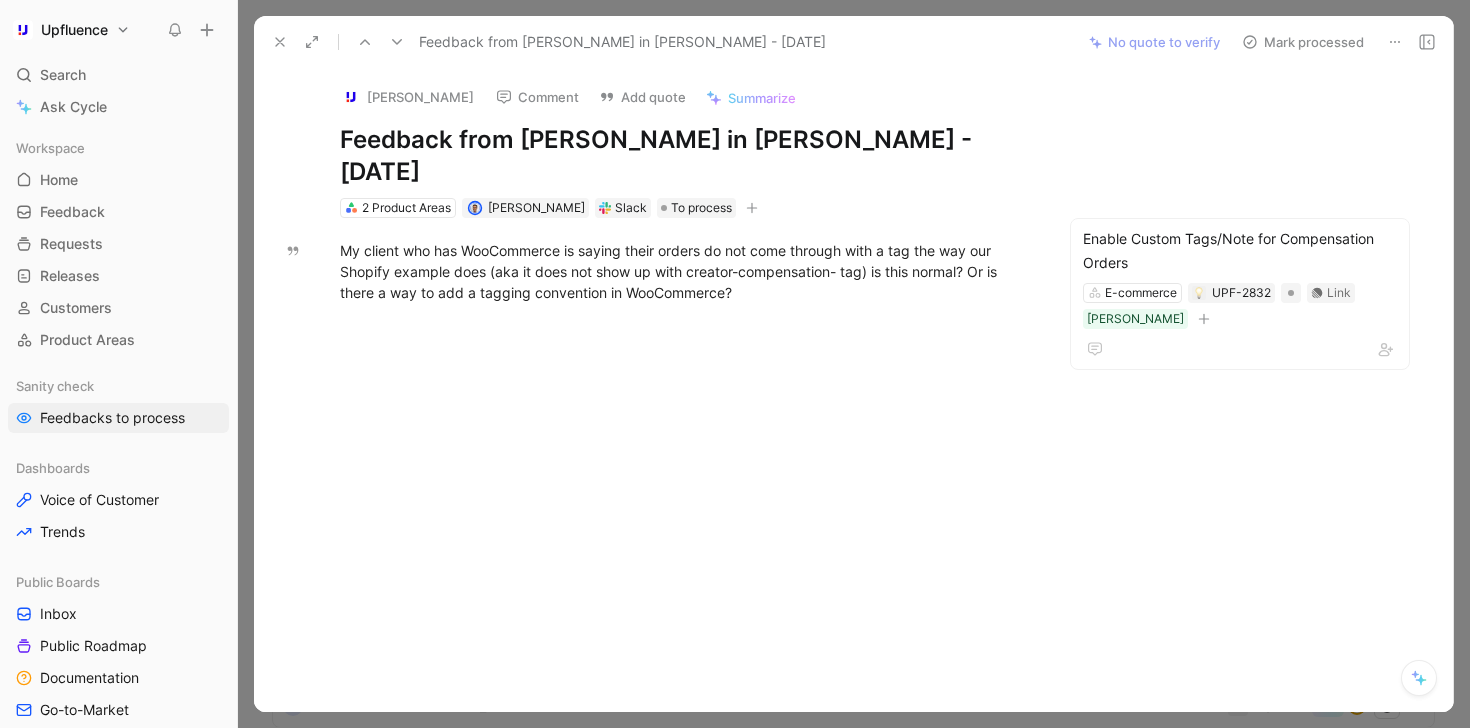 click on "Mark processed" at bounding box center (1303, 42) 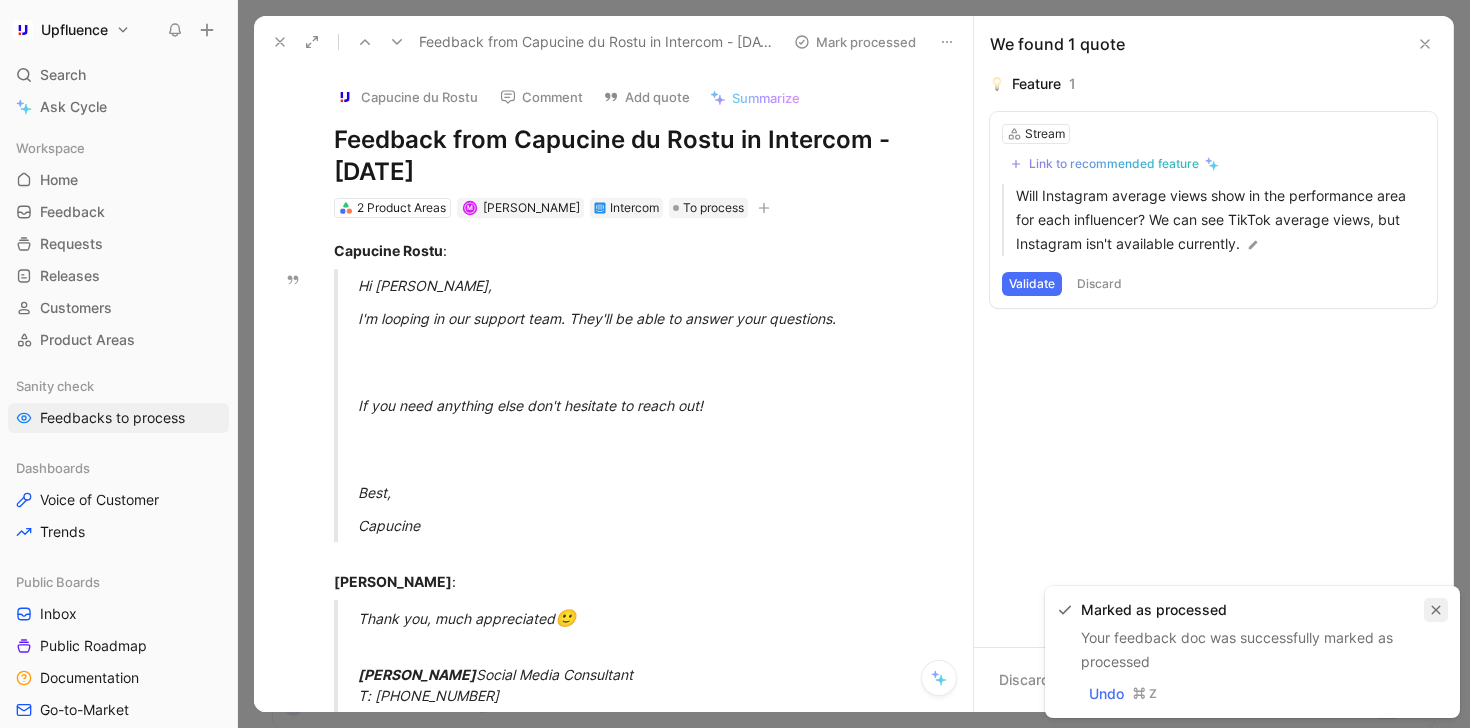 click 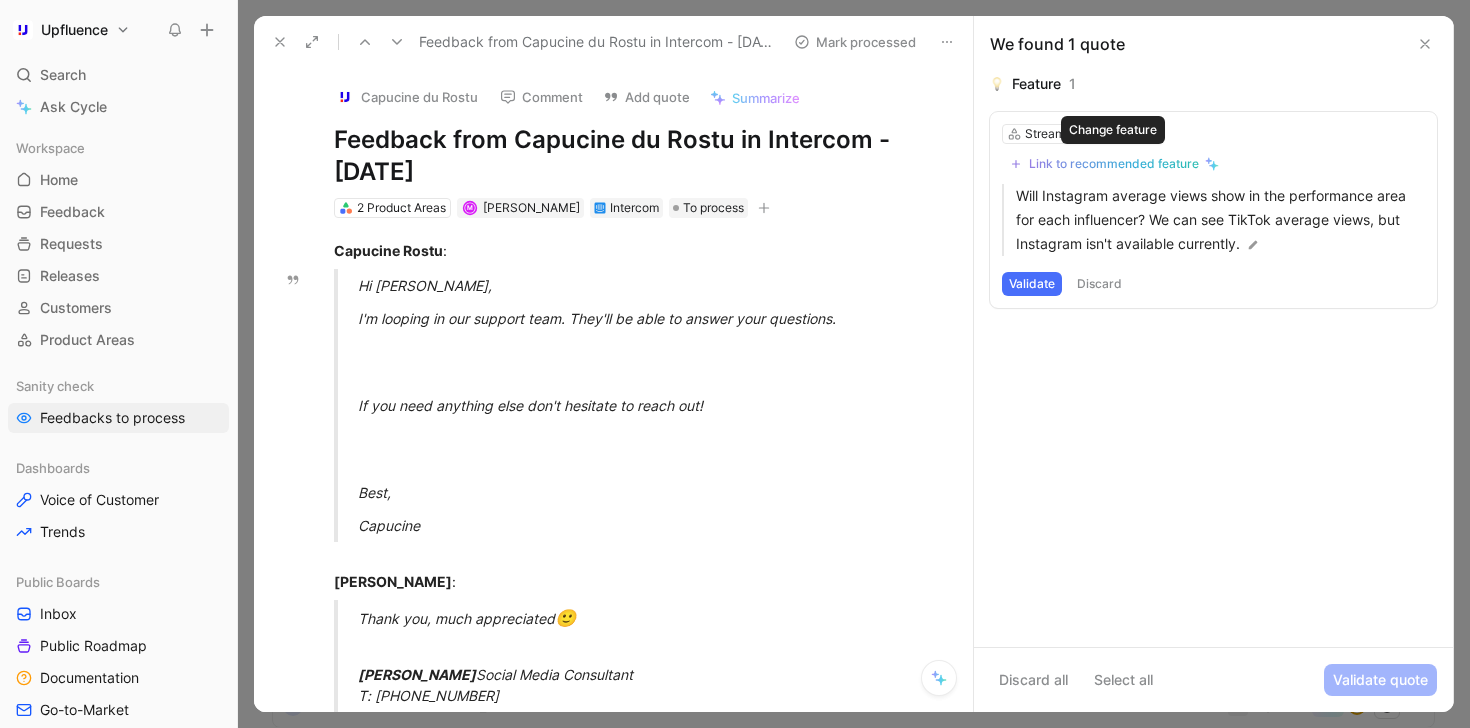 click on "Link to recommended feature" at bounding box center (1114, 164) 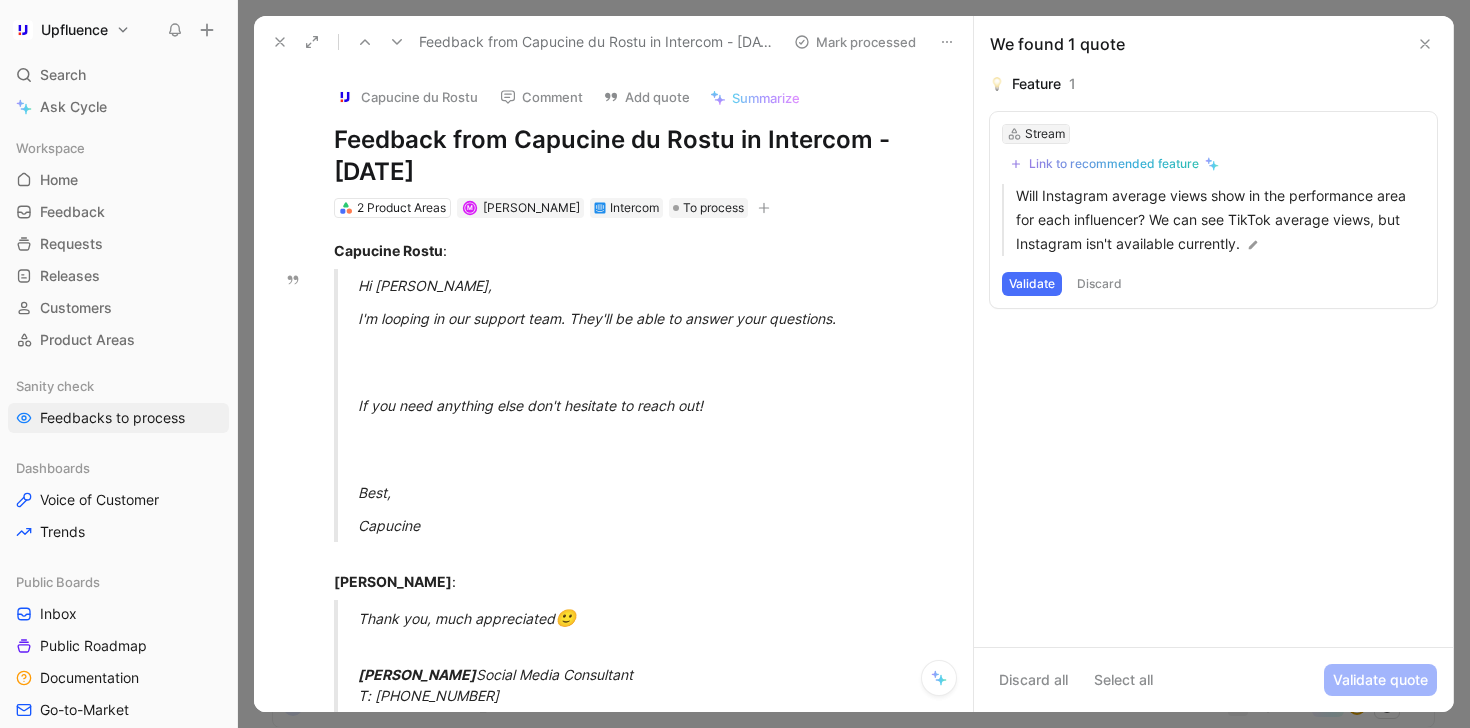 click on "Stream" at bounding box center (1045, 134) 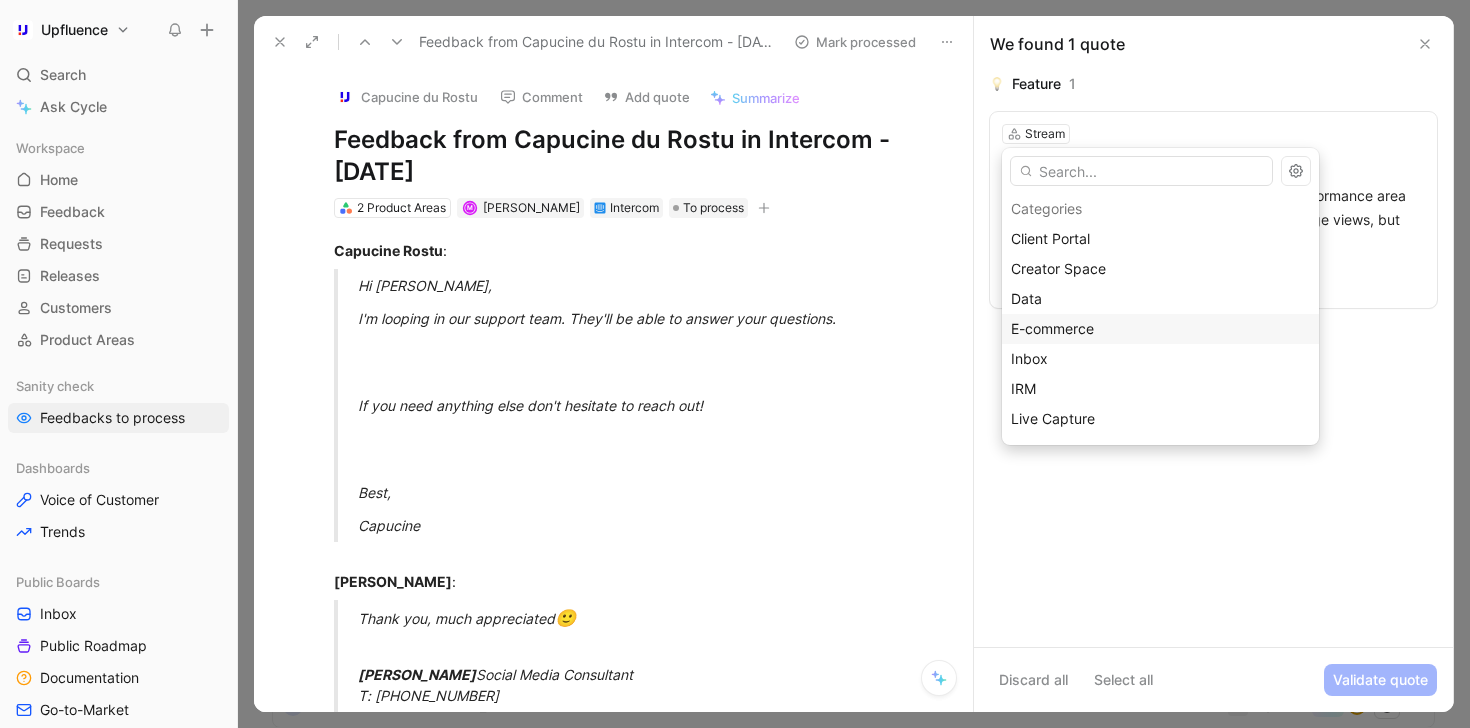 scroll, scrollTop: 0, scrollLeft: 0, axis: both 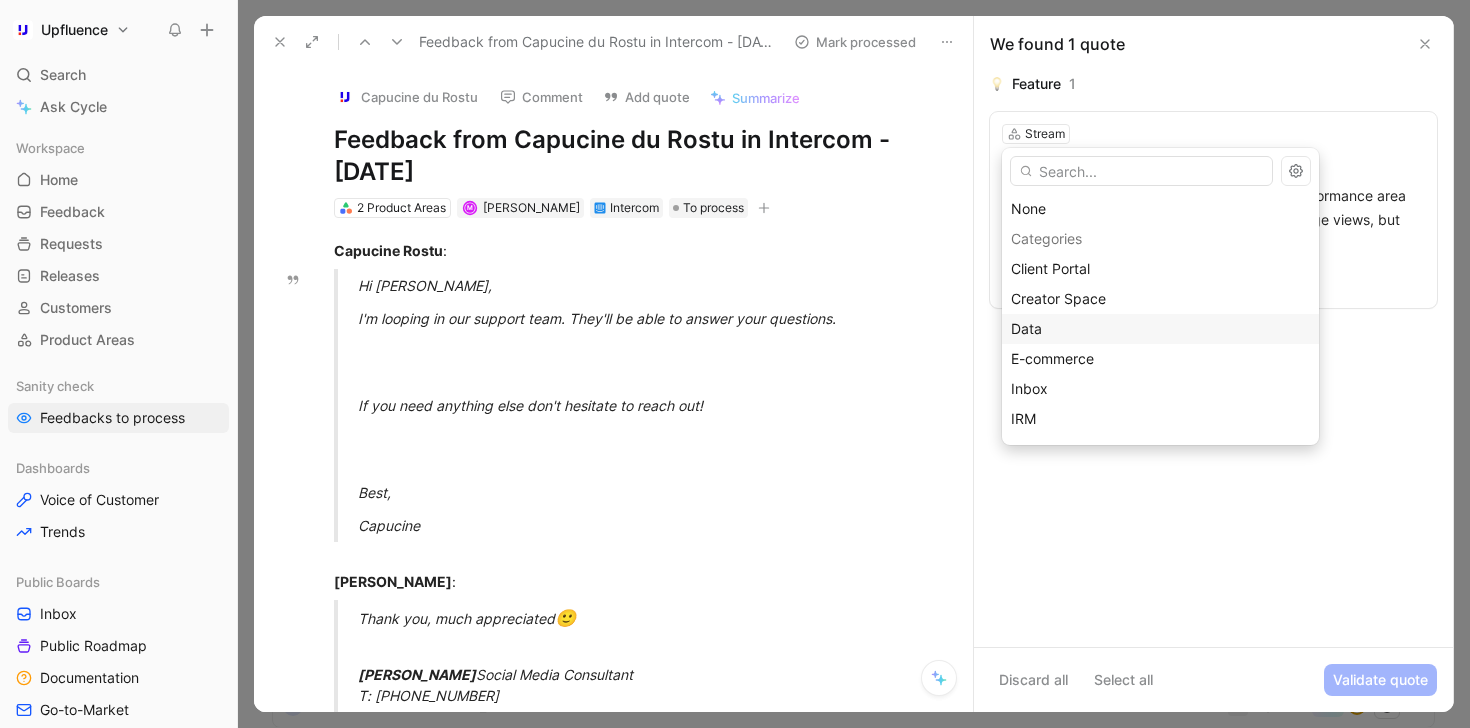 click on "Data" at bounding box center [1160, 329] 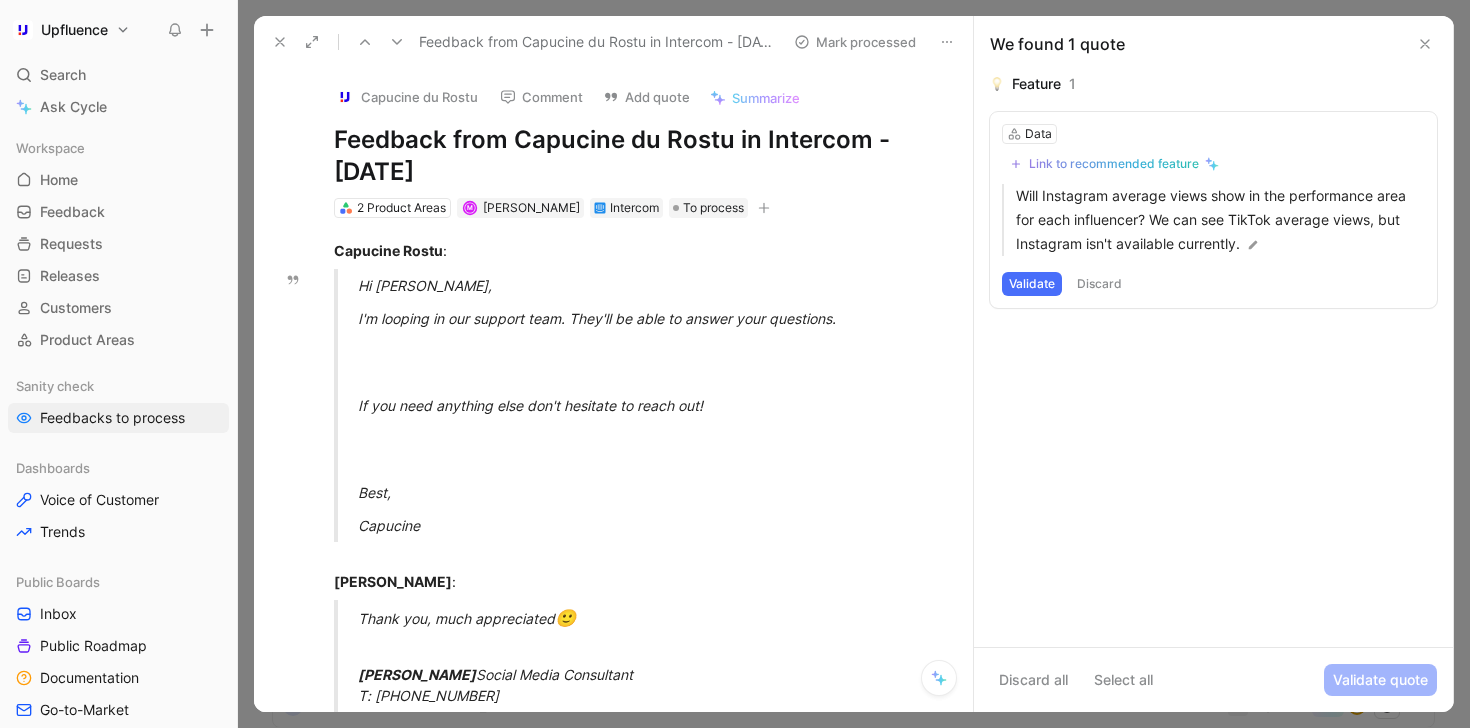 click on "Validate" at bounding box center [1032, 284] 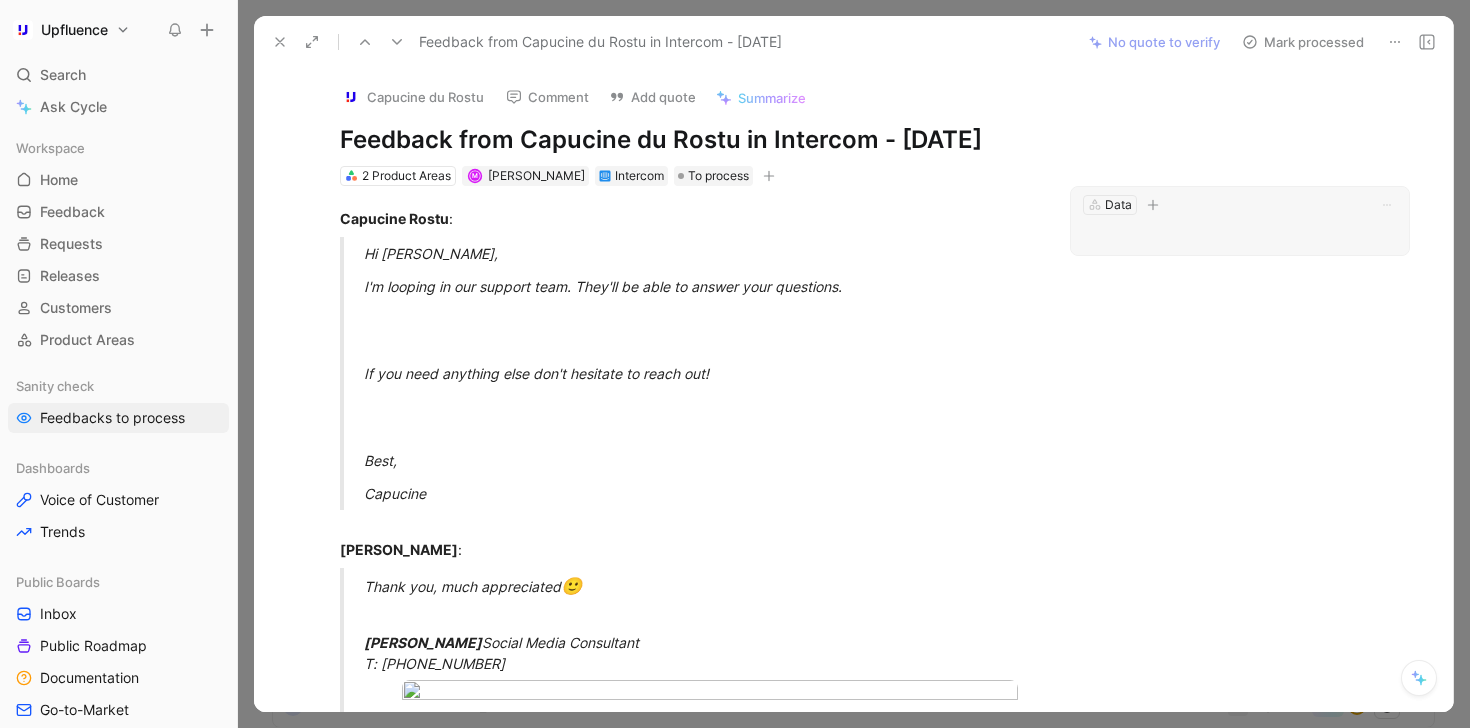click on "Data" at bounding box center (1240, 221) 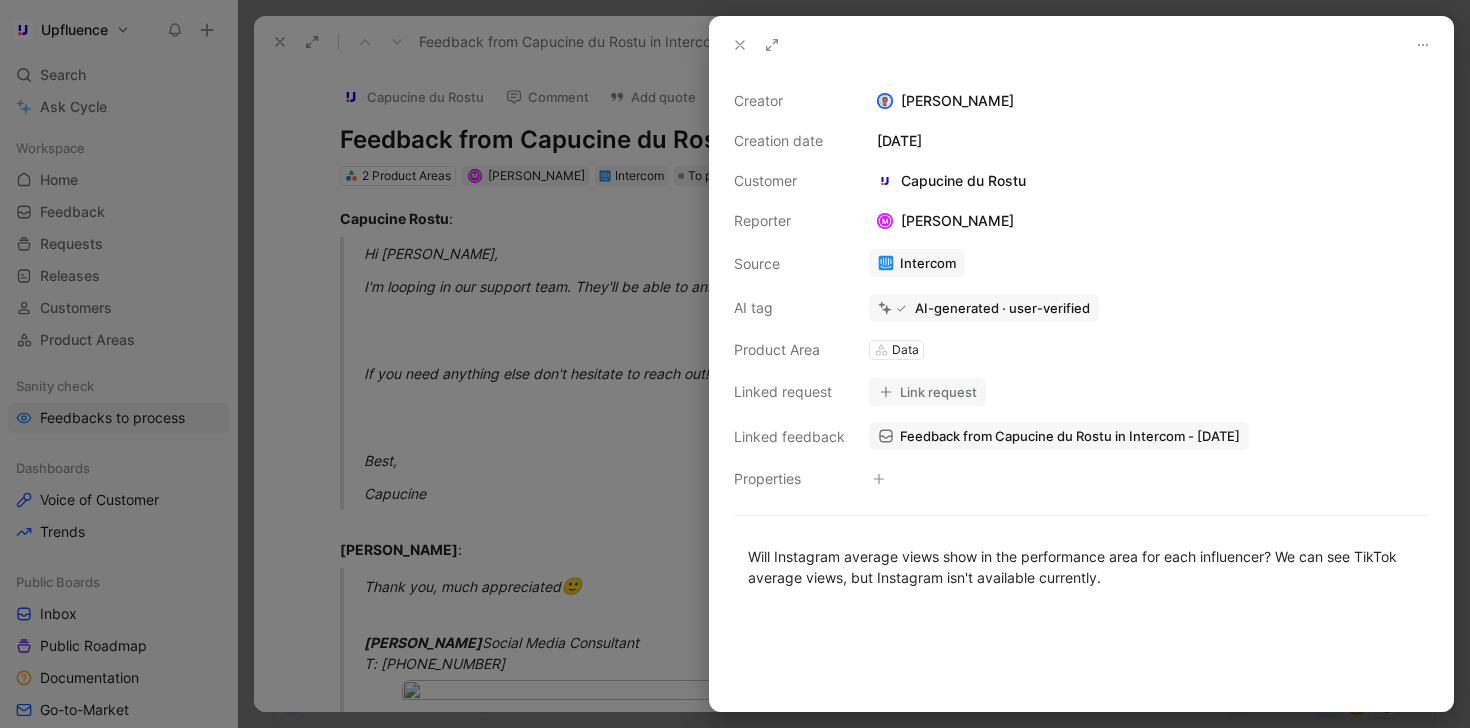 click 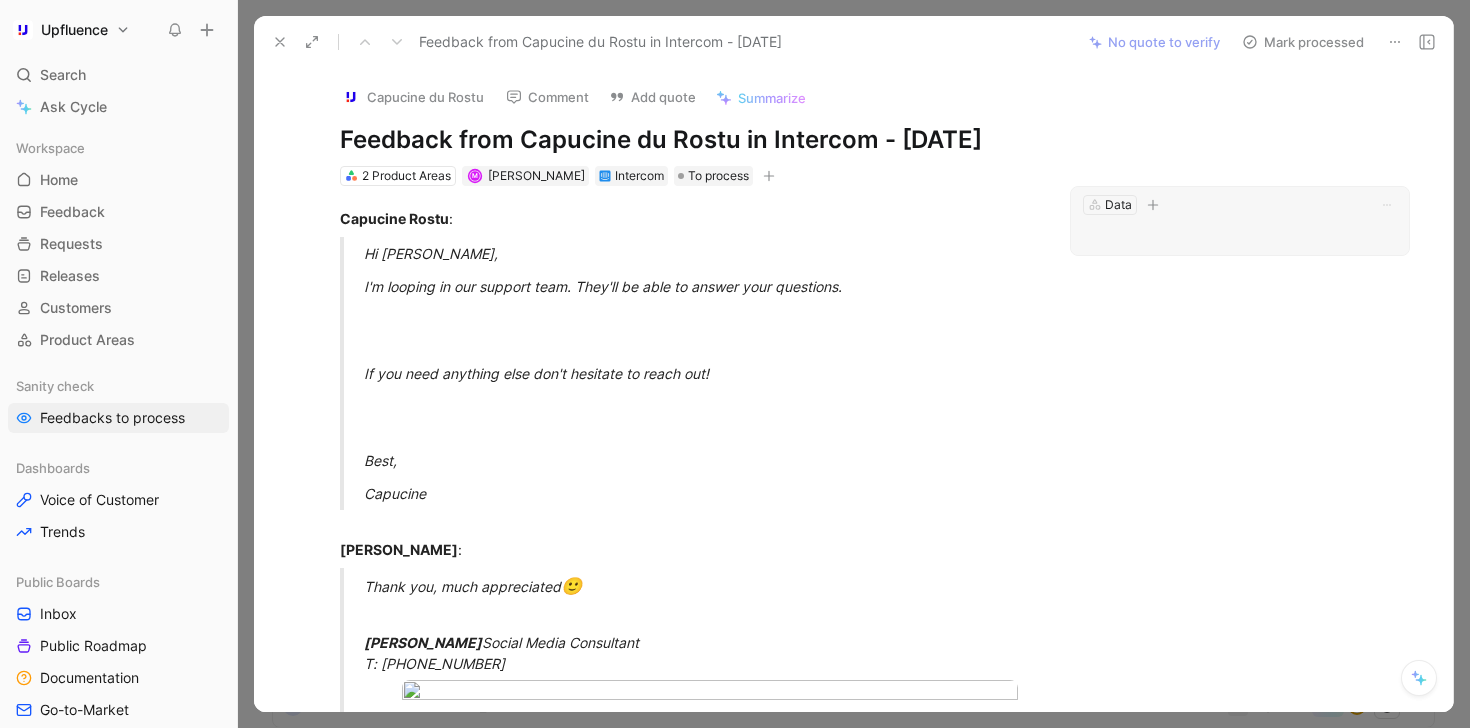 click on "Data" at bounding box center [1240, 205] 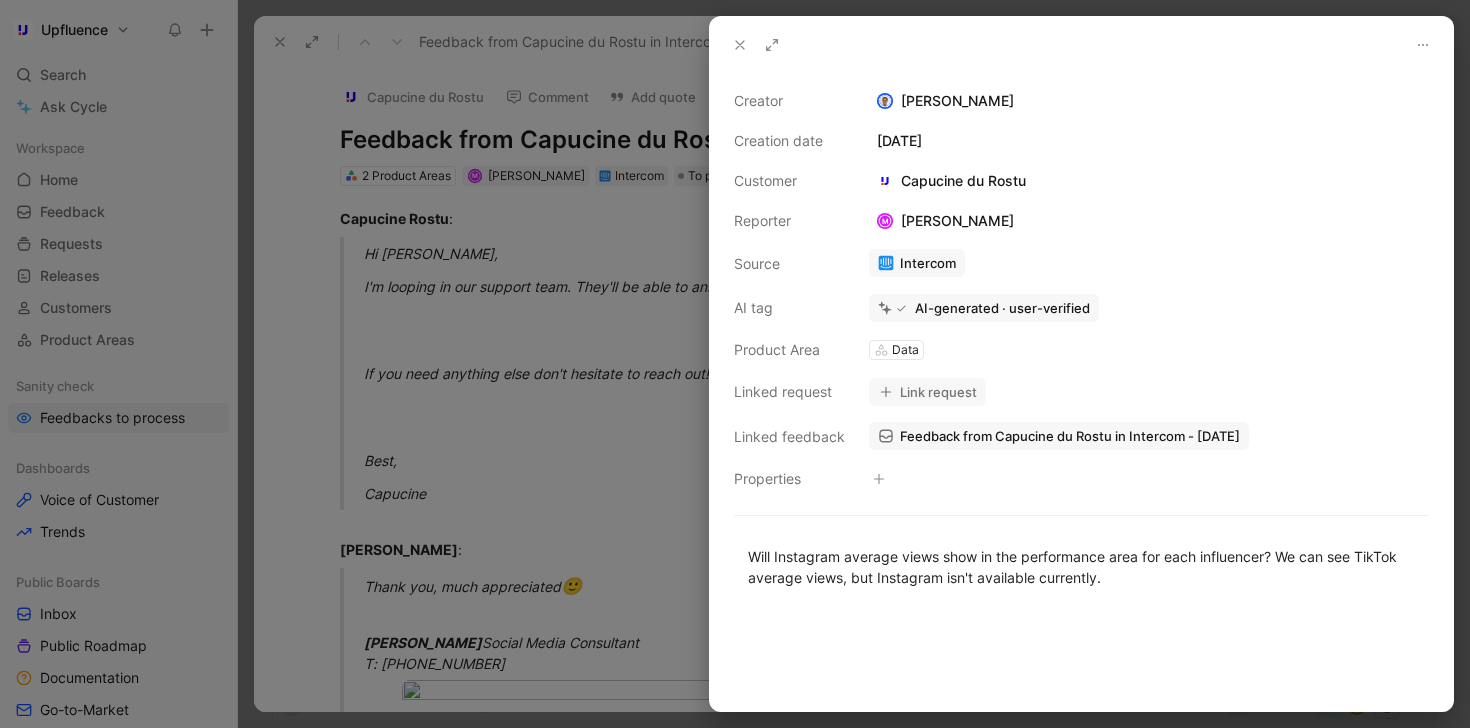 click at bounding box center (735, 364) 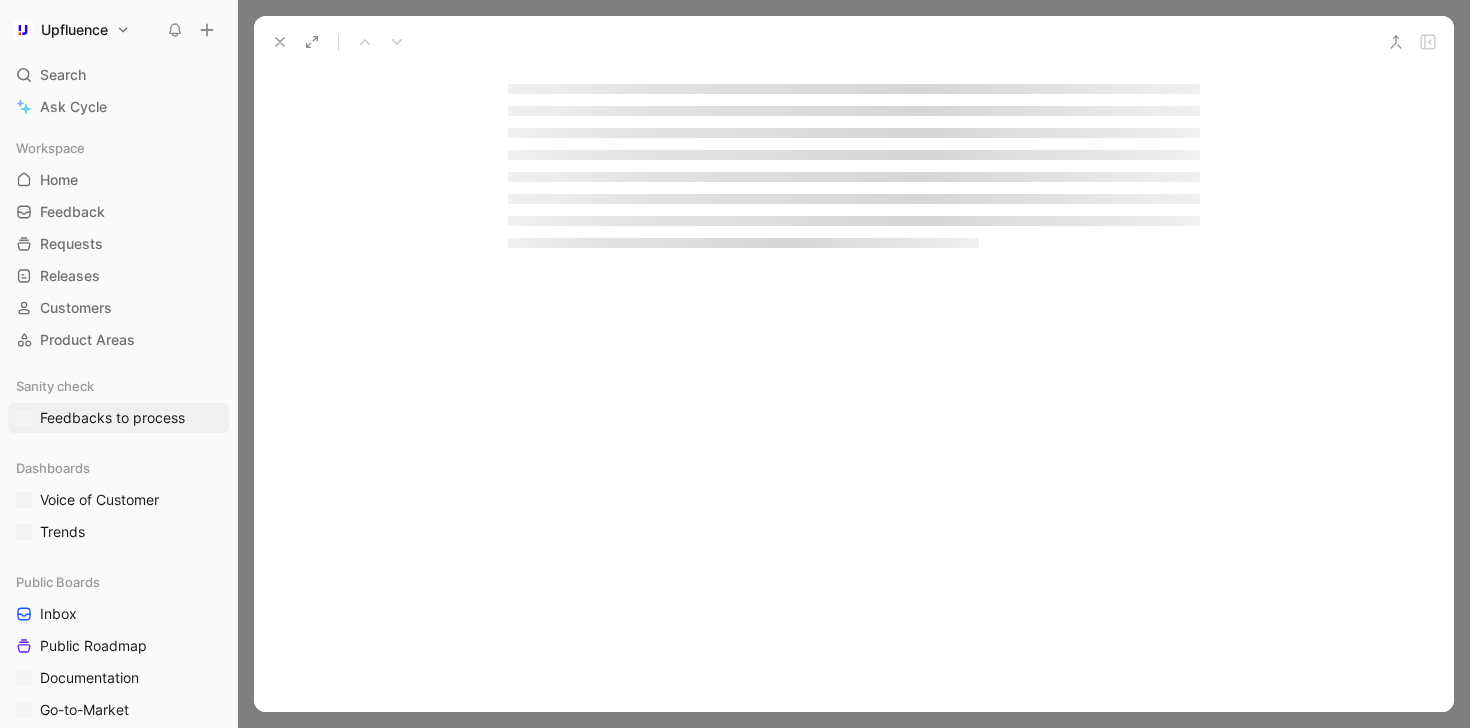scroll, scrollTop: 0, scrollLeft: 0, axis: both 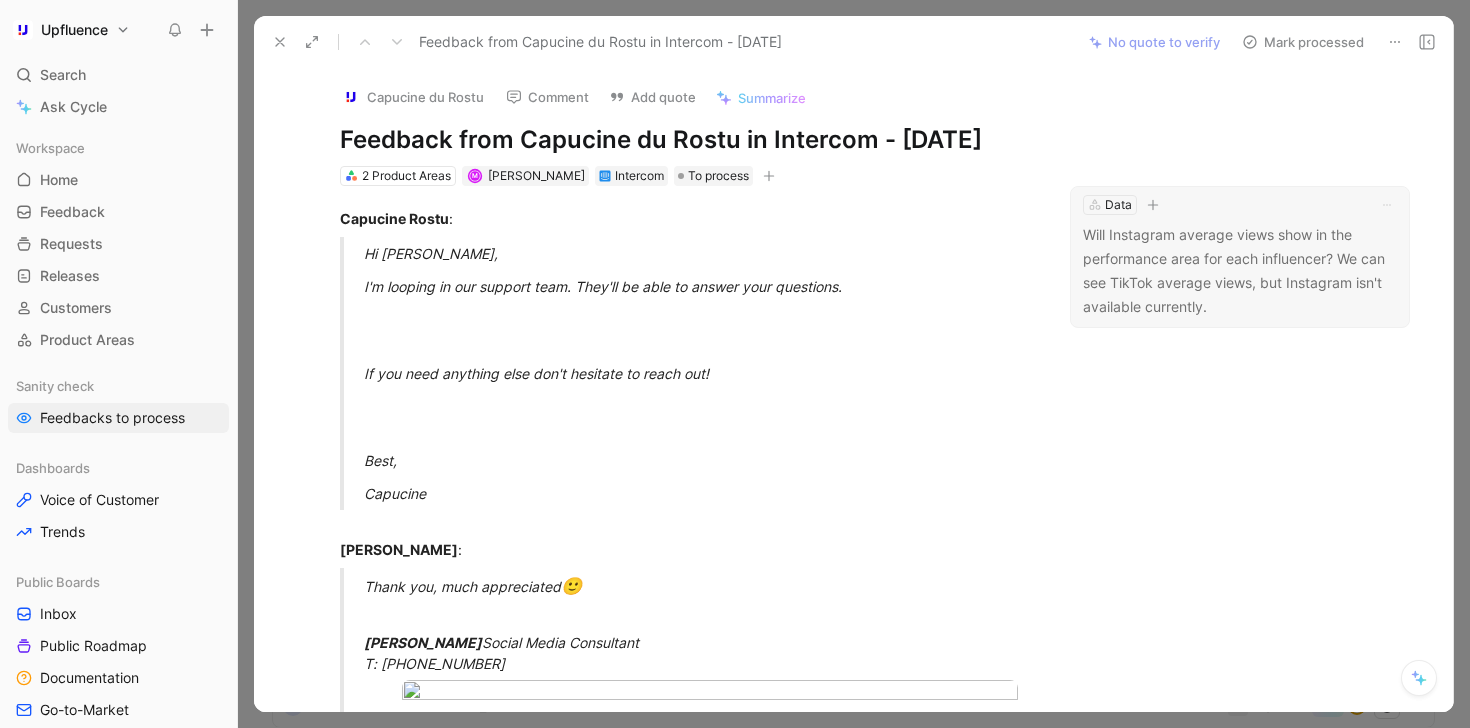 click 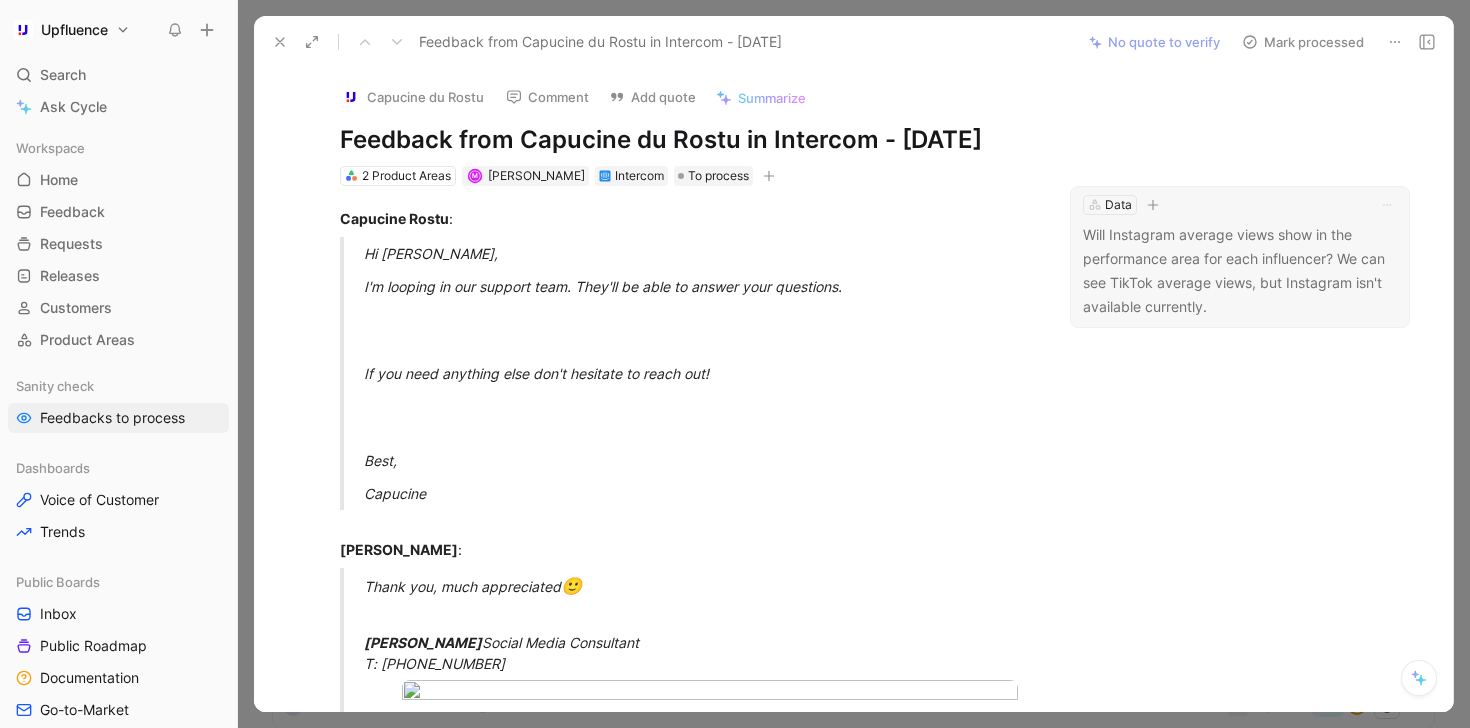 click 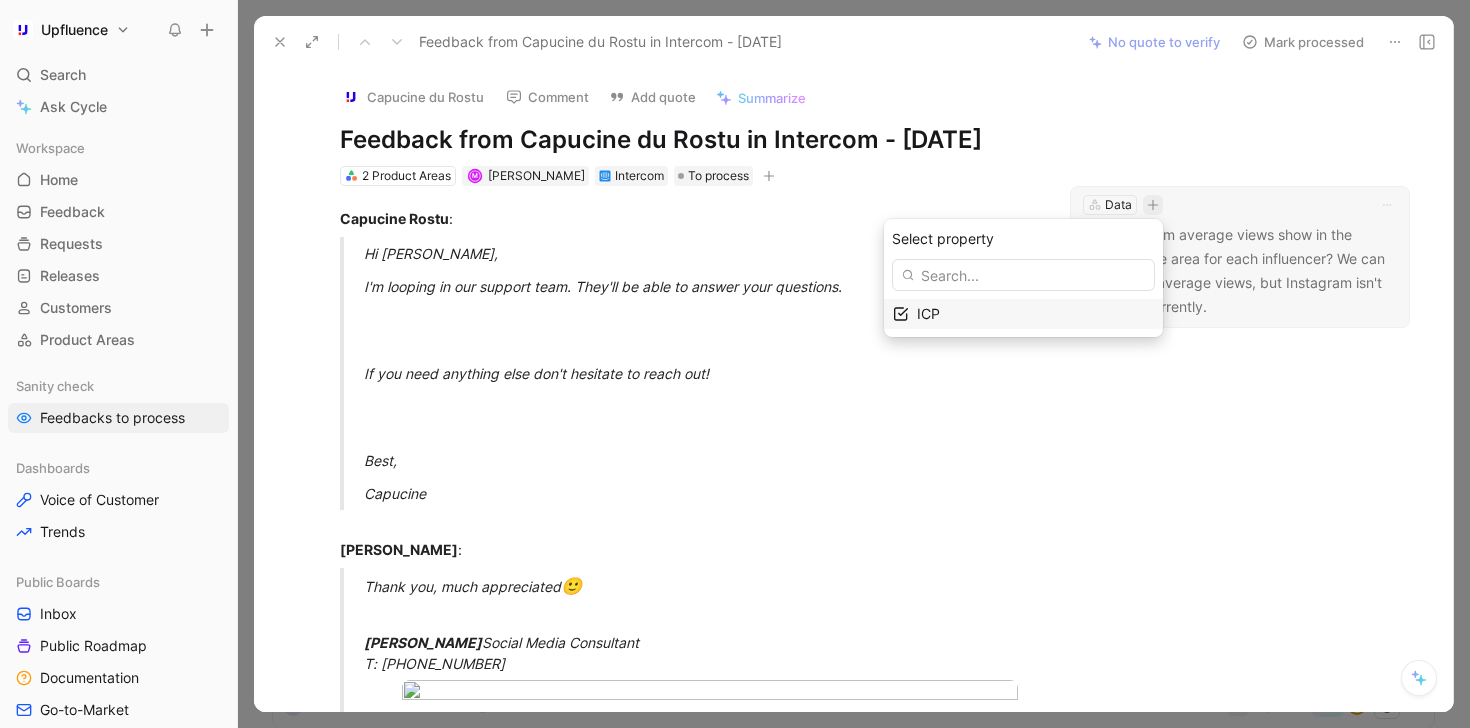 click on "ICP" at bounding box center [1035, 314] 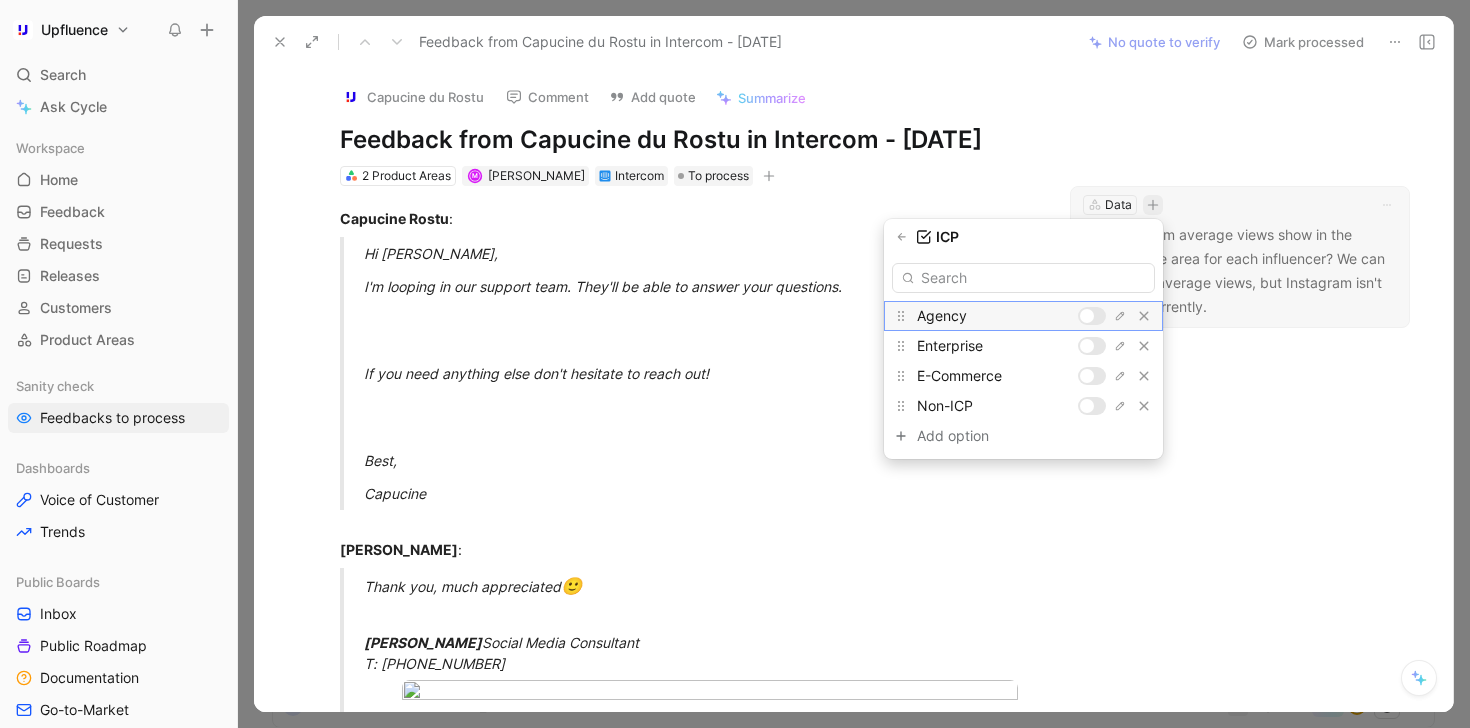 click at bounding box center (1087, 316) 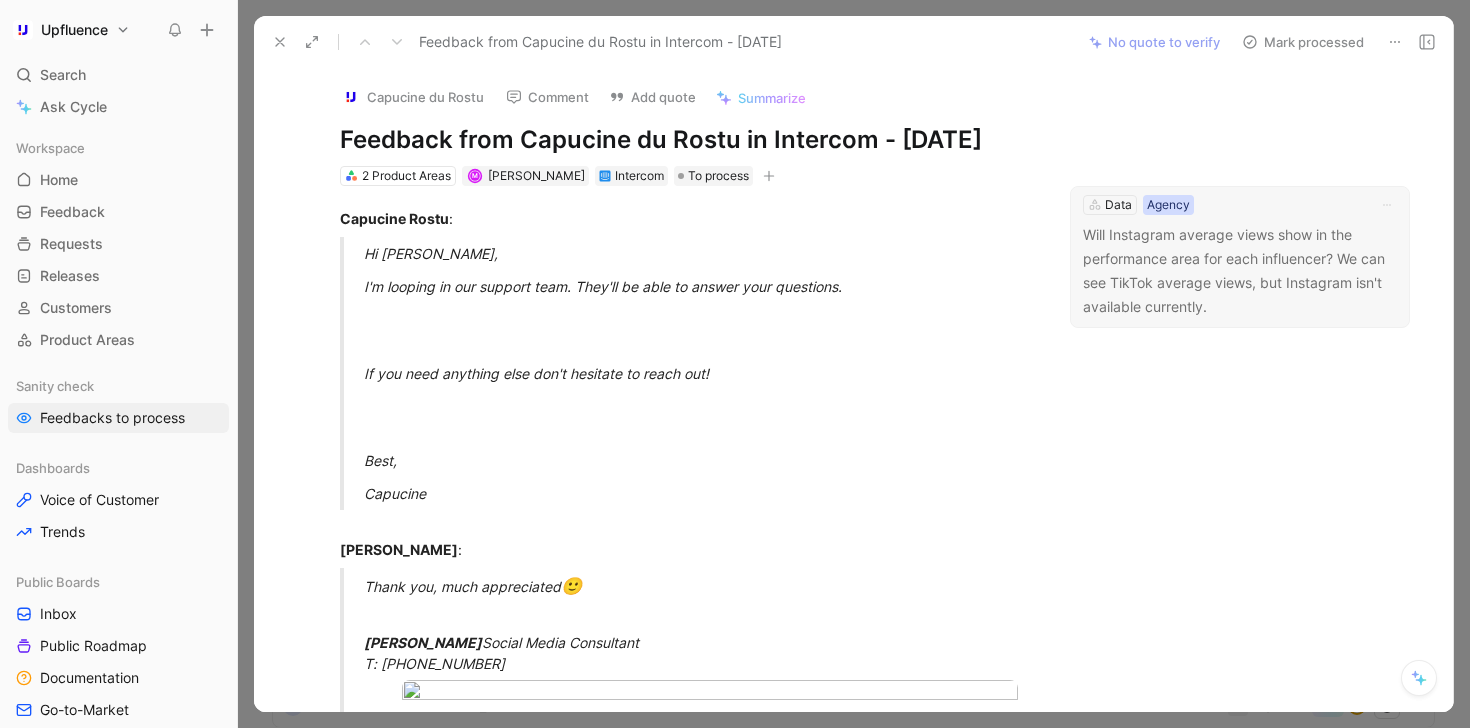 click on "Agency" at bounding box center (1168, 205) 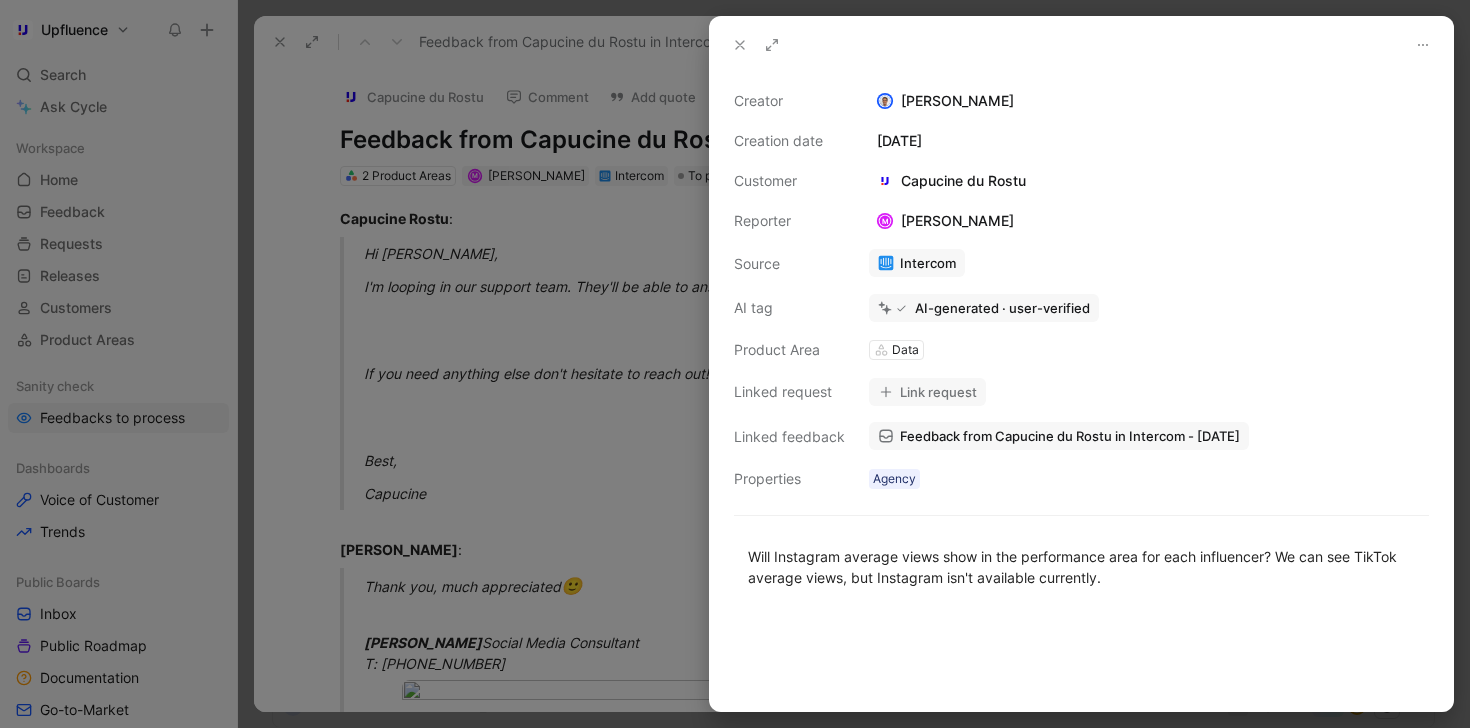 click 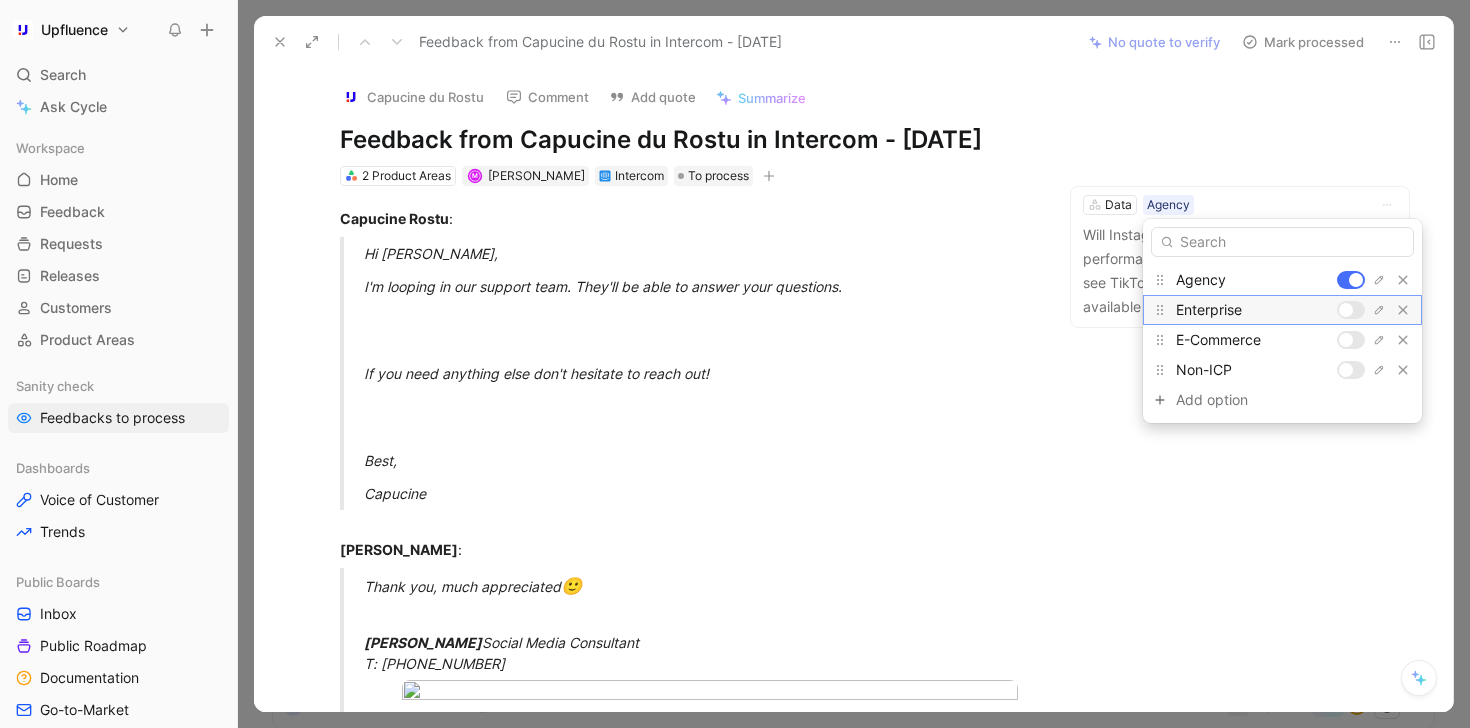 click at bounding box center [1346, 310] 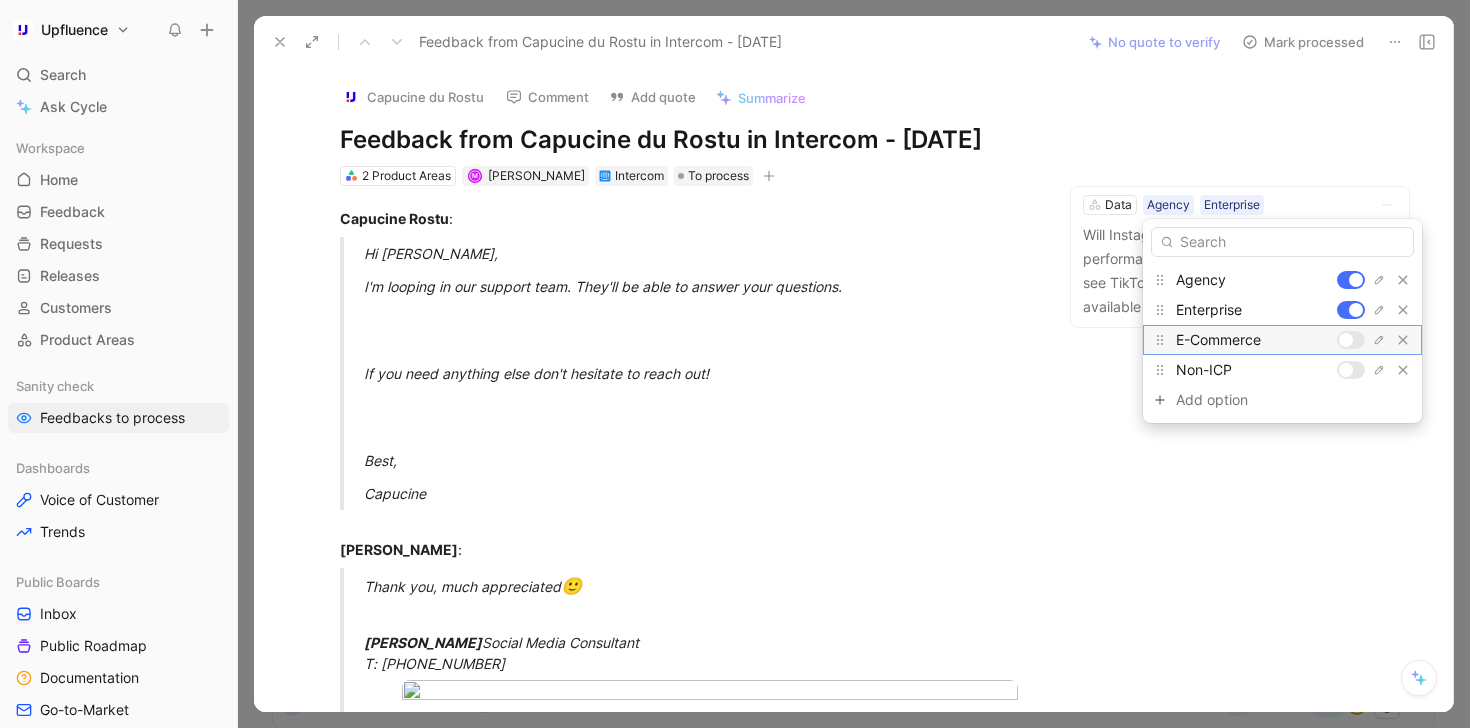 click at bounding box center [1351, 340] 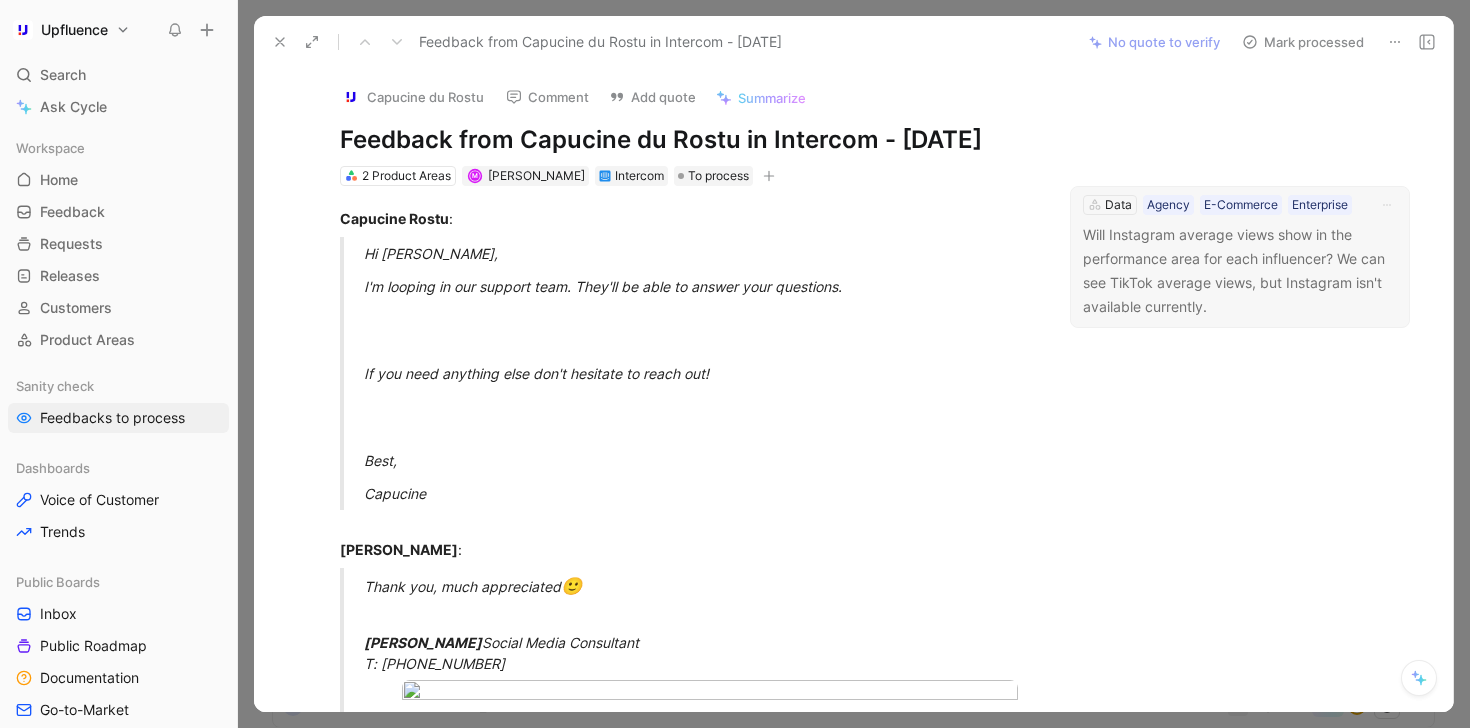 click on "Will Instagram average views show in the performance area for each influencer? We can see TikTok average views, but Instagram isn't available currently." at bounding box center (1240, 271) 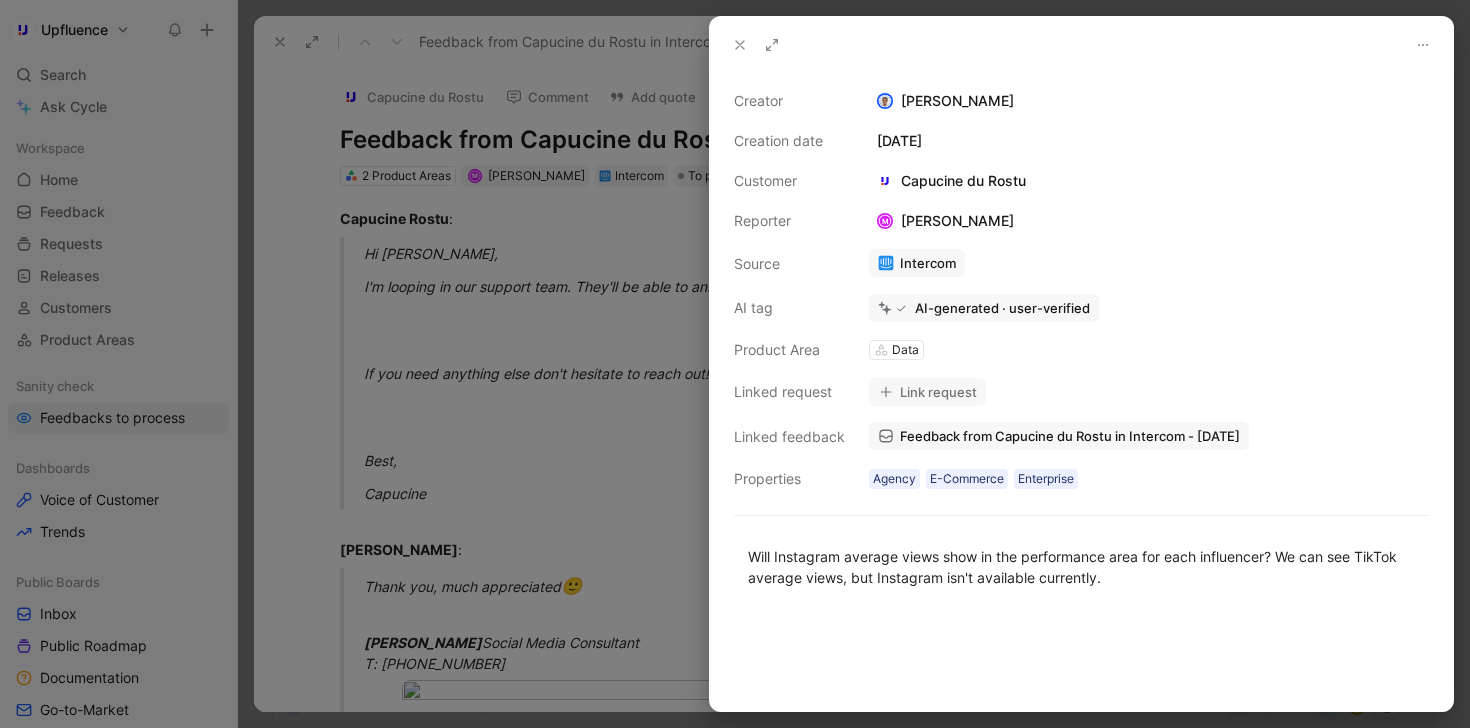 click on "2 Product Areas" at bounding box center (959, 399) 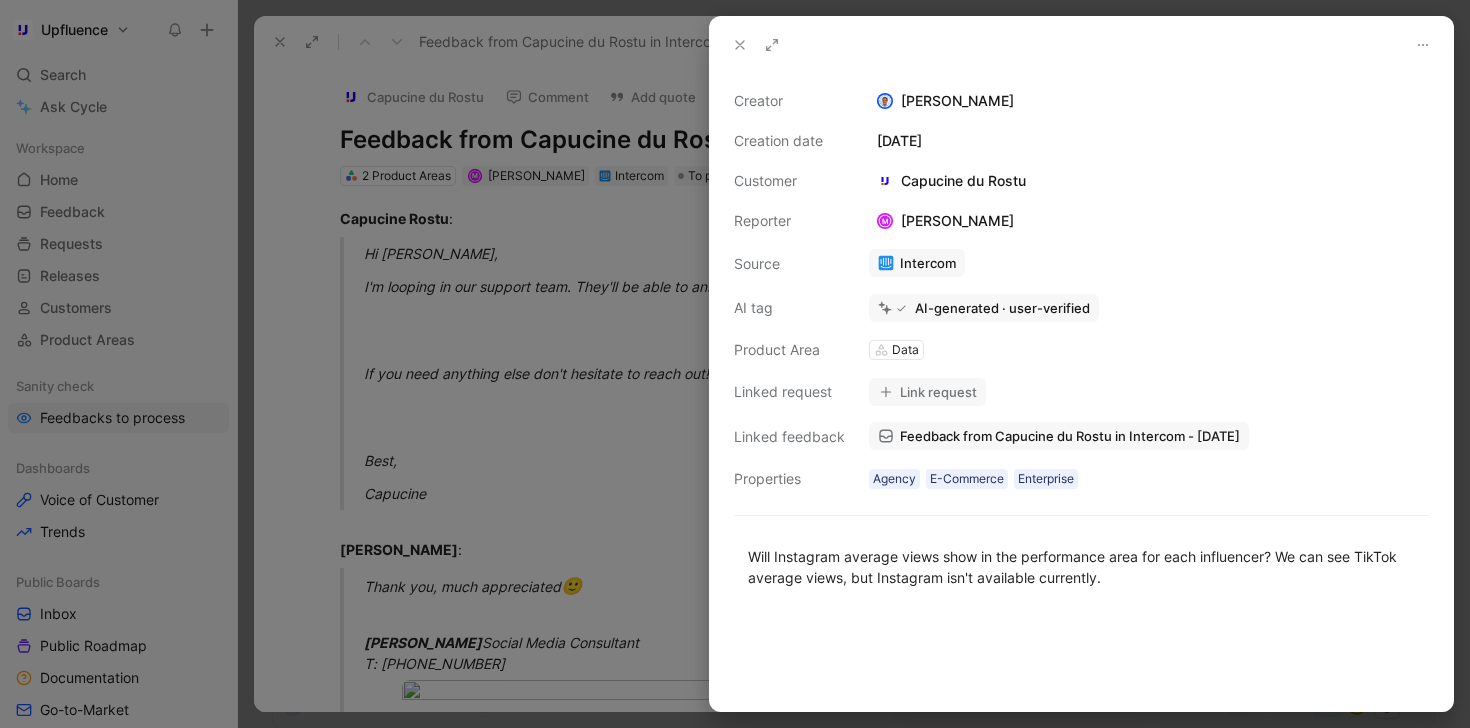 click on "Creator Simon Boxus Creation date [DATE] Customer Capucine du Rostu Reporter [PERSON_NAME] Source Intercom AI tag AI-generated · user-verified Product Area Data Linked request Link request Linked feedback Feedback from Capucine du Rostu in Intercom - [DATE] Feedback from Capucine du Rostu in Intercom - [DATE] 2 Product Areas Properties Agency E-Commerce Enterprise" at bounding box center [1081, 290] 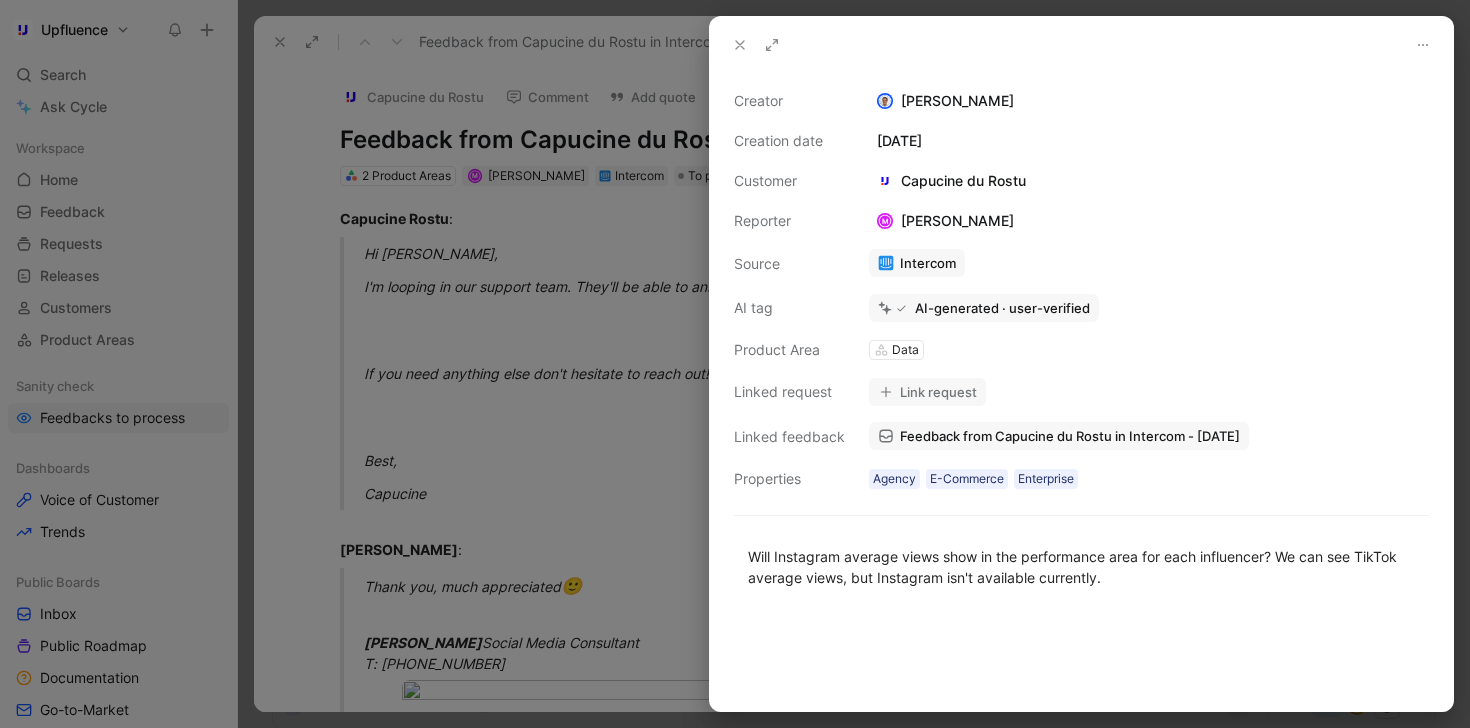 click on "Link request" at bounding box center [927, 392] 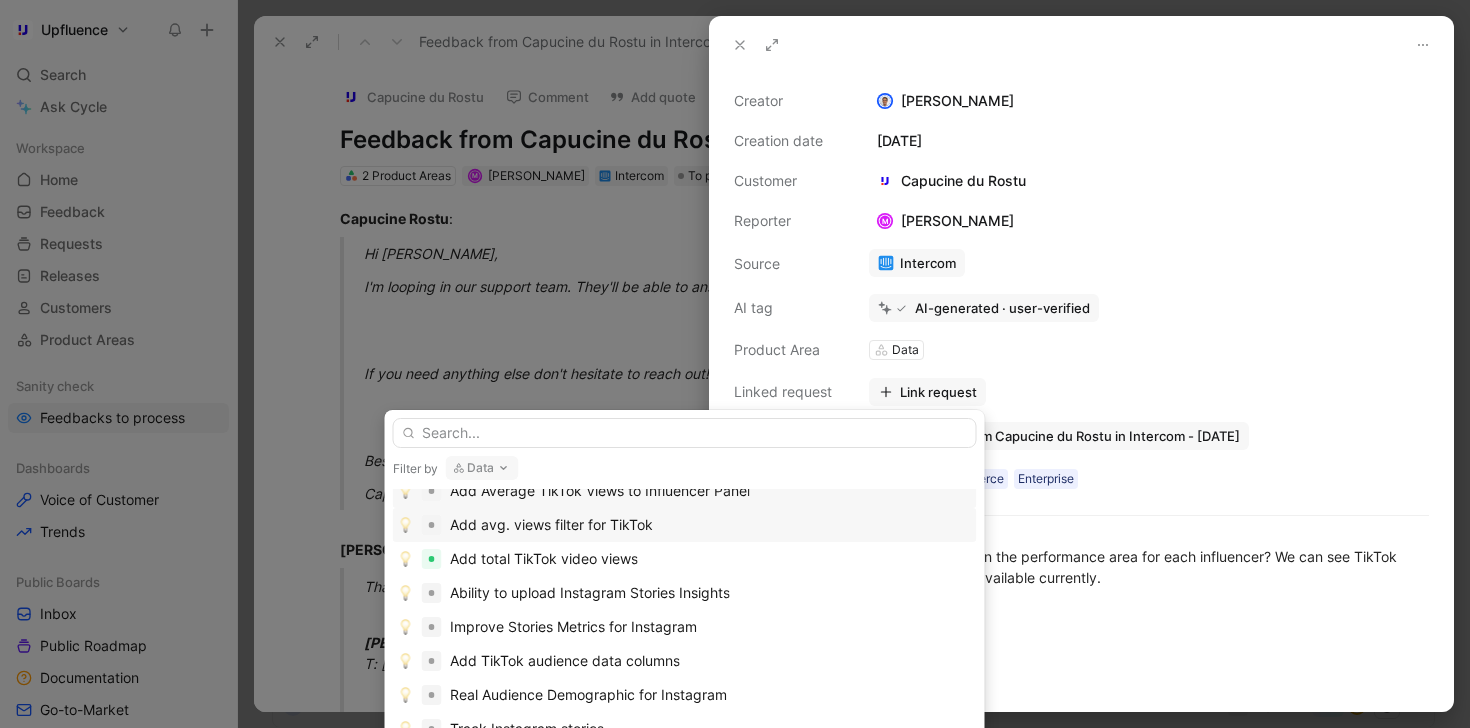 scroll, scrollTop: 0, scrollLeft: 0, axis: both 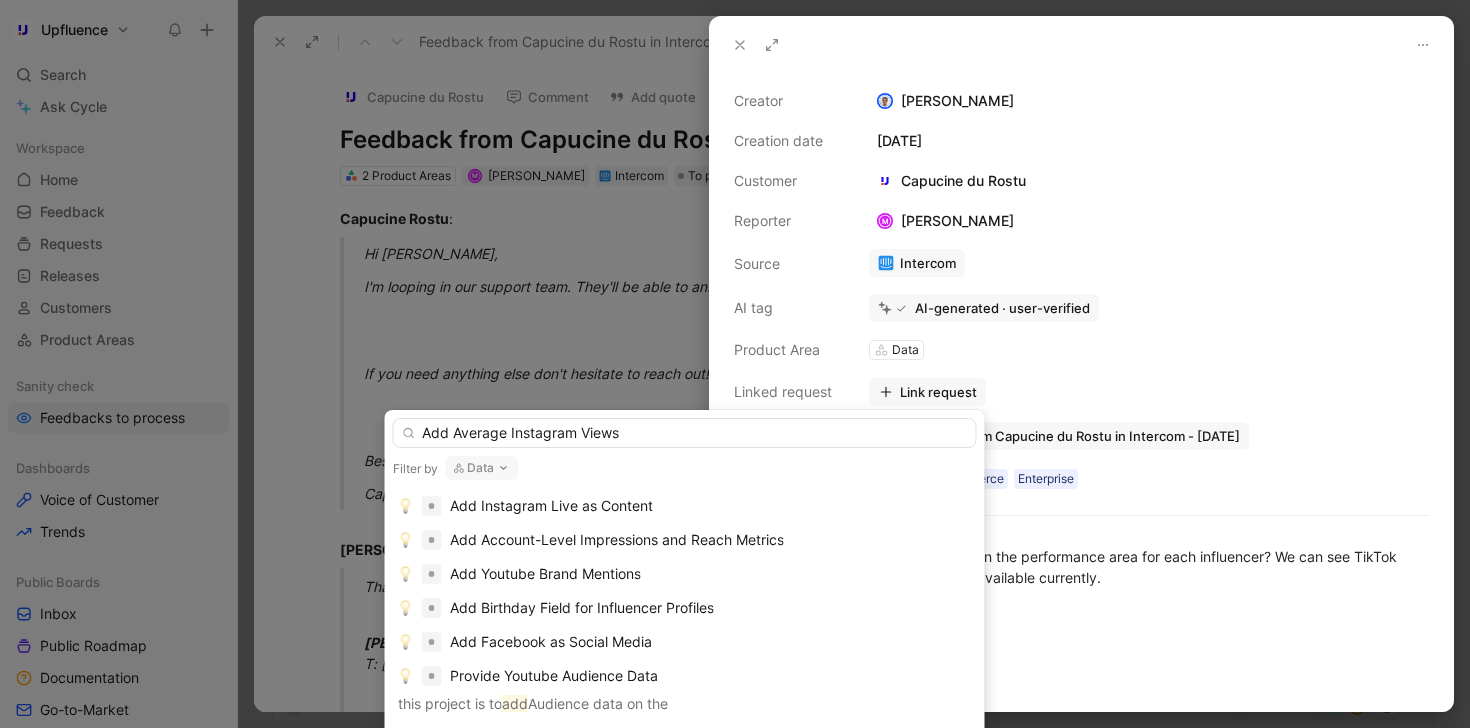 type on "Add Average Instagram Views" 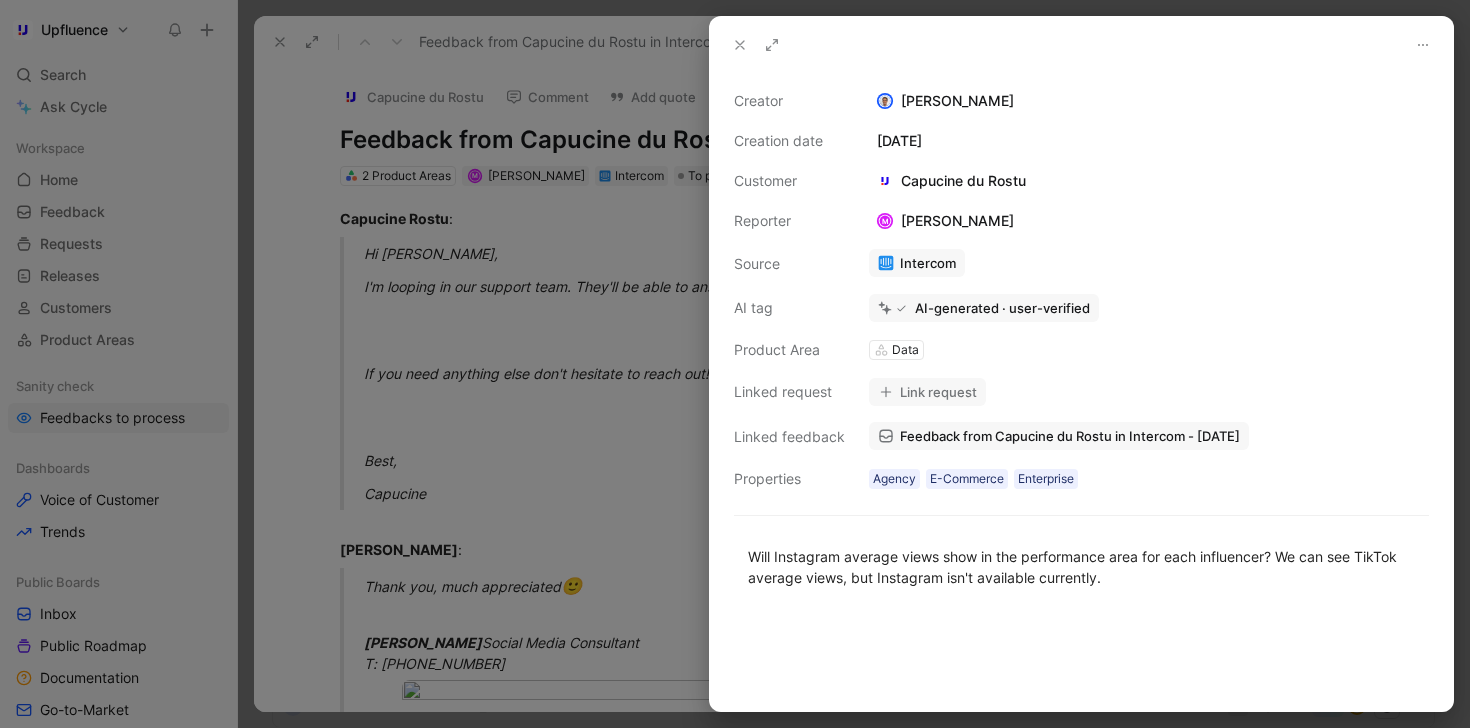 click on "Link request" at bounding box center [927, 392] 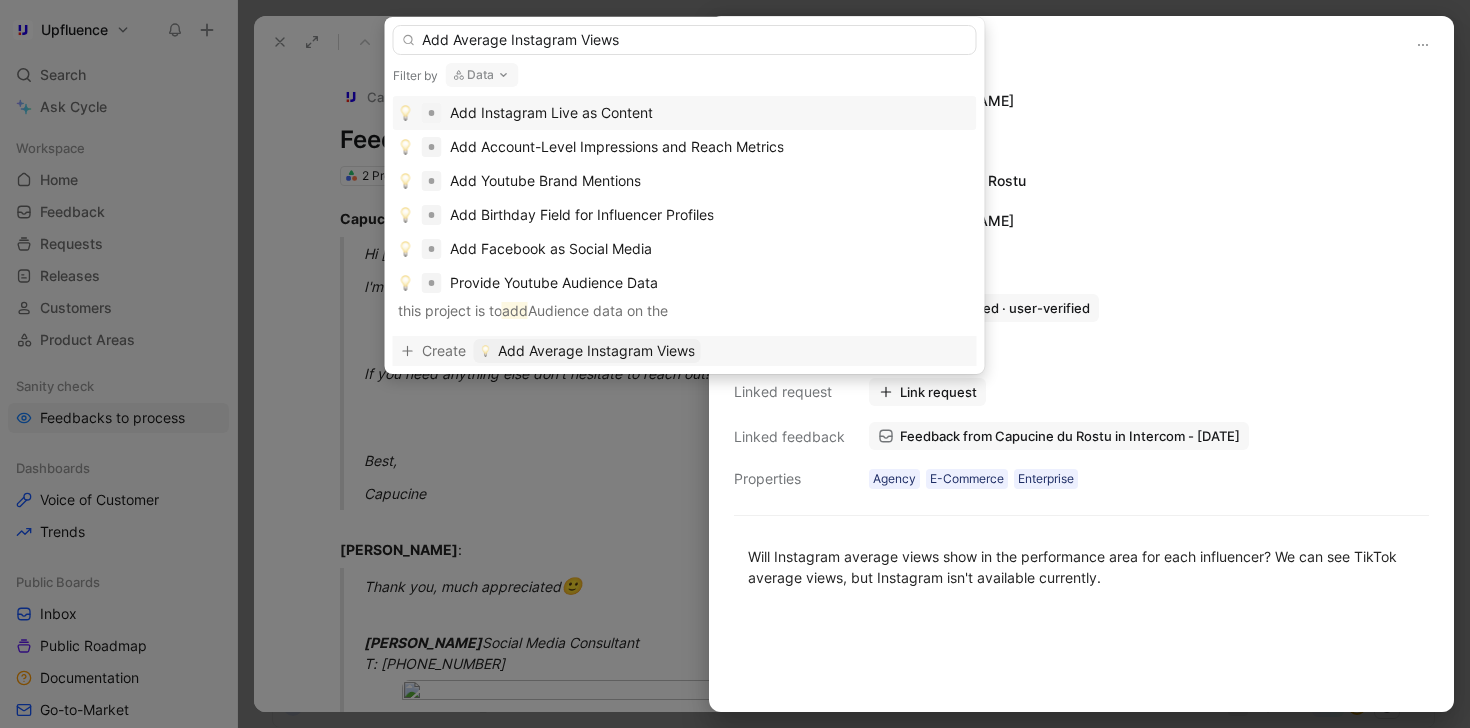 type on "Add Average Instagram Views" 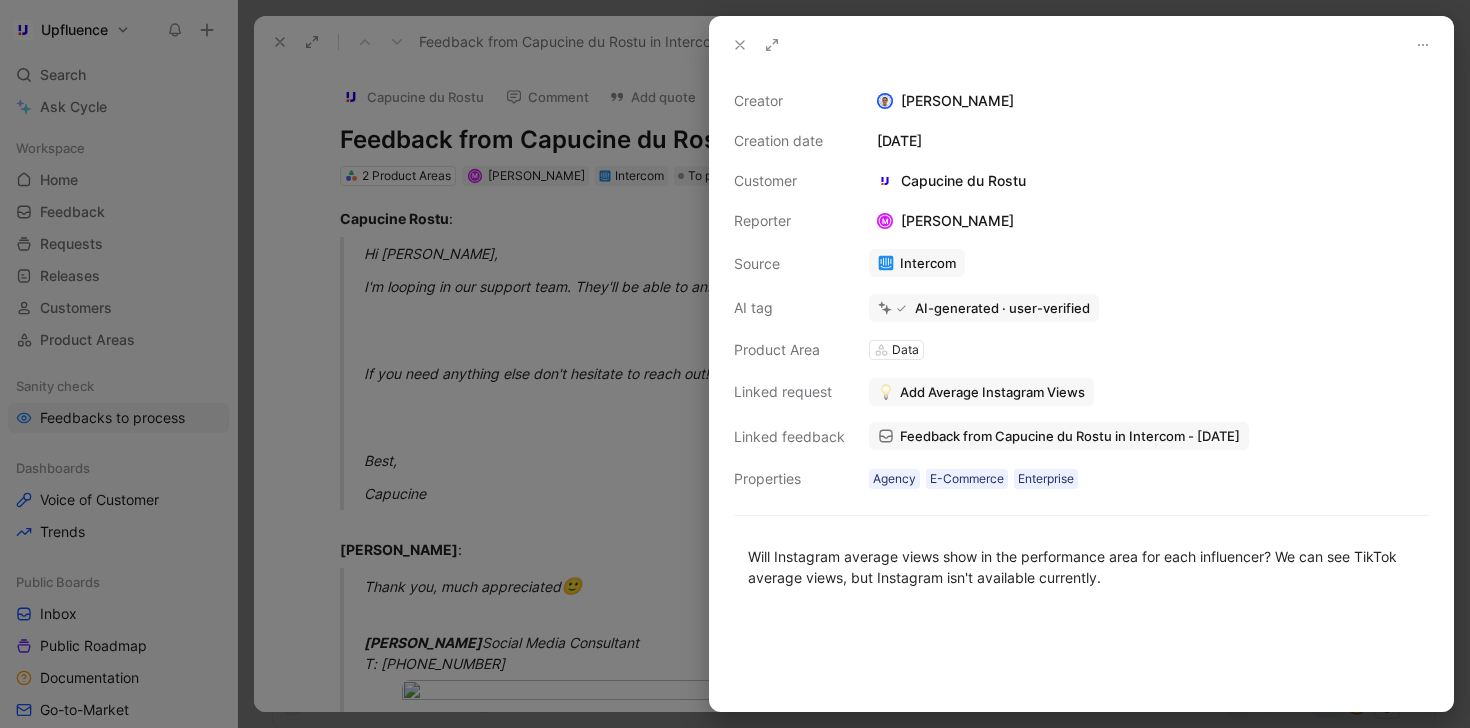 click at bounding box center (735, 364) 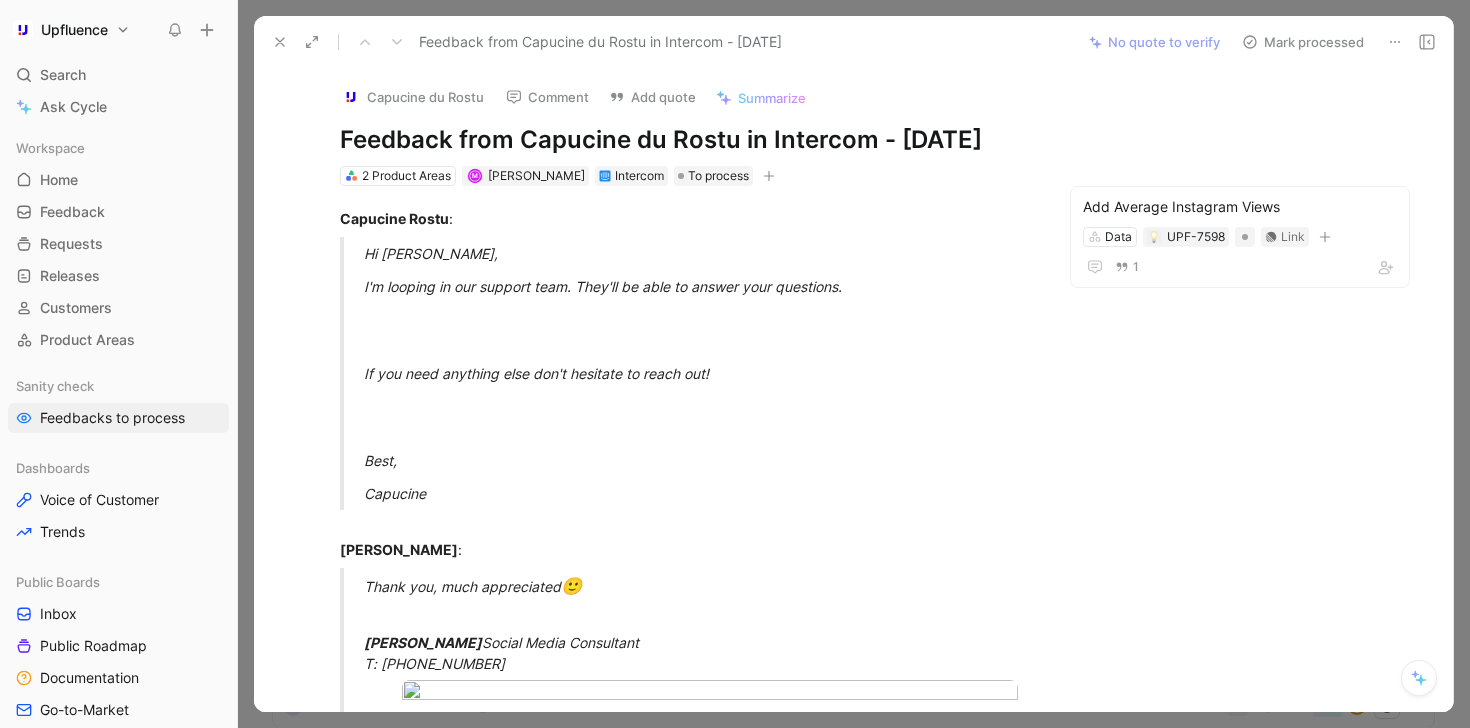 click on "Mark processed" at bounding box center [1303, 42] 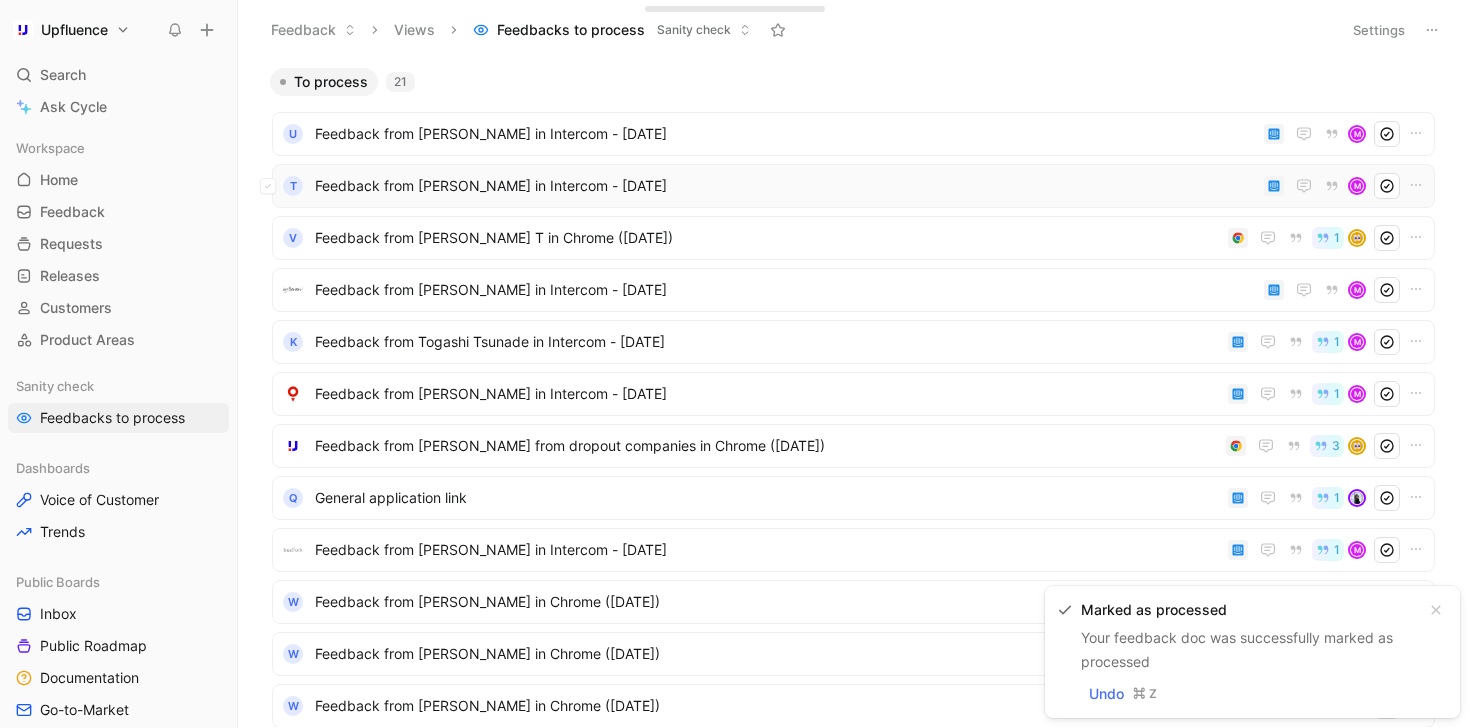 click on "Feedback from [PERSON_NAME] in Intercom - [DATE]" at bounding box center [785, 186] 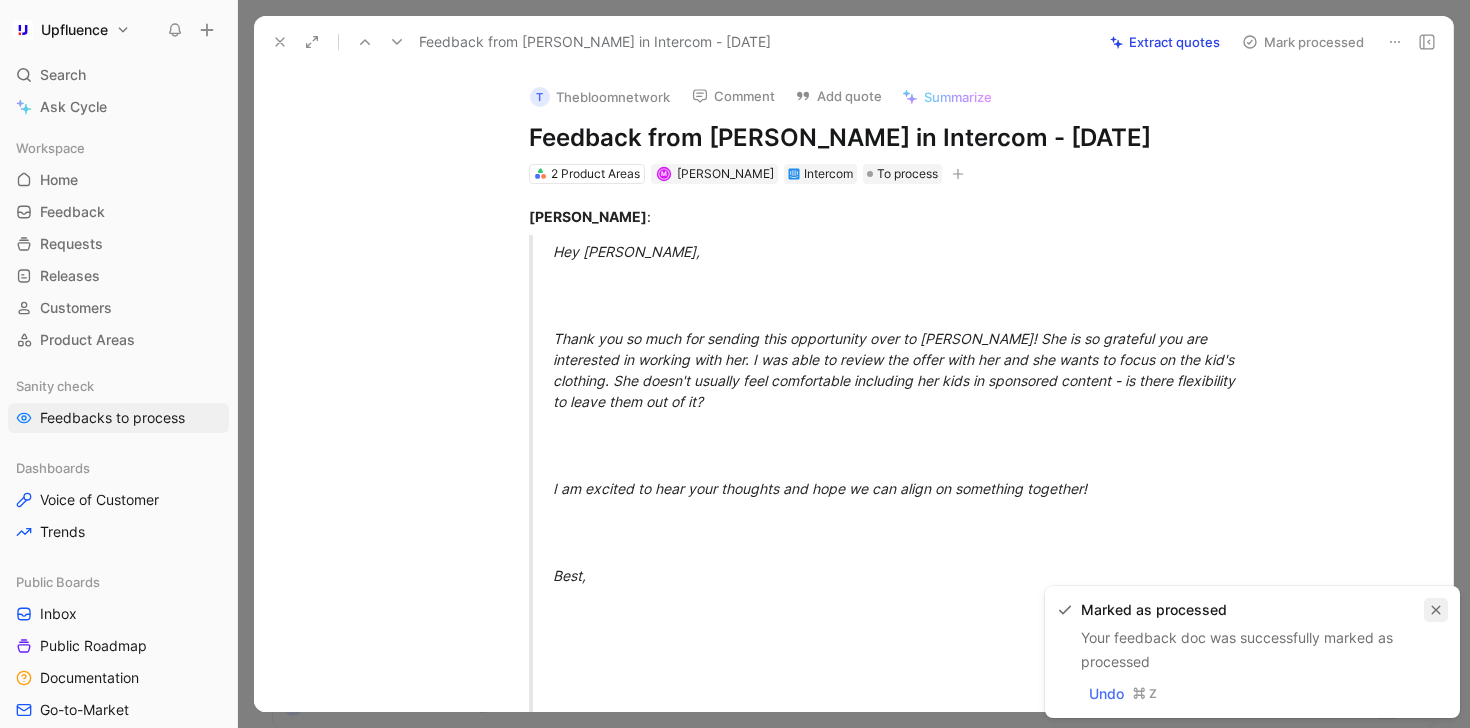 click 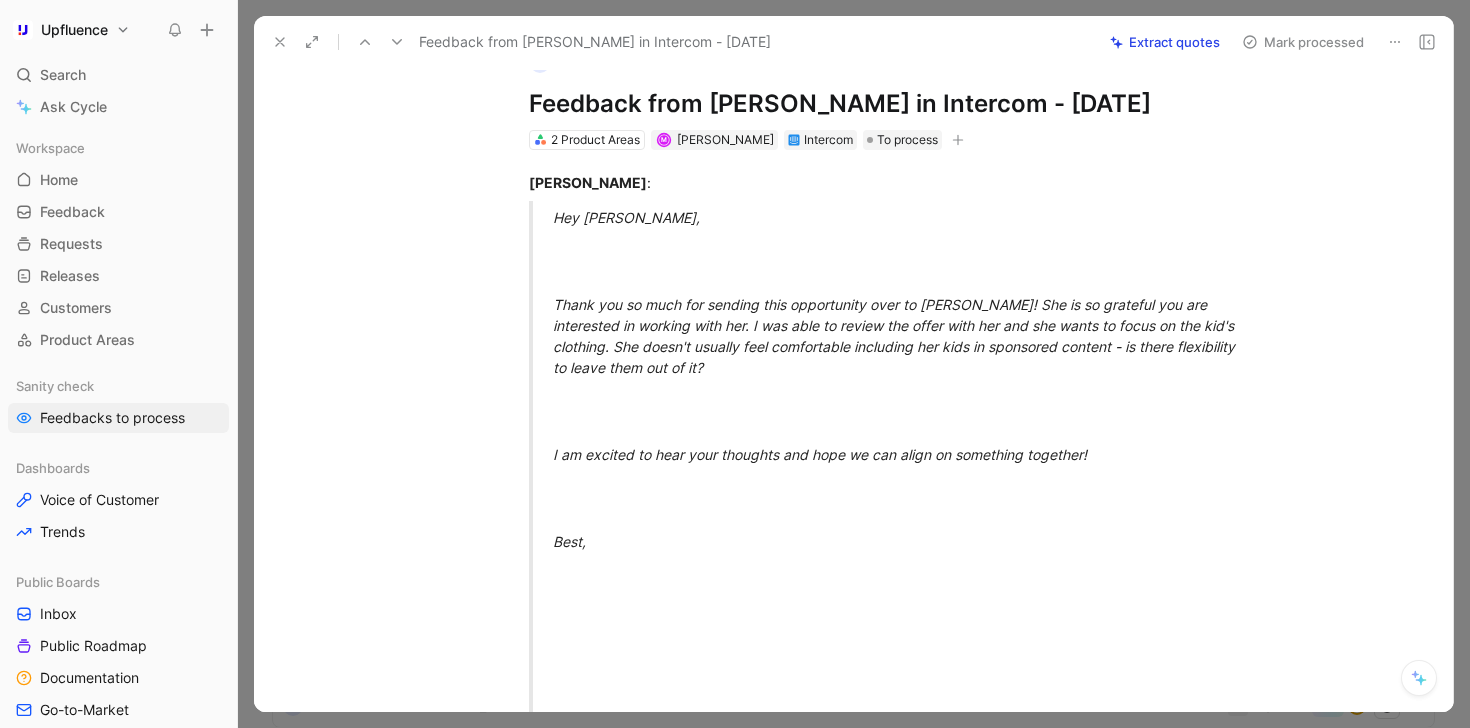 scroll, scrollTop: 38, scrollLeft: 0, axis: vertical 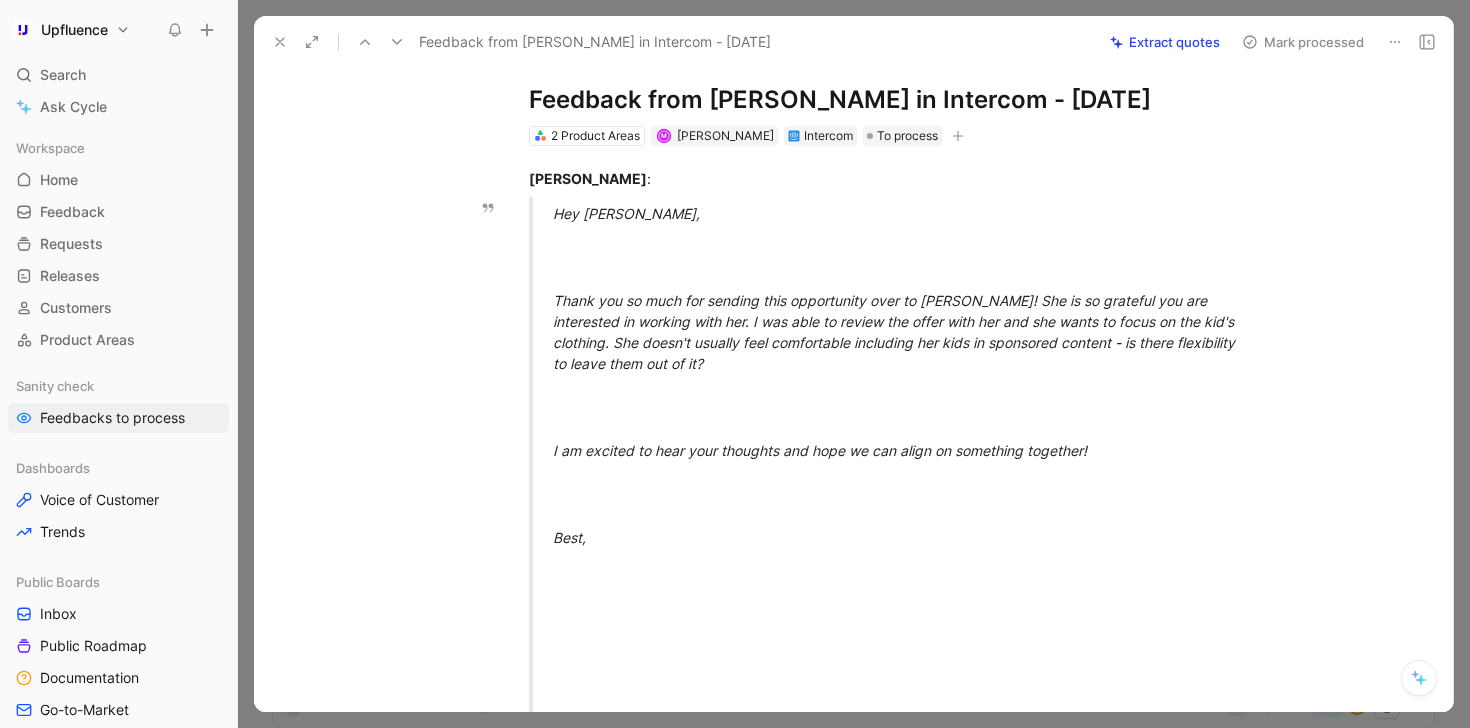 click 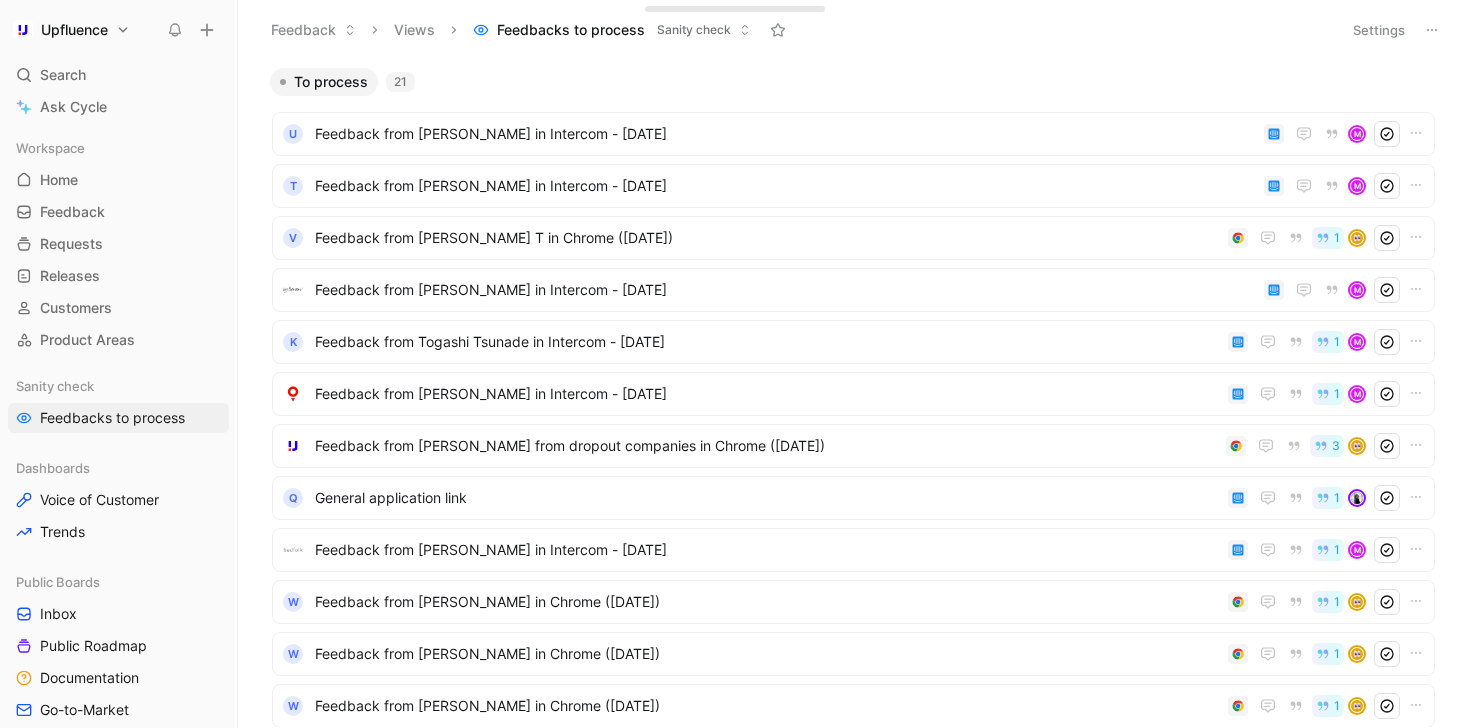 click on "Upfluence Search ⌘ K Ask Cycle Workspace Home G then H Feedback G then F Requests G then R Releases G then L Customers Product Areas Sanity check Feedbacks to process Dashboards Voice of Customer Trends Public Boards Inbox Public Roadmap Documentation Go-to-Market Product Ideas Prioritized Backlog Product Roadmap Conception Ready Per Area Delivery Graveyard Design Product Design
To pick up a draggable item, press the space bar.
While dragging, use the arrow keys to move the item.
Press space again to drop the item in its new position, or press escape to cancel.
Help center Invite member Feedback Views Feedbacks to process Sanity check Settings To process 21 U Feedback from zain chuadry in Intercom - [DATE] M T Feedback from [PERSON_NAME] in Intercom - [DATE] M v Feedback from [PERSON_NAME] T in Chrome ([DATE]) 1 Feedback from [PERSON_NAME] in Intercom - [DATE] M K Feedback from Togashi Tsunade in Intercom - [DATE] 1 M 1 M 3 Q General application link 1 1 M W 1 W 1 W" at bounding box center (735, 364) 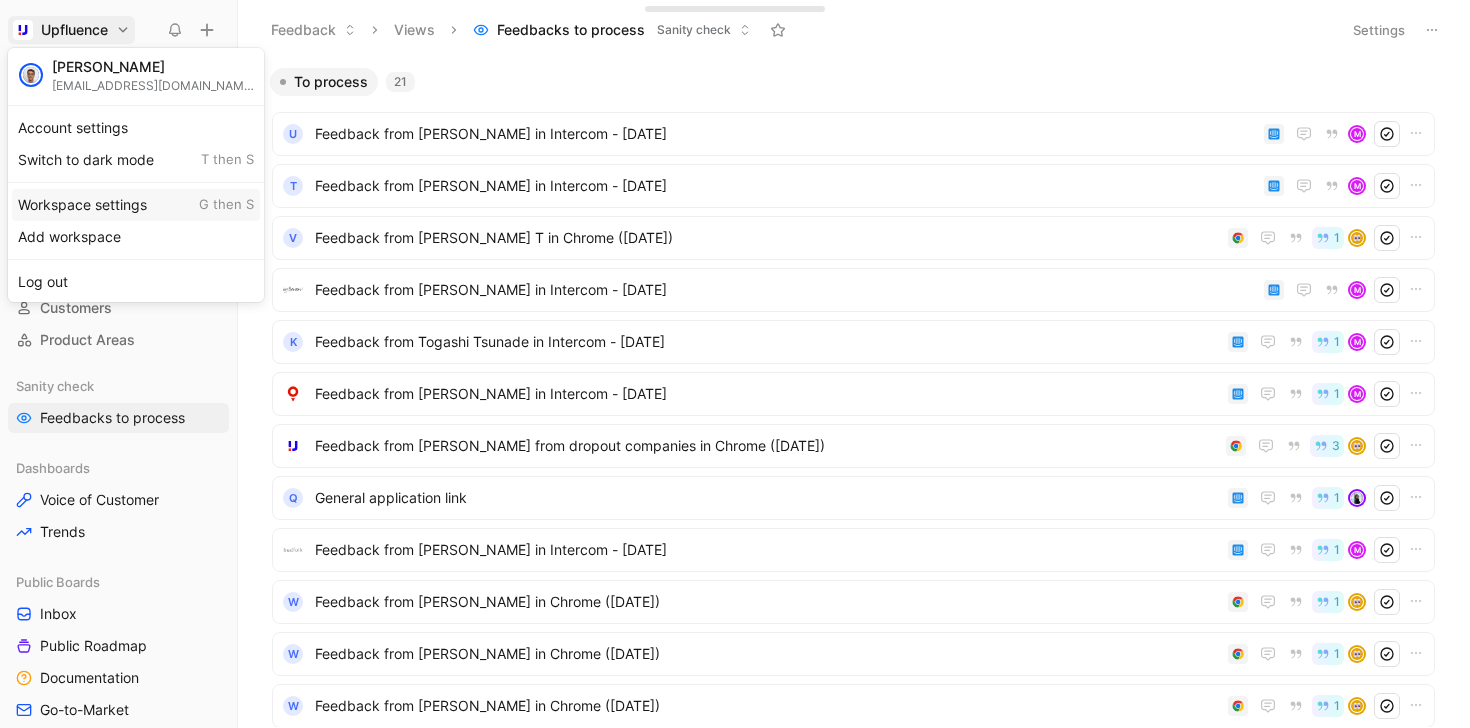 click on "Workspace settings G then S" at bounding box center [136, 205] 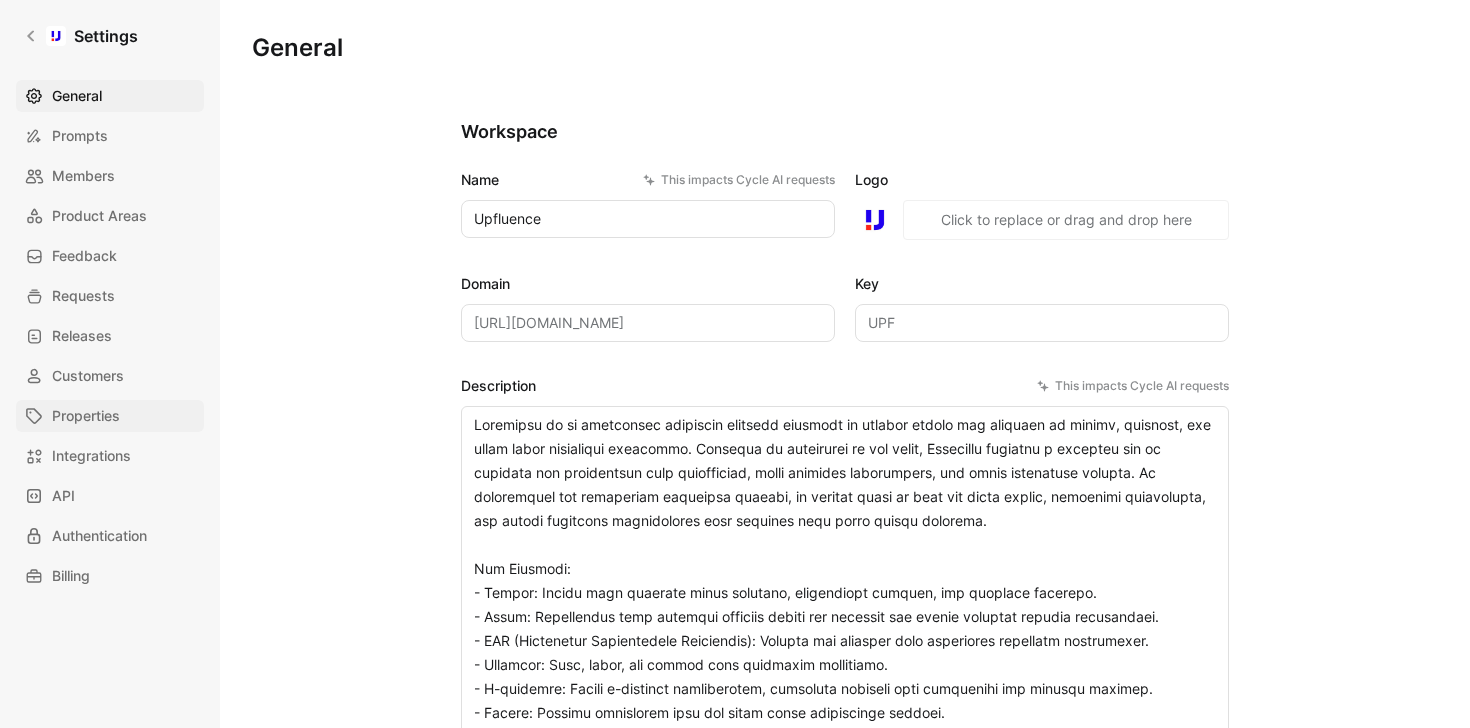 click on "Properties" at bounding box center (86, 416) 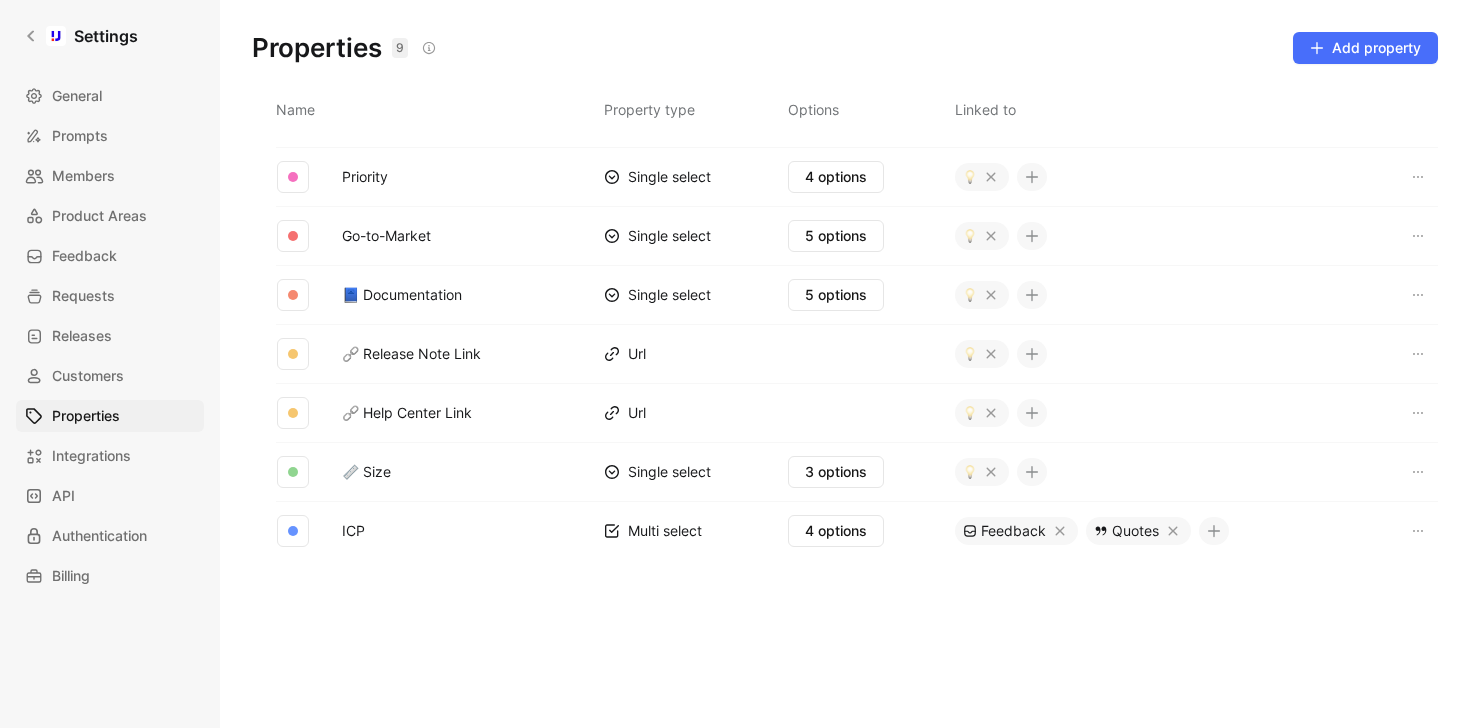 scroll, scrollTop: 158, scrollLeft: 0, axis: vertical 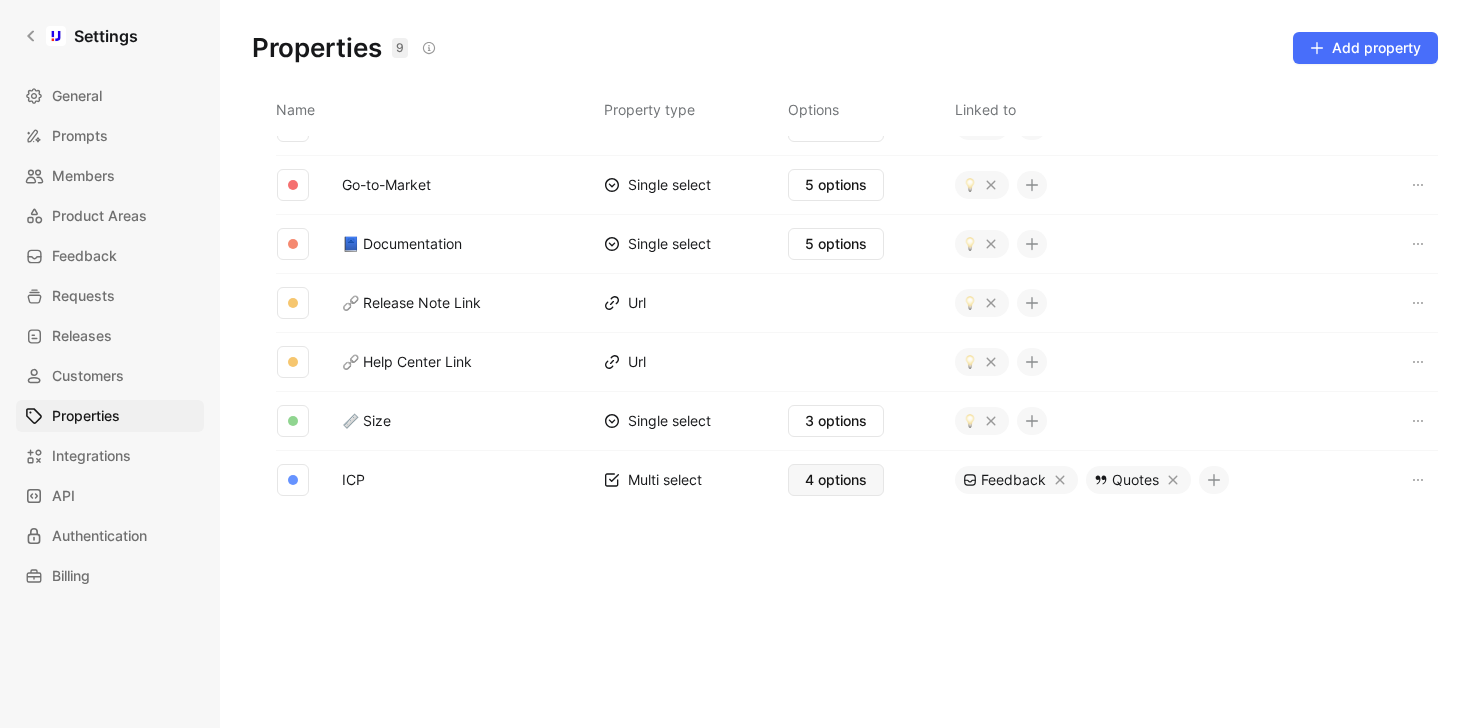 click on "4 options" at bounding box center [836, 480] 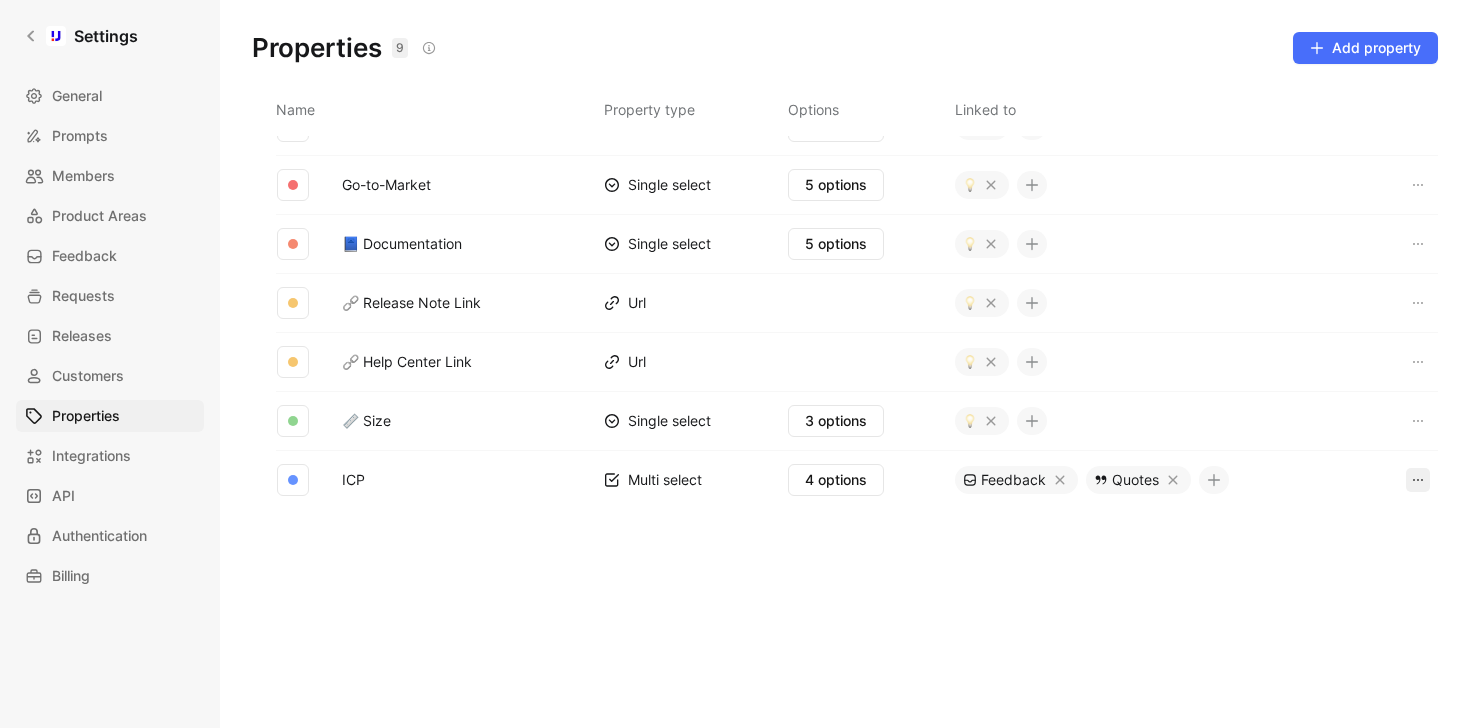 click 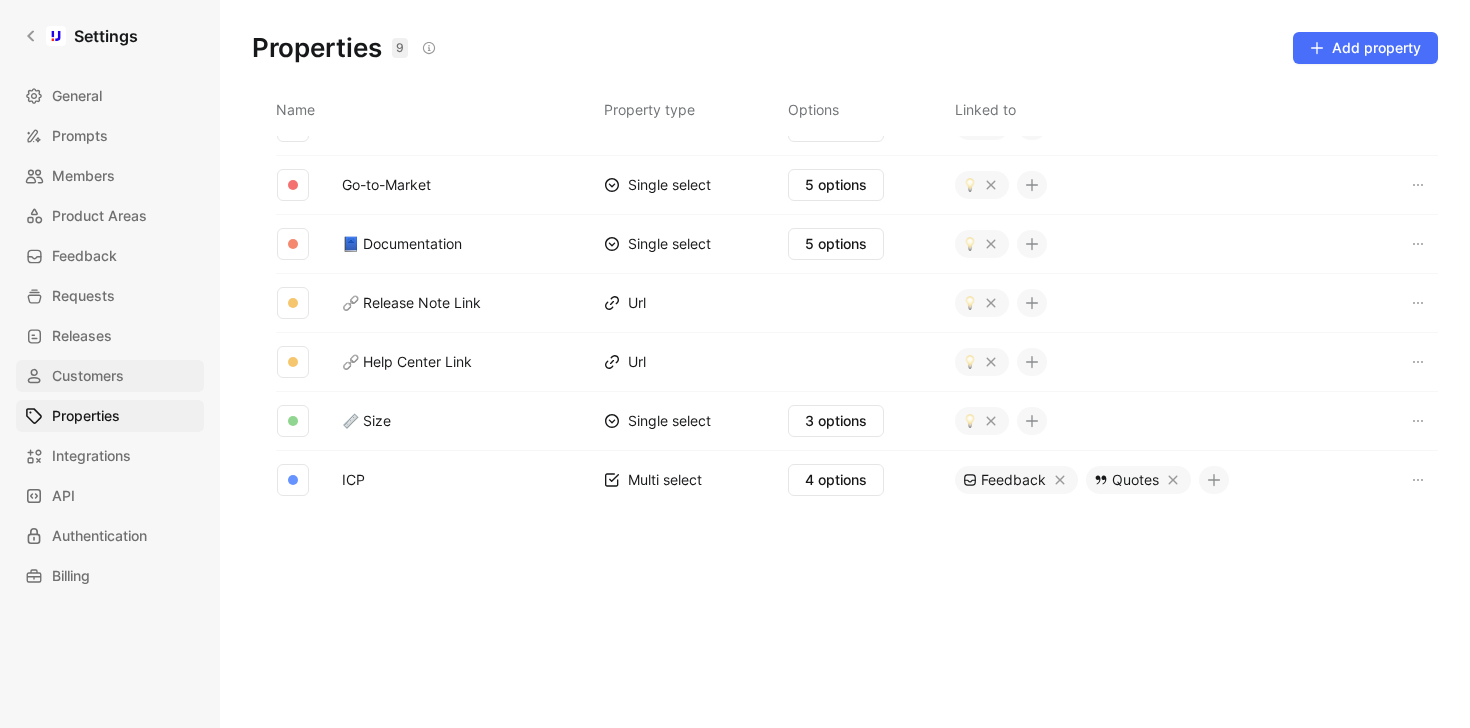 click on "Customers" at bounding box center (88, 376) 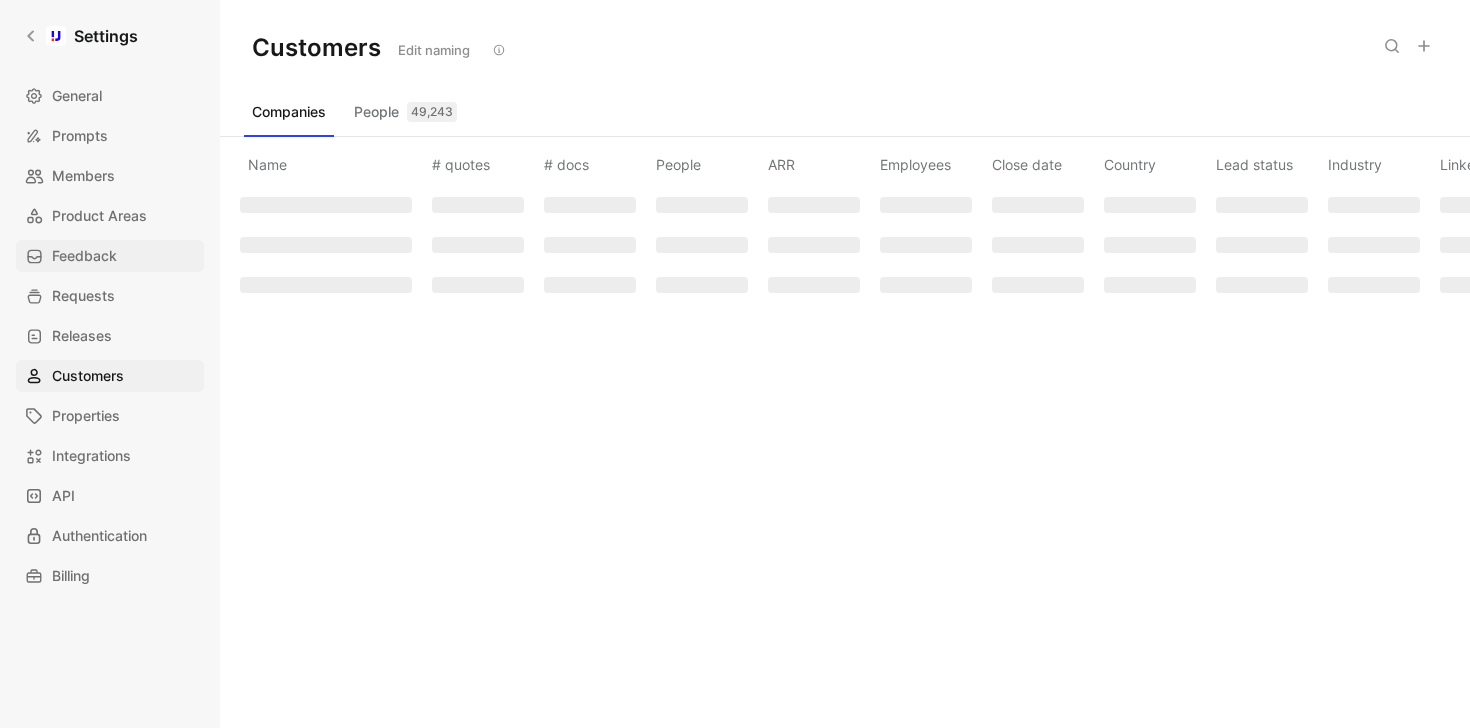 click on "Feedback" at bounding box center (84, 256) 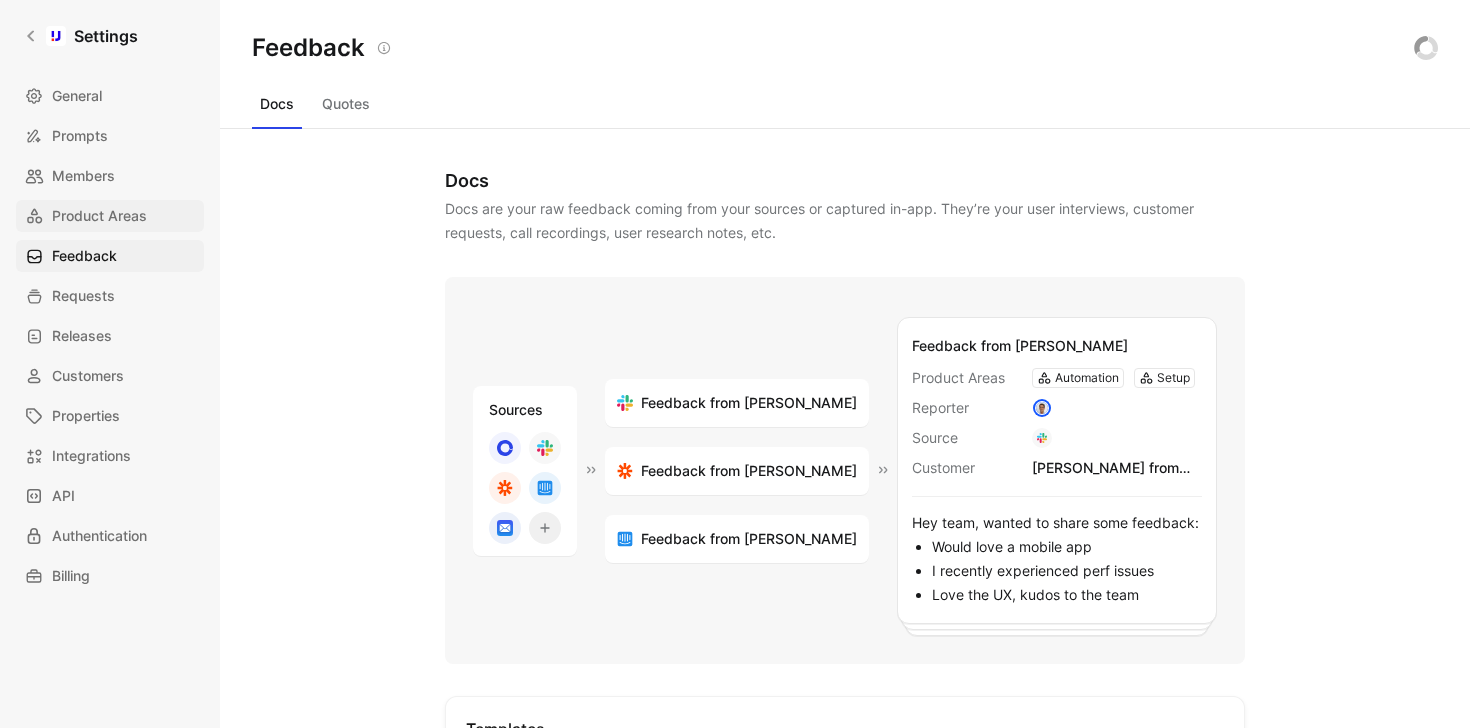 click on "Product Areas" at bounding box center (99, 216) 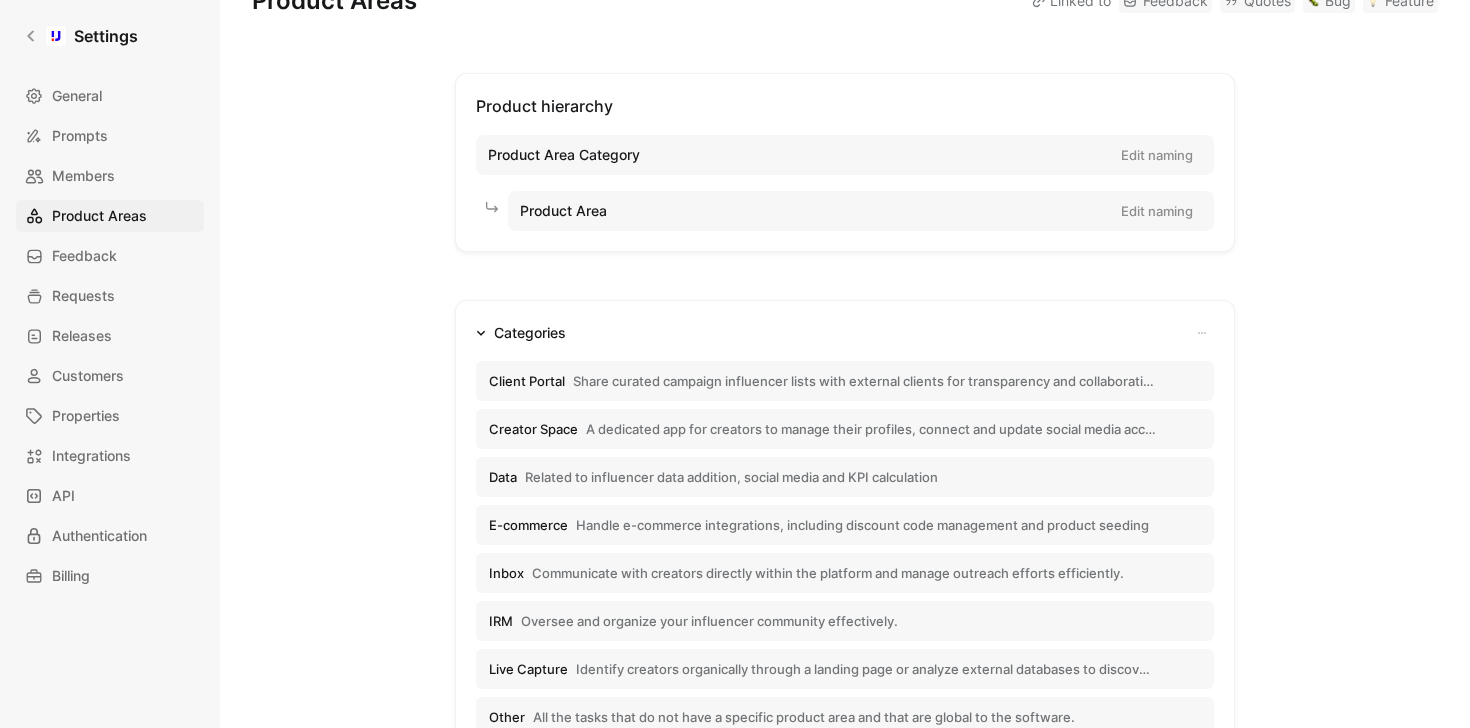 scroll, scrollTop: 52, scrollLeft: 0, axis: vertical 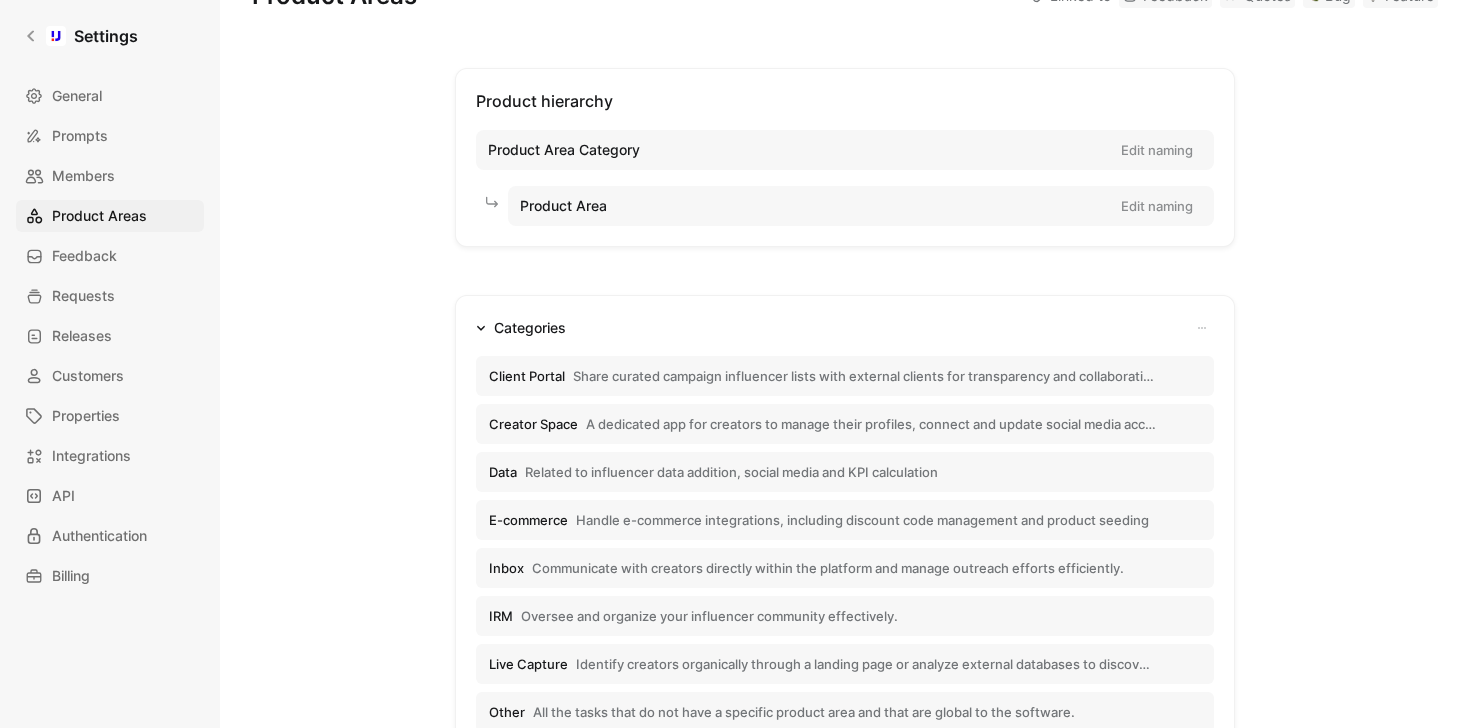 click on "Categories" at bounding box center [521, 328] 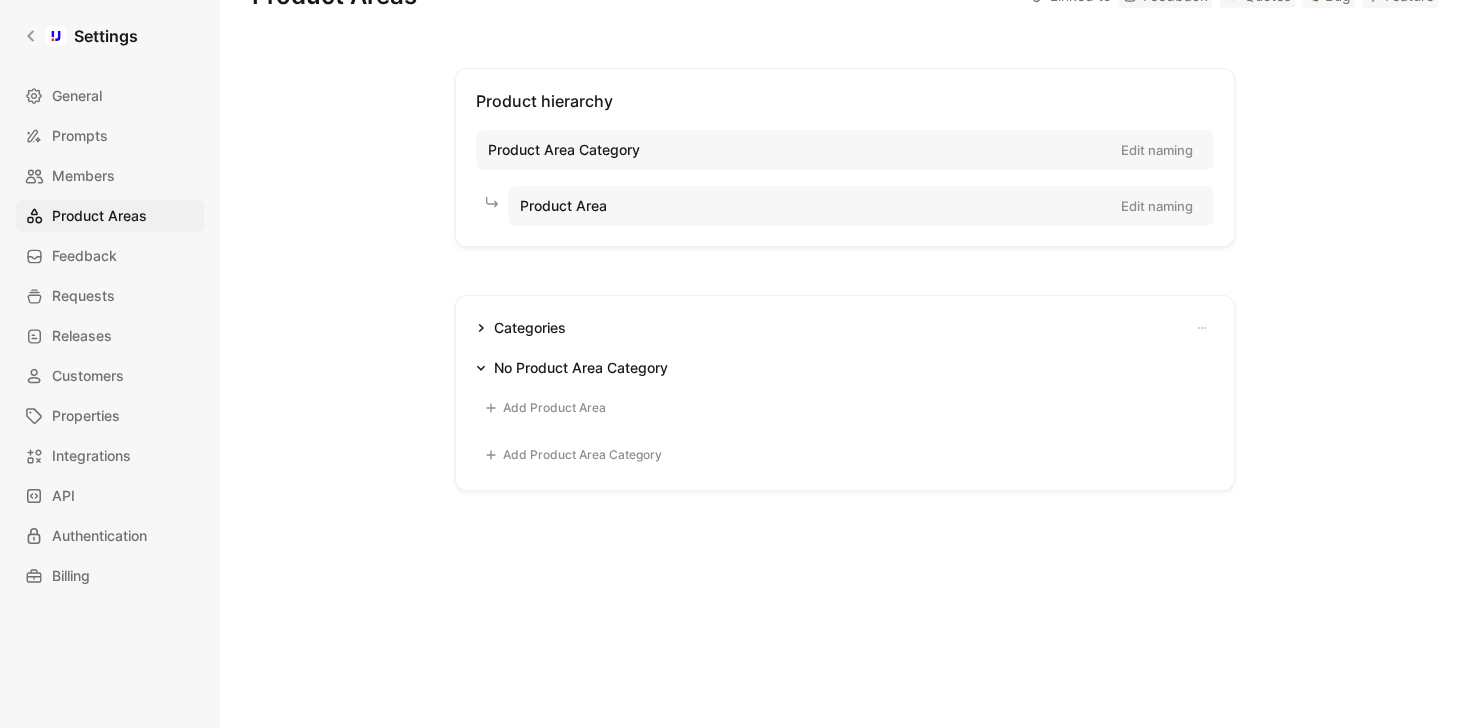 click 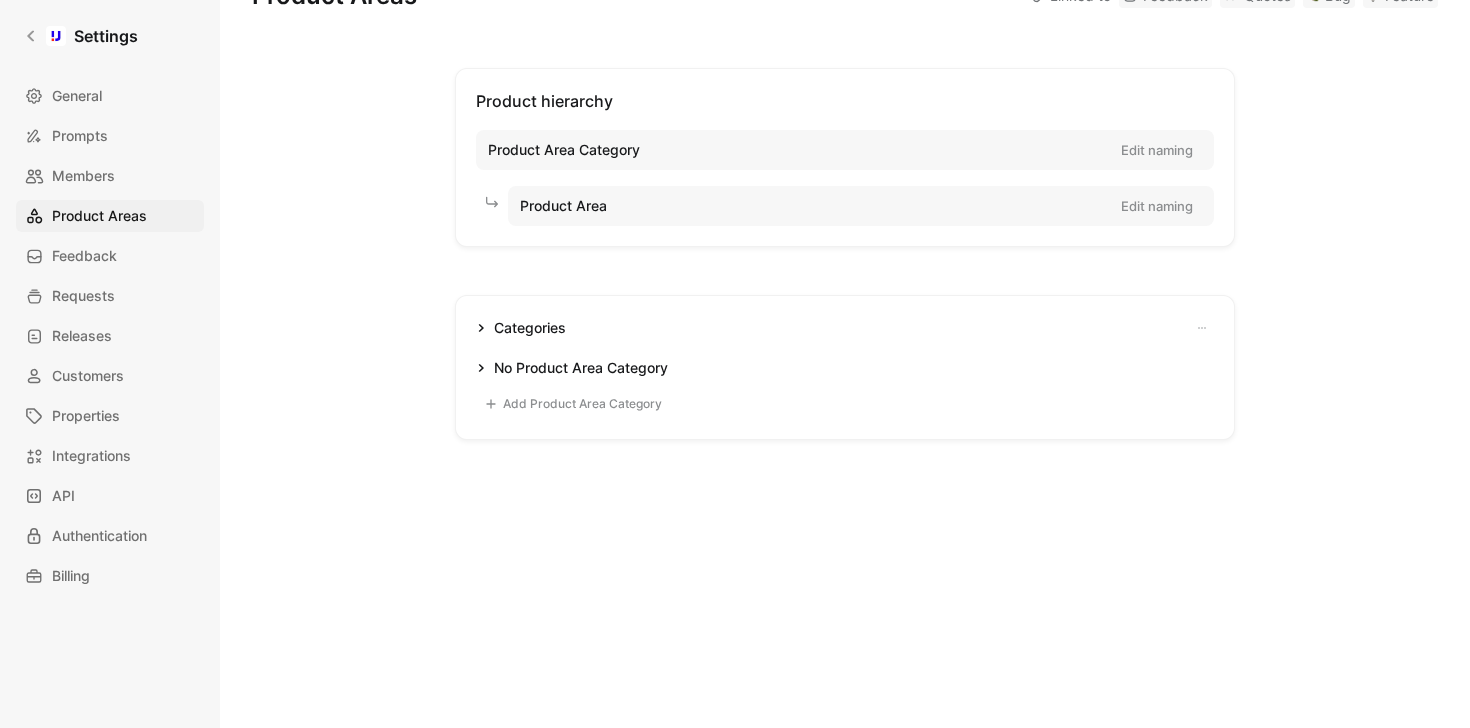 click 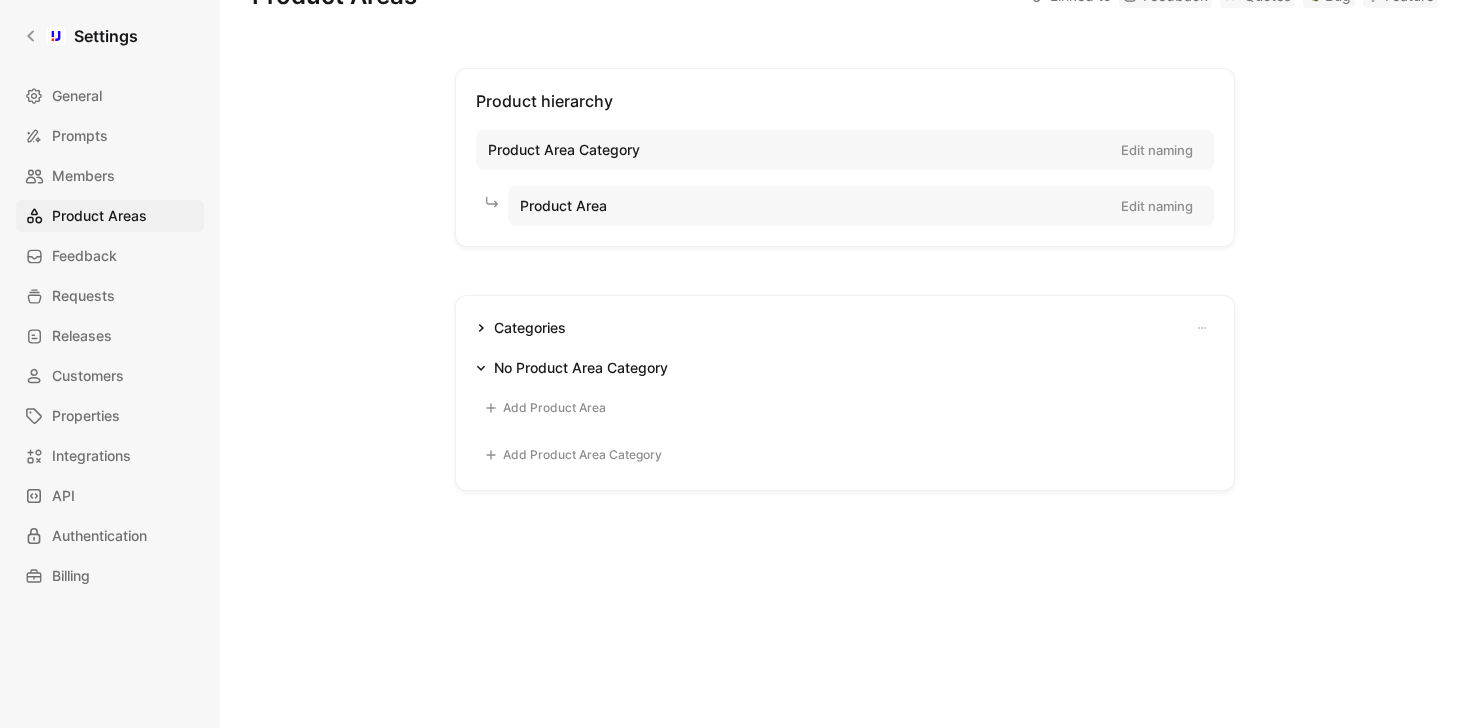 click 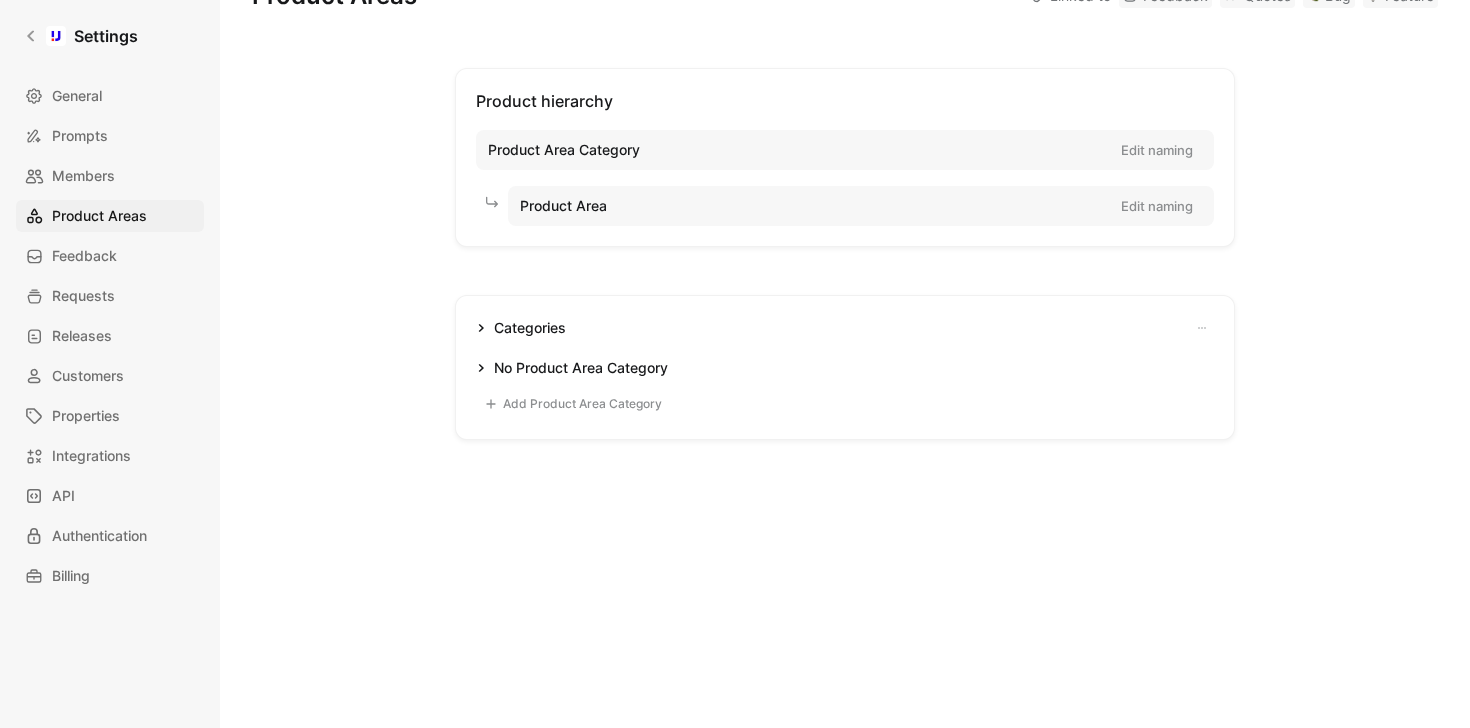 click on "No Product Area Category" at bounding box center (572, 368) 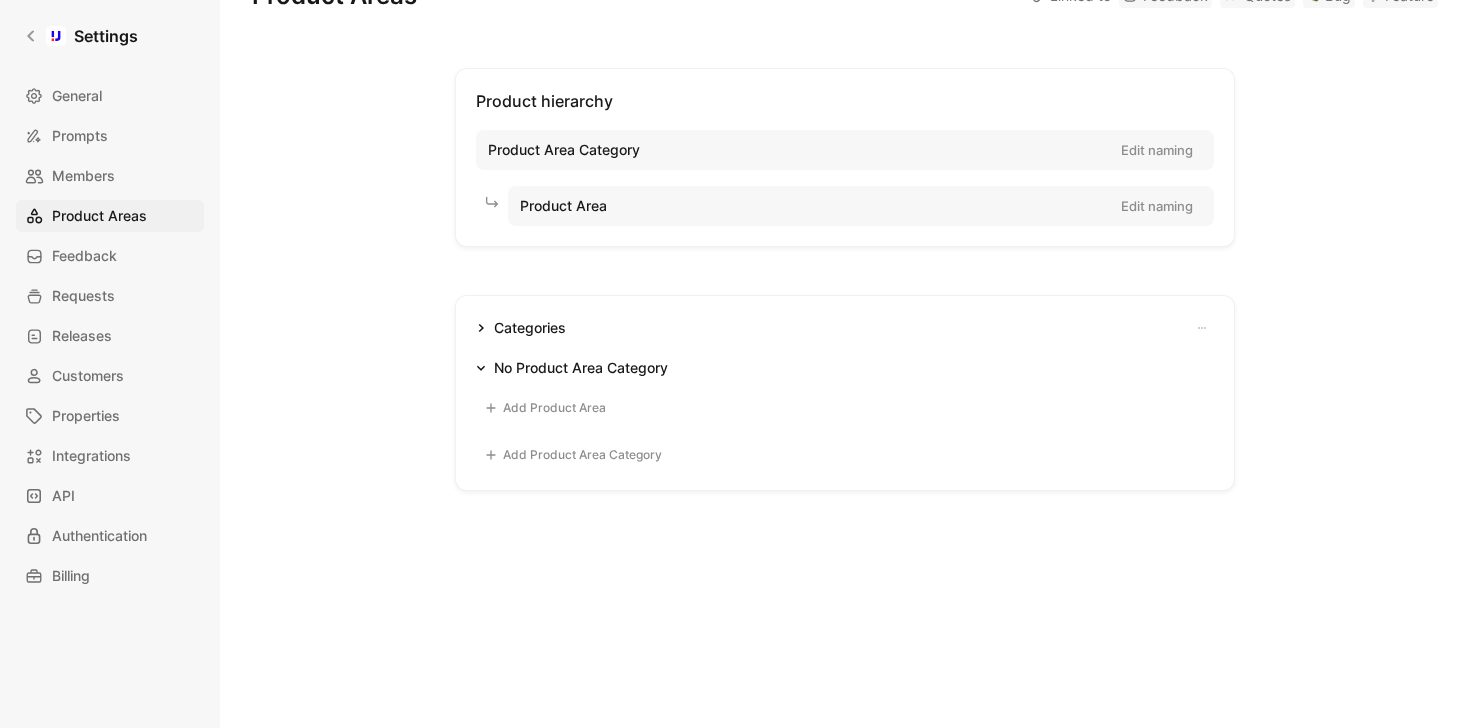 click on "No Product Area Category" at bounding box center [572, 368] 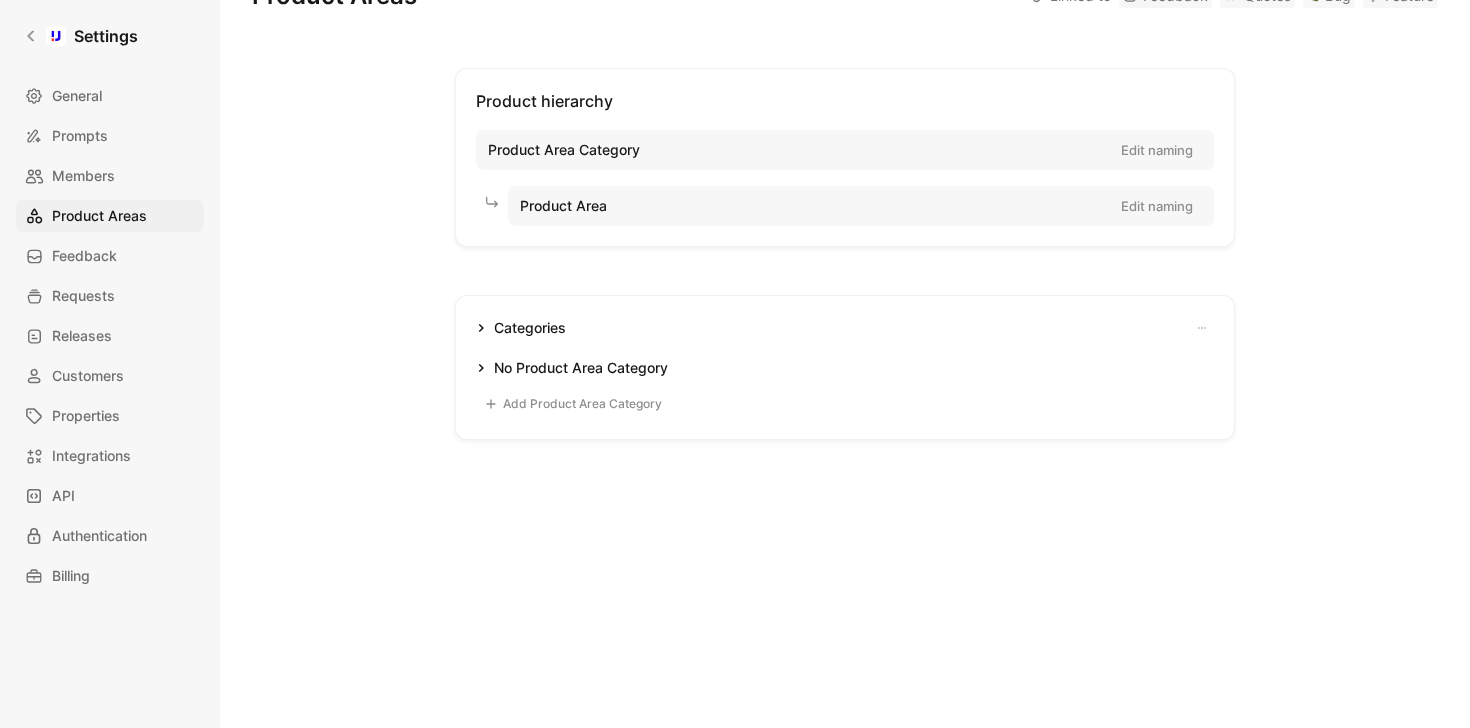 click on "Add   Product Area Category" at bounding box center [572, 404] 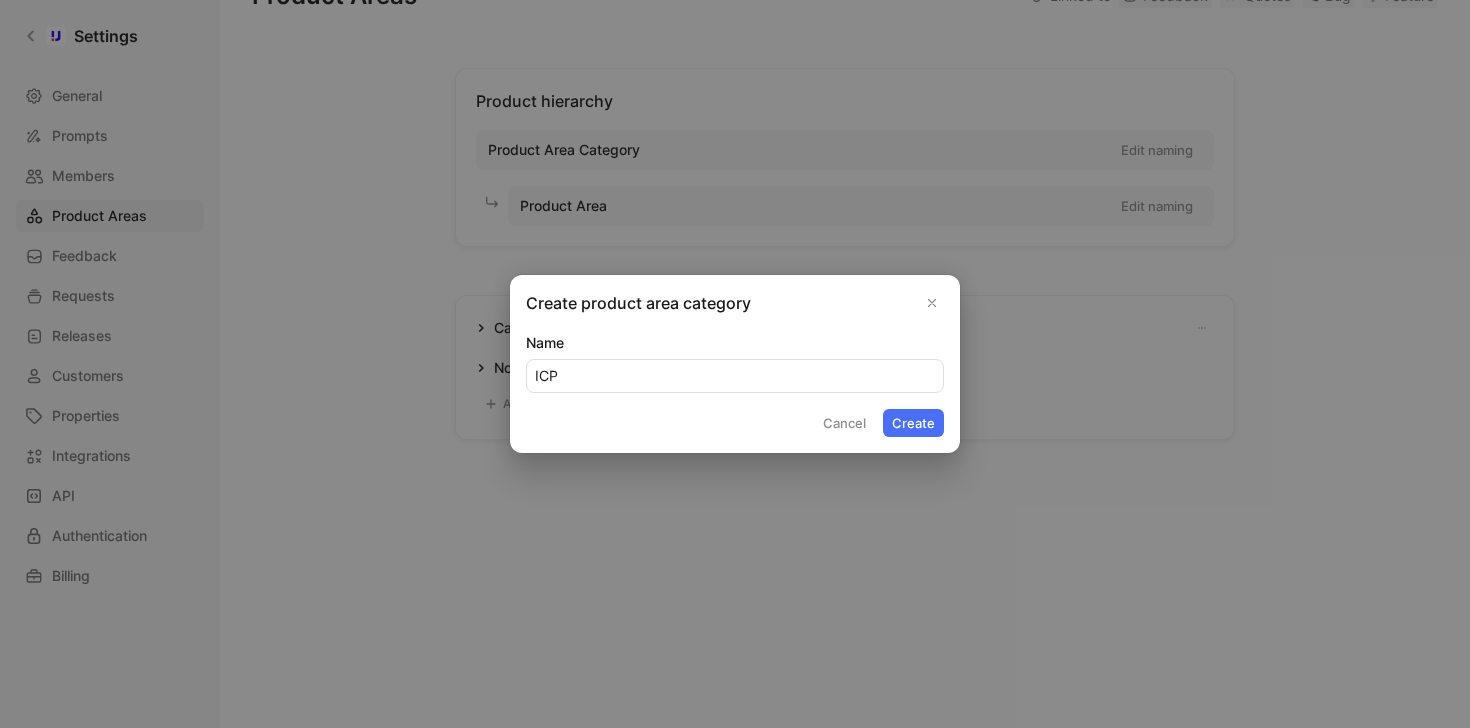 type on "ICP" 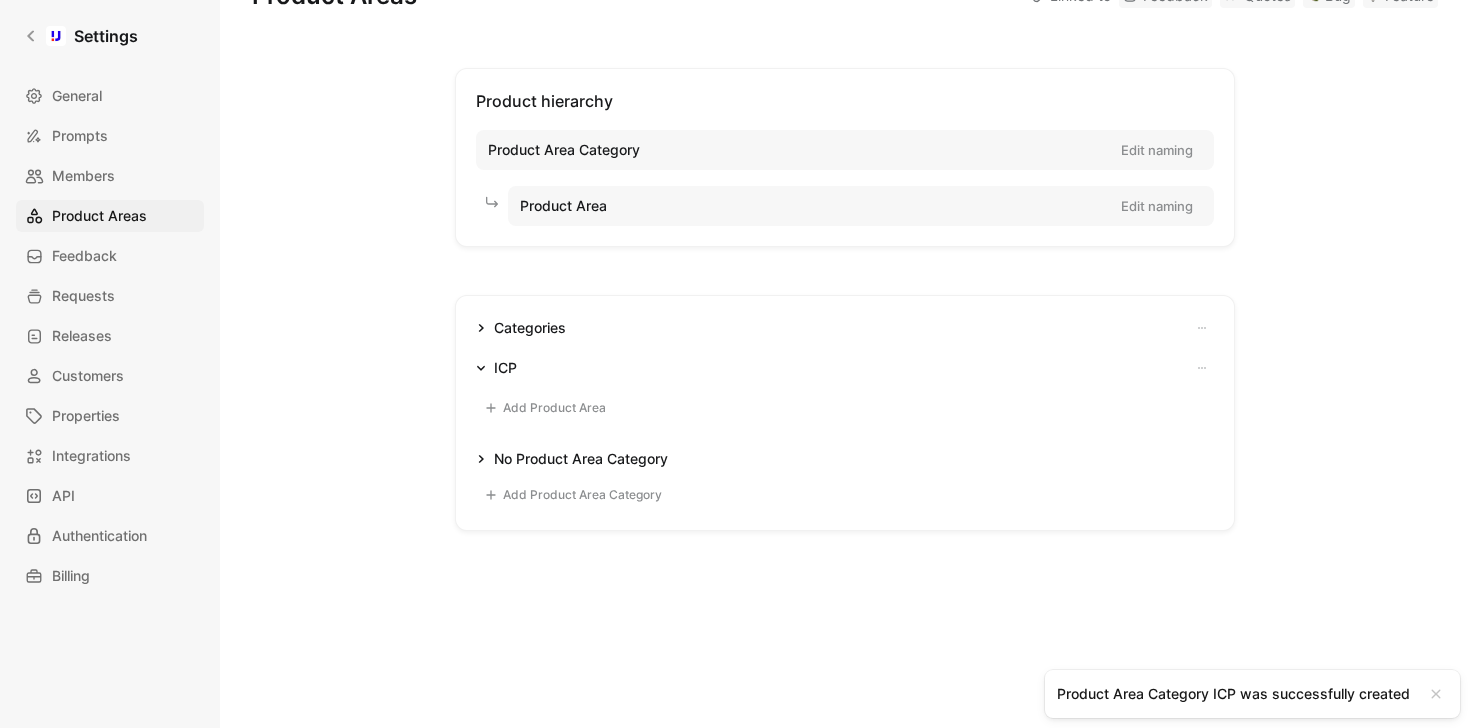 click on "Add   Product Area" at bounding box center (544, 408) 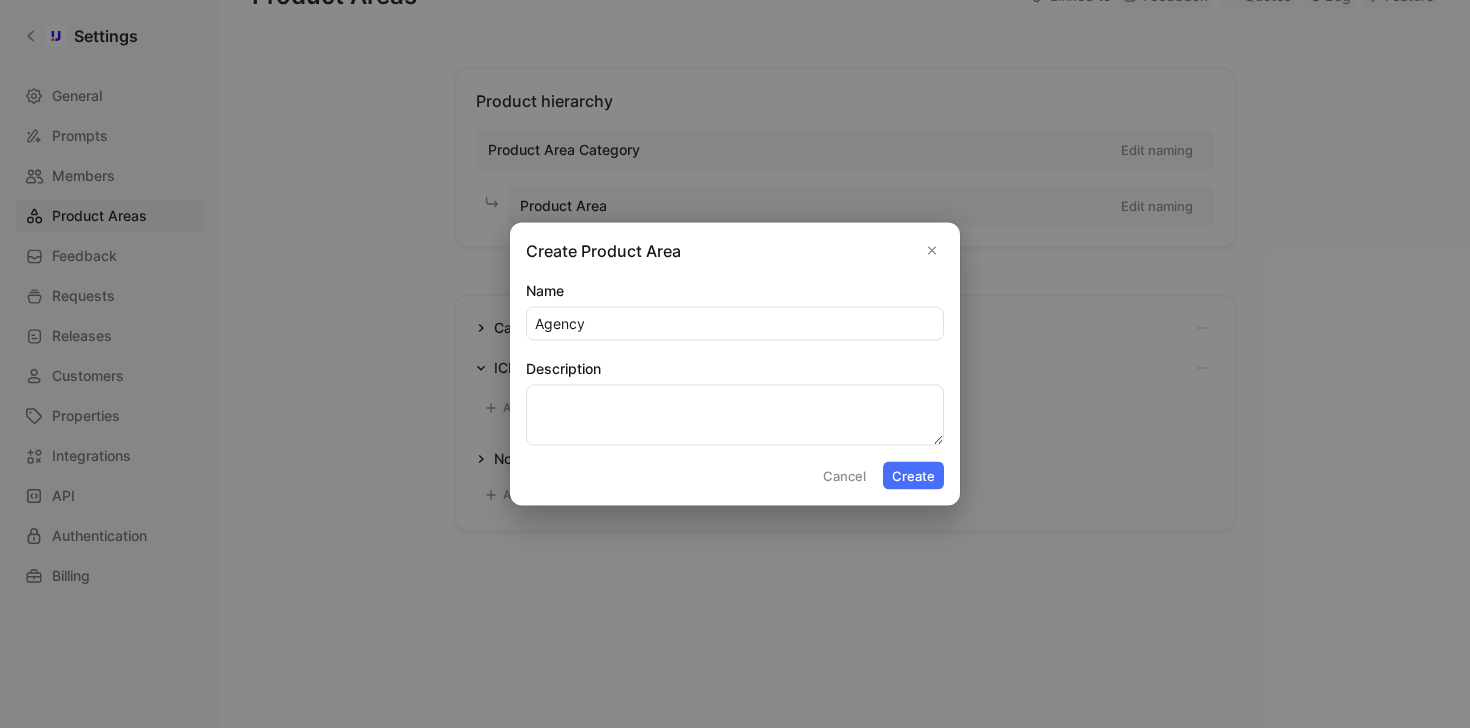 type on "Agency" 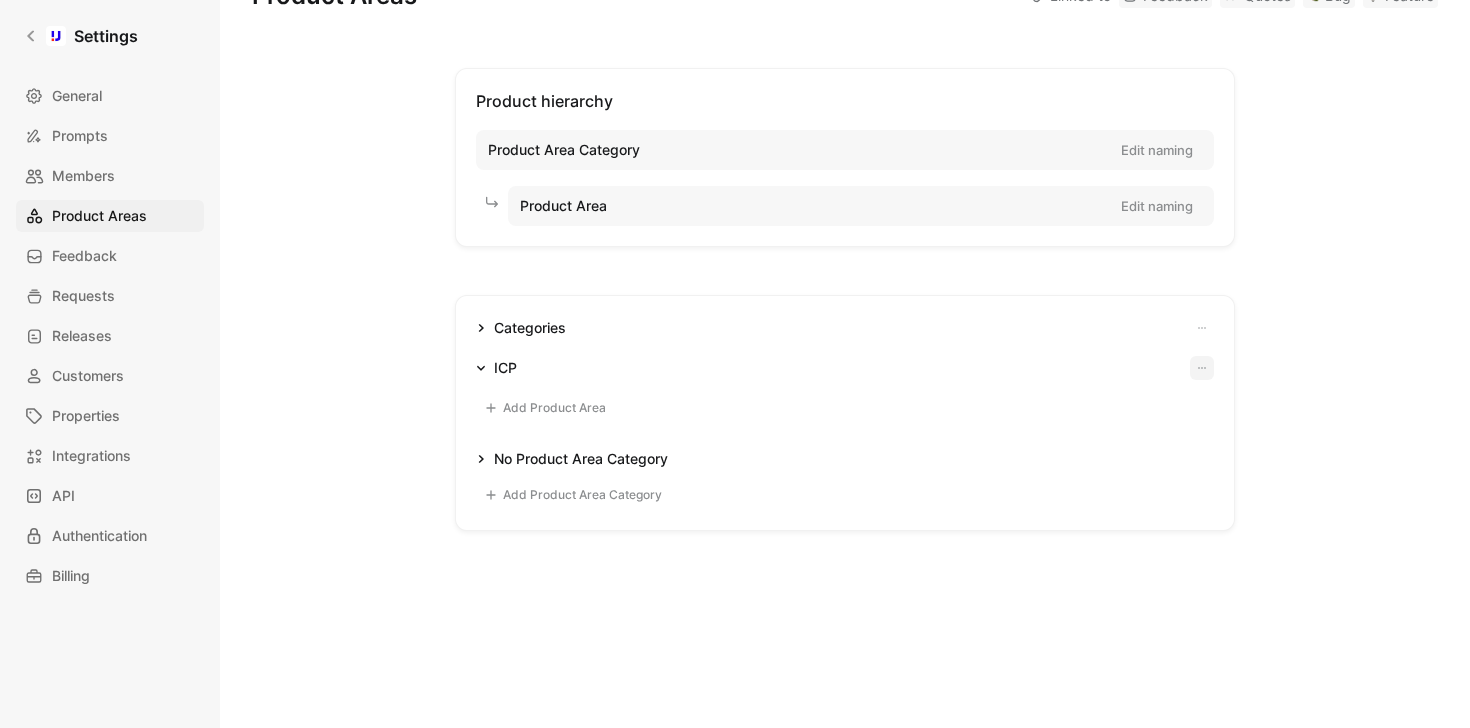 click on "Settings General Prompts Members Product Areas Feedback Requests Releases Customers Properties Integrations API Authentication Billing Product Areas Linked to Feedback Quotes Bug Feature Product hierarchy Product Area Category Edit naming Product Area Edit naming Categories Client Portal Share curated campaign influencer lists with external clients for transparency and collaboration. Creator Space A dedicated app for creators to manage their profiles, connect and update social media accounts, and oversee collaborations and campaigns with brands. Data Related to influencer data addition, social media and KPI calculation E-commerce Handle e-commerce integrations, including discount code management and product seeding Inbox Communicate with creators directly within the platform and manage outreach efforts efficiently. IRM Oversee and organize your influencer community effectively. Live Capture Other All the tasks that do not have a specific product area and that are global to the software. Search" at bounding box center (735, 364) 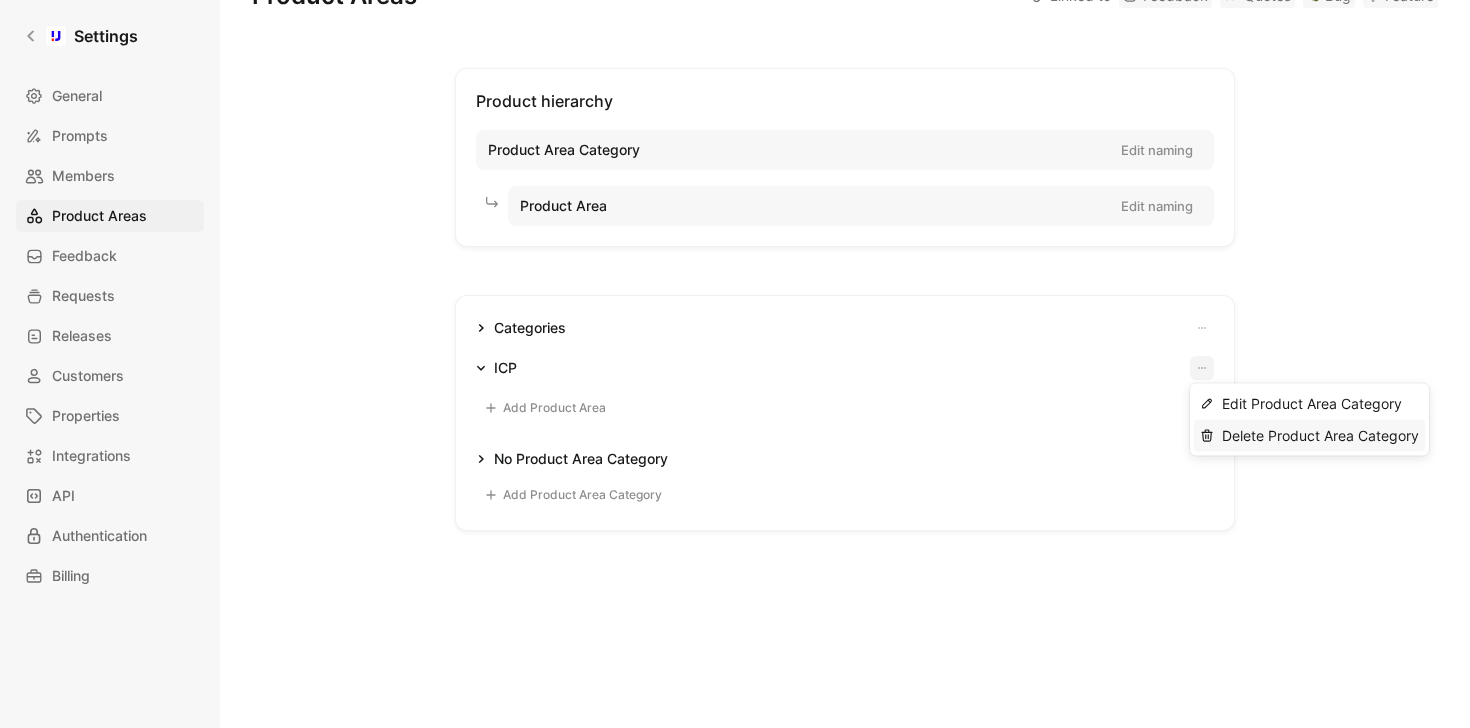 click on "Delete   Product Area Category" at bounding box center [1309, 435] 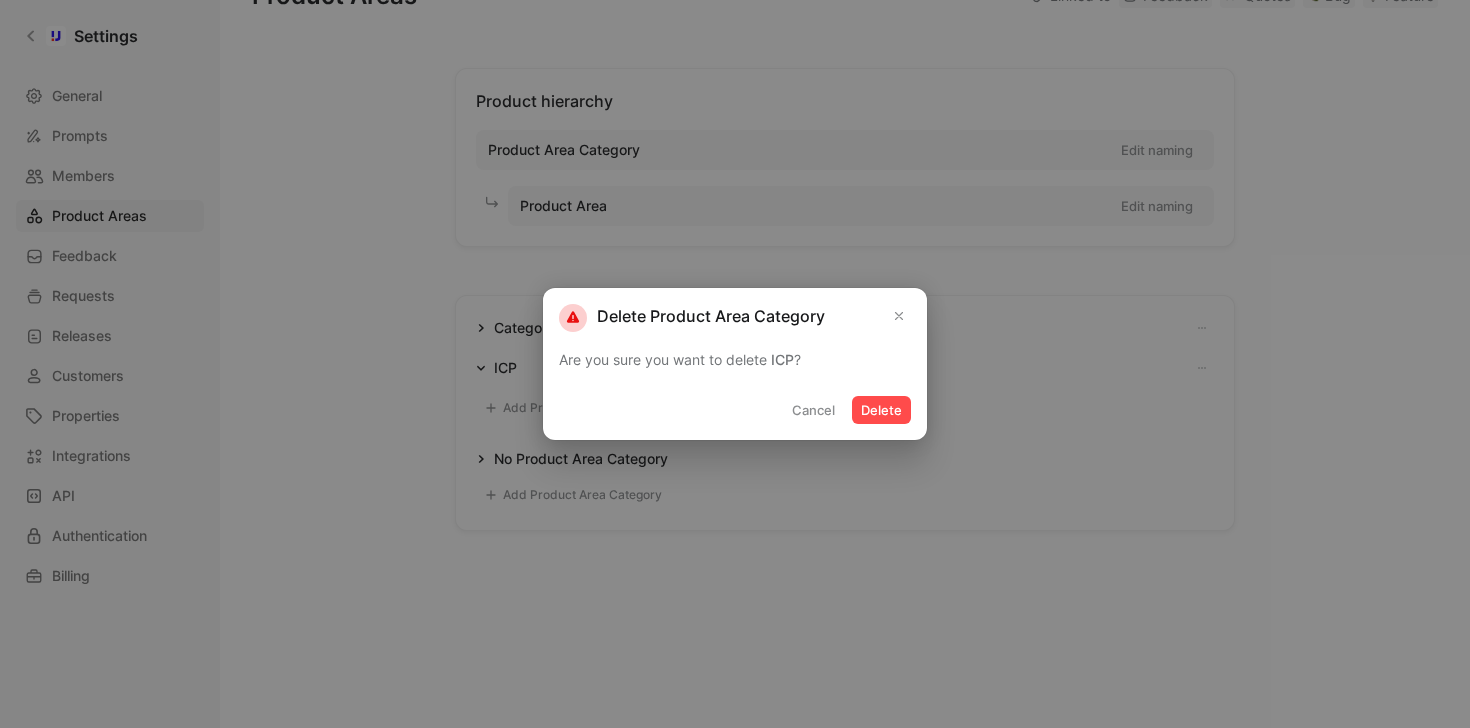 click on "Delete" at bounding box center [881, 410] 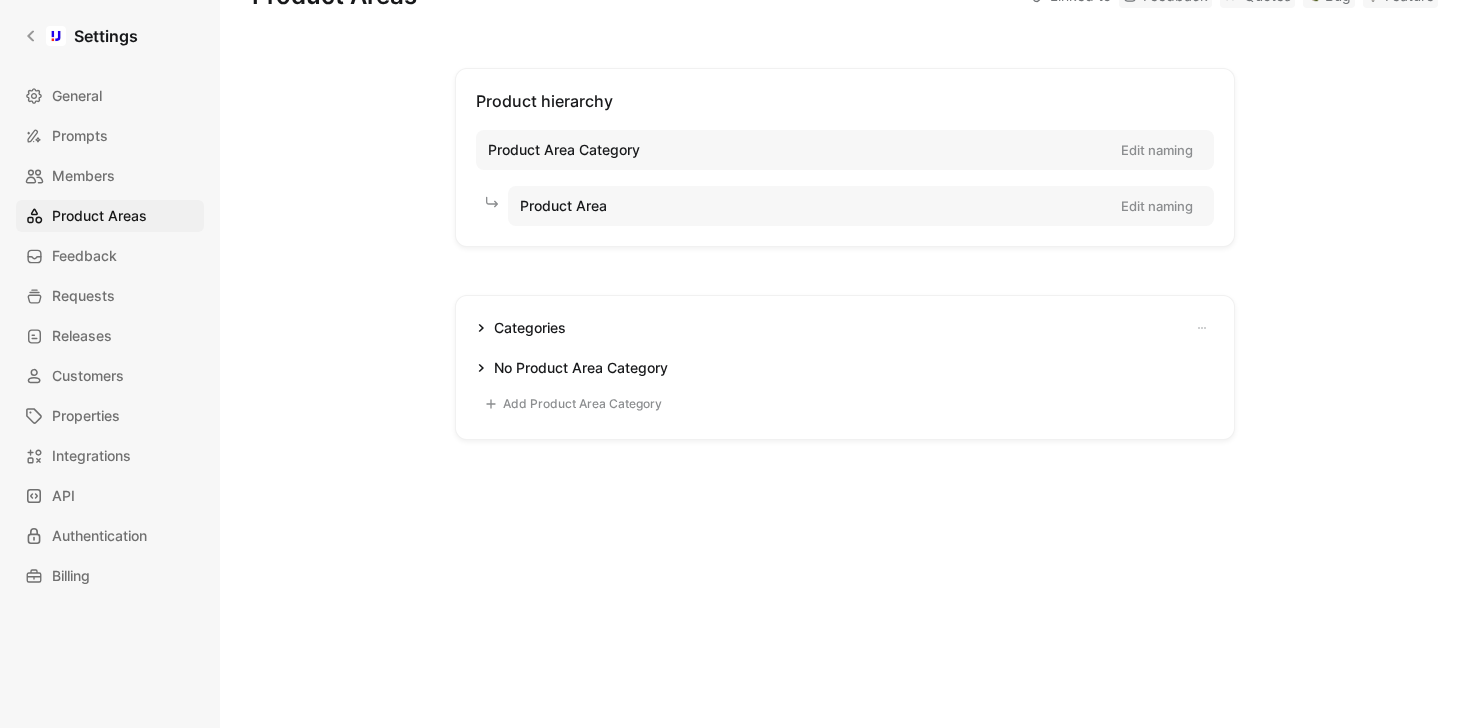 click 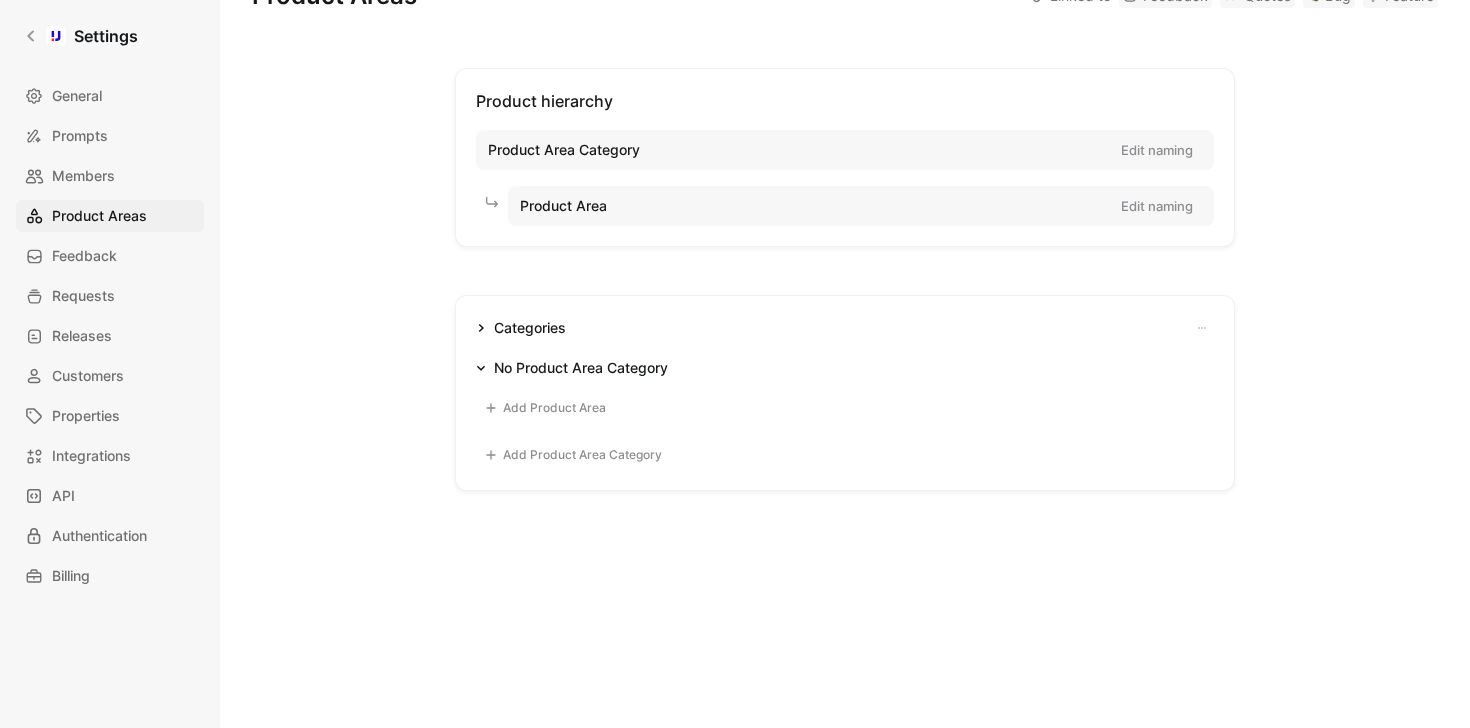 click 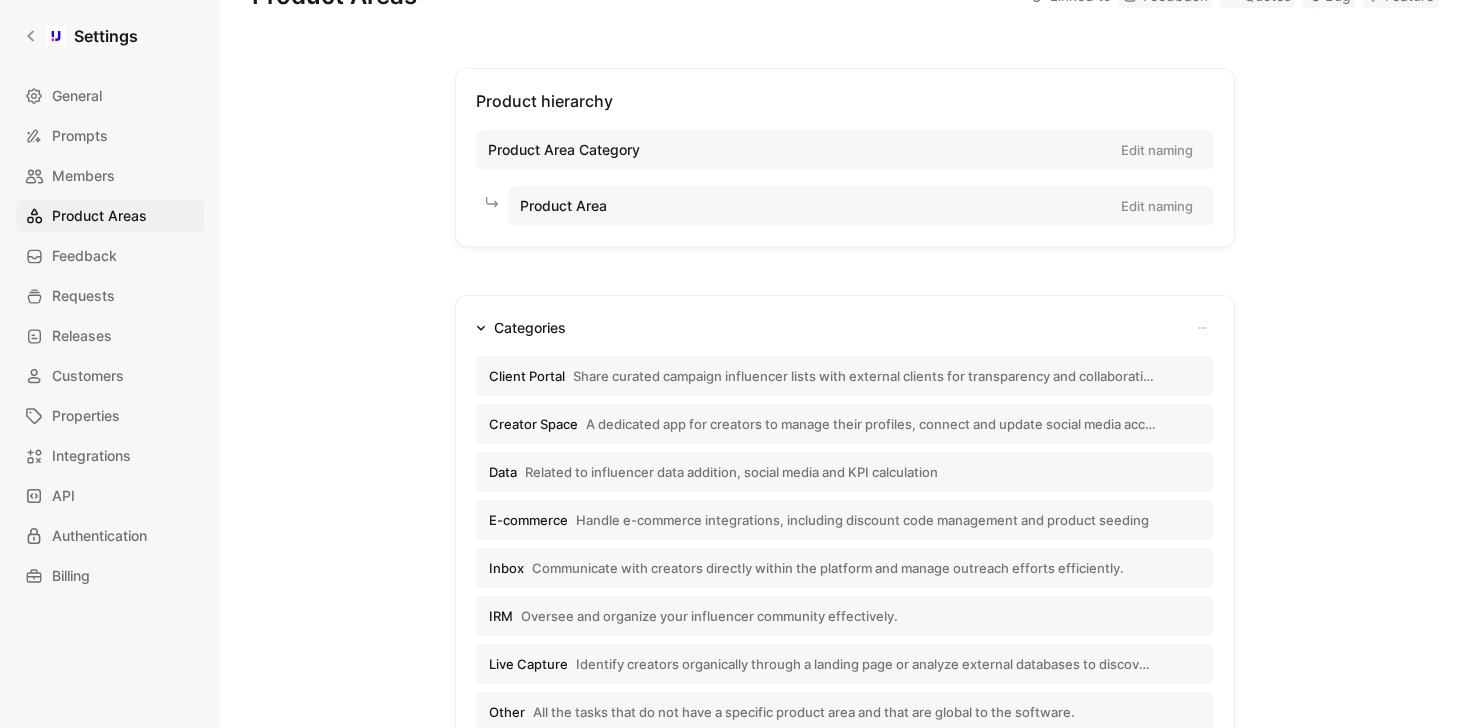 click 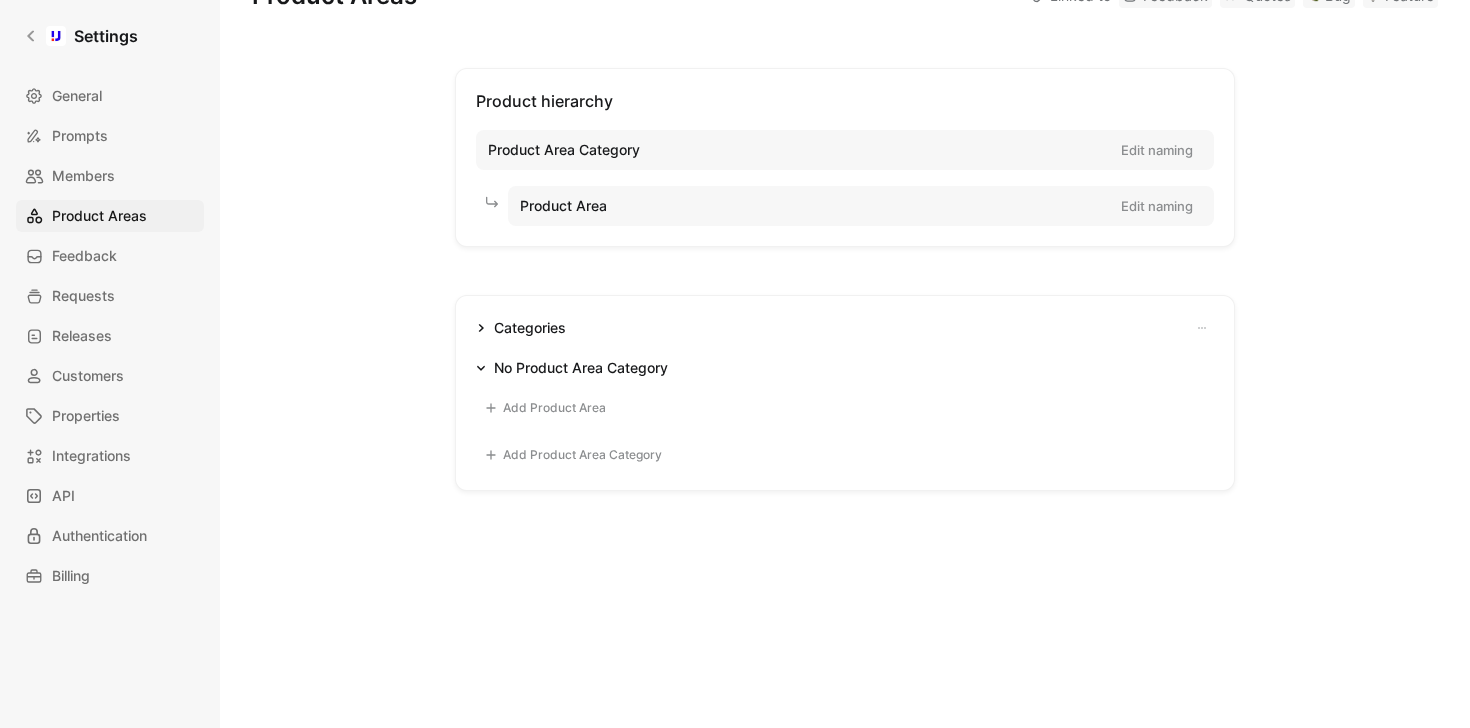 scroll, scrollTop: 0, scrollLeft: 0, axis: both 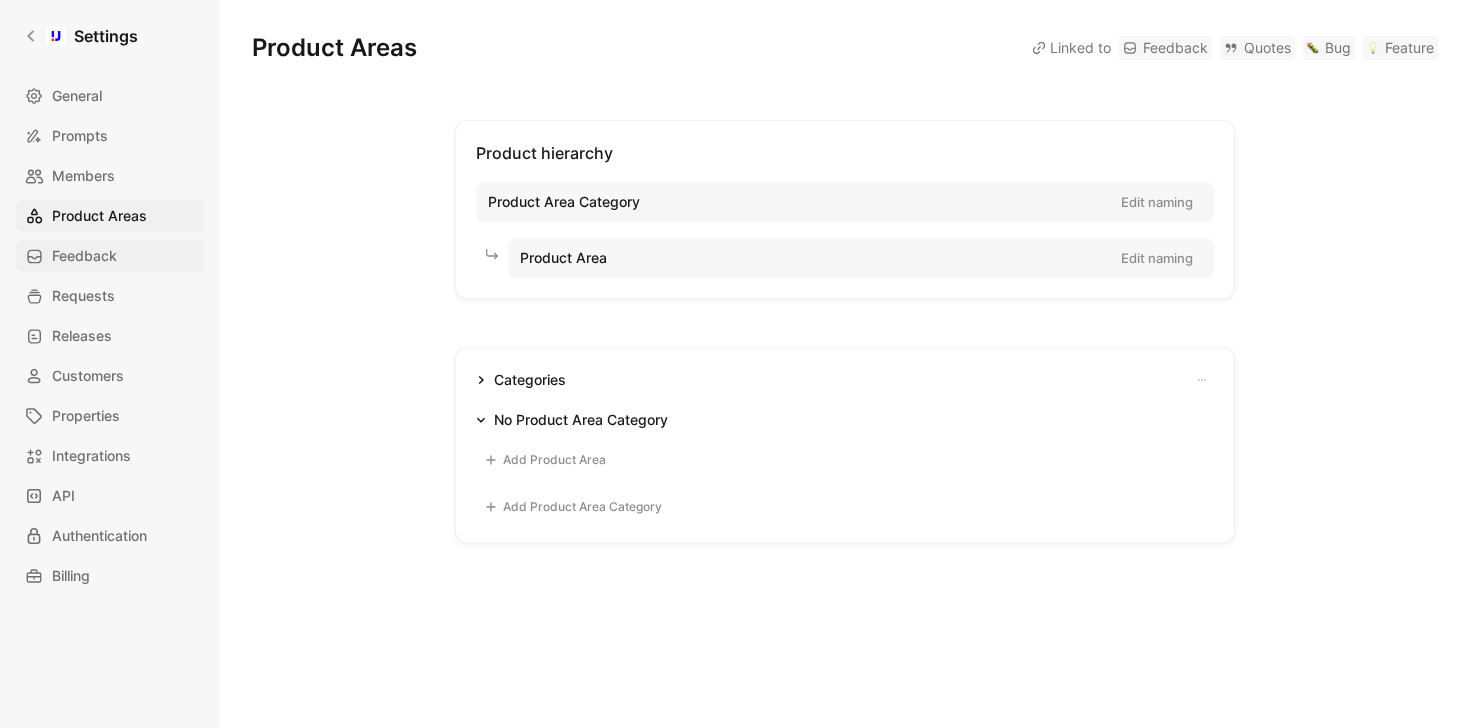 click on "Feedback" at bounding box center (84, 256) 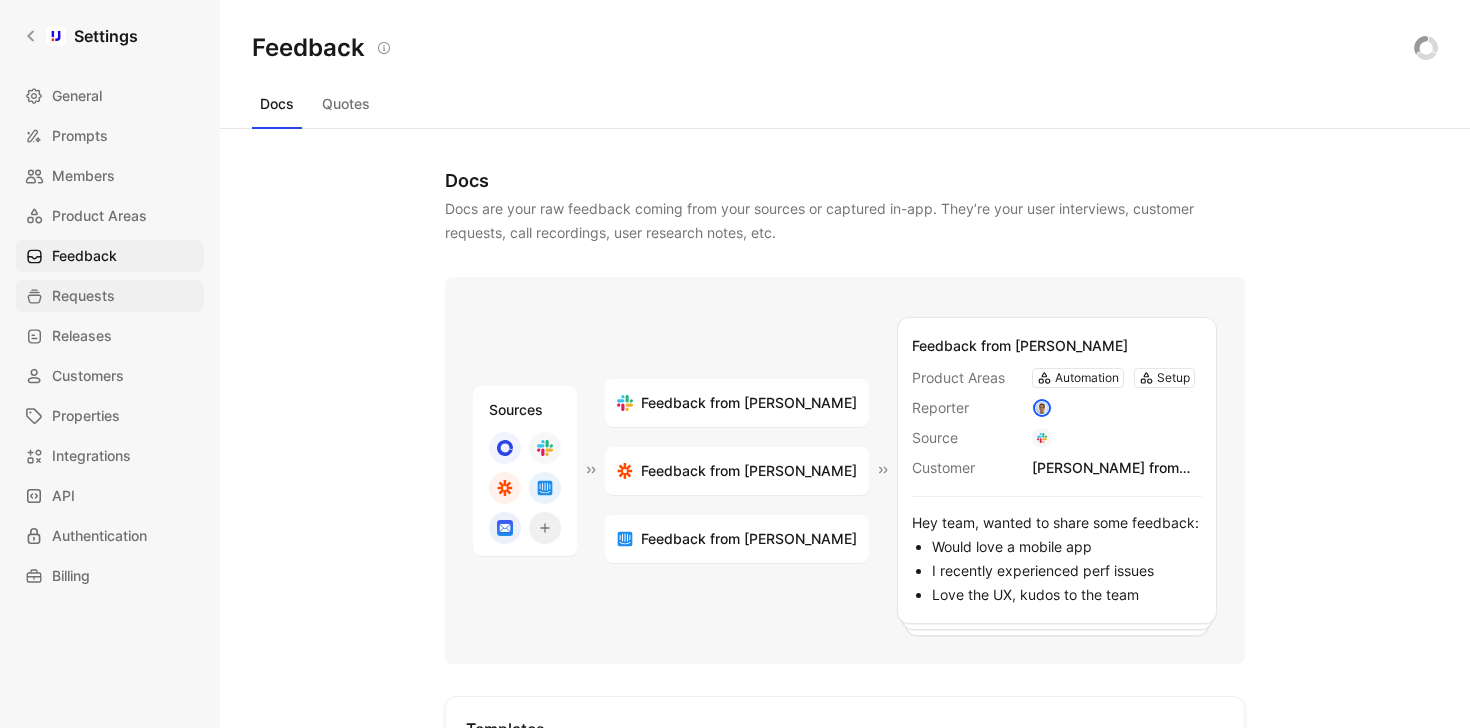 click on "Requests" at bounding box center (83, 296) 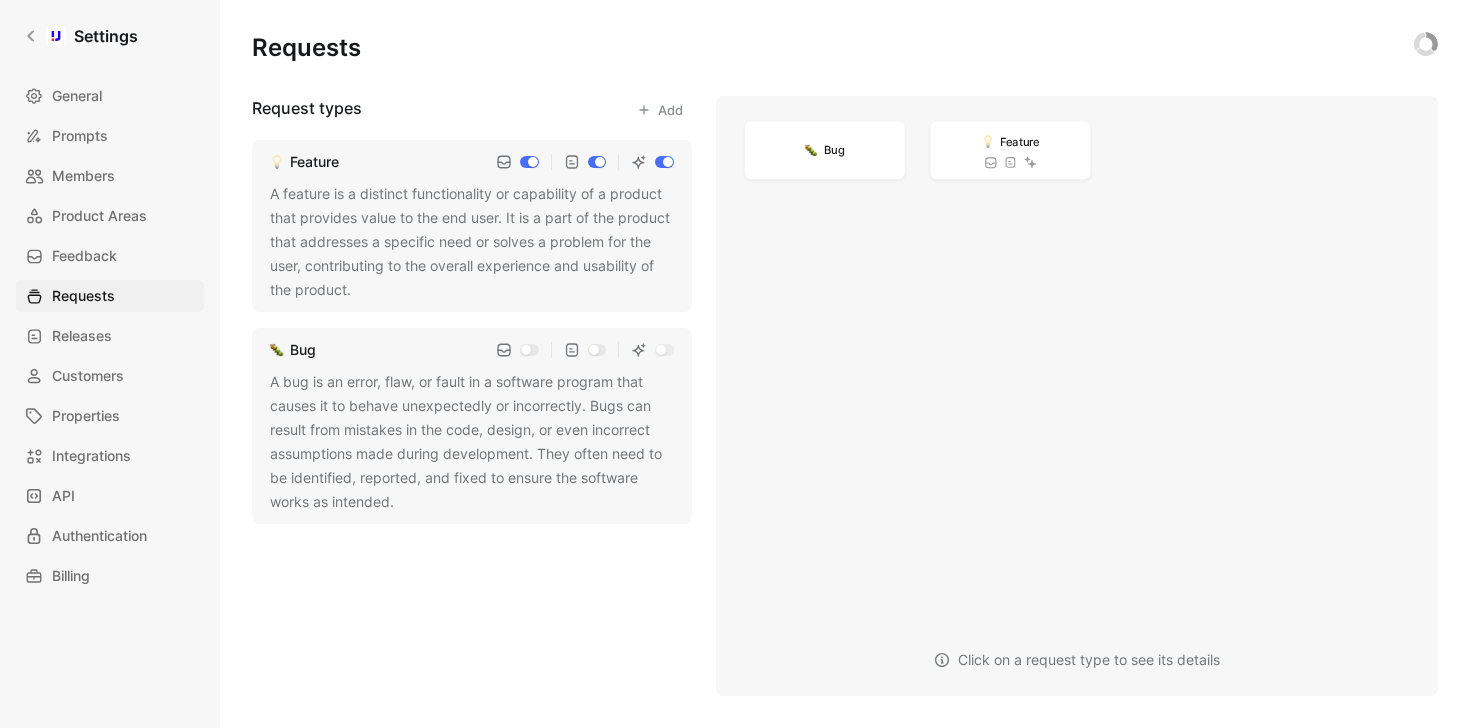 click on "A feature is a distinct functionality or capability of a product that provides value to the end user. It is a part of the product that addresses a specific need or solves a problem for the user, contributing to the overall experience and usability of the product." at bounding box center [472, 242] 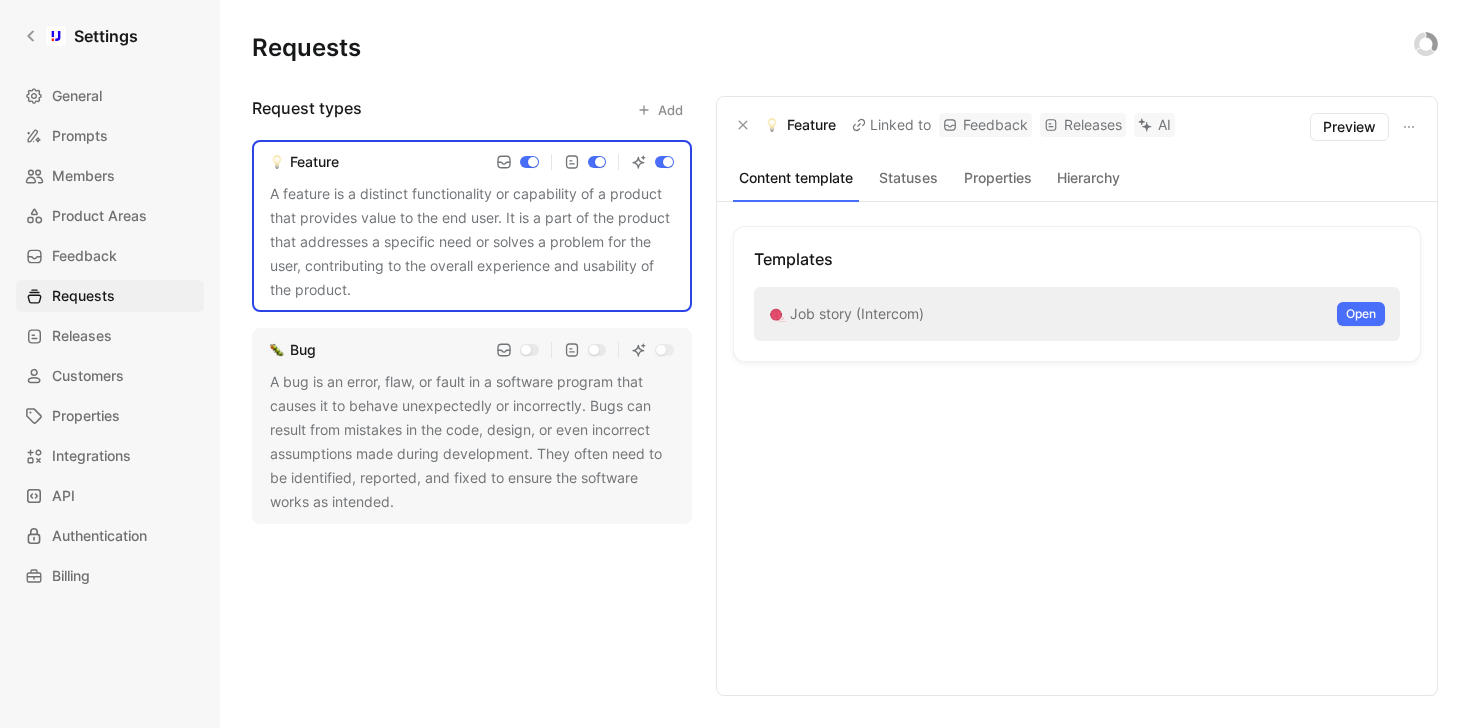 click on "Properties" at bounding box center (998, 178) 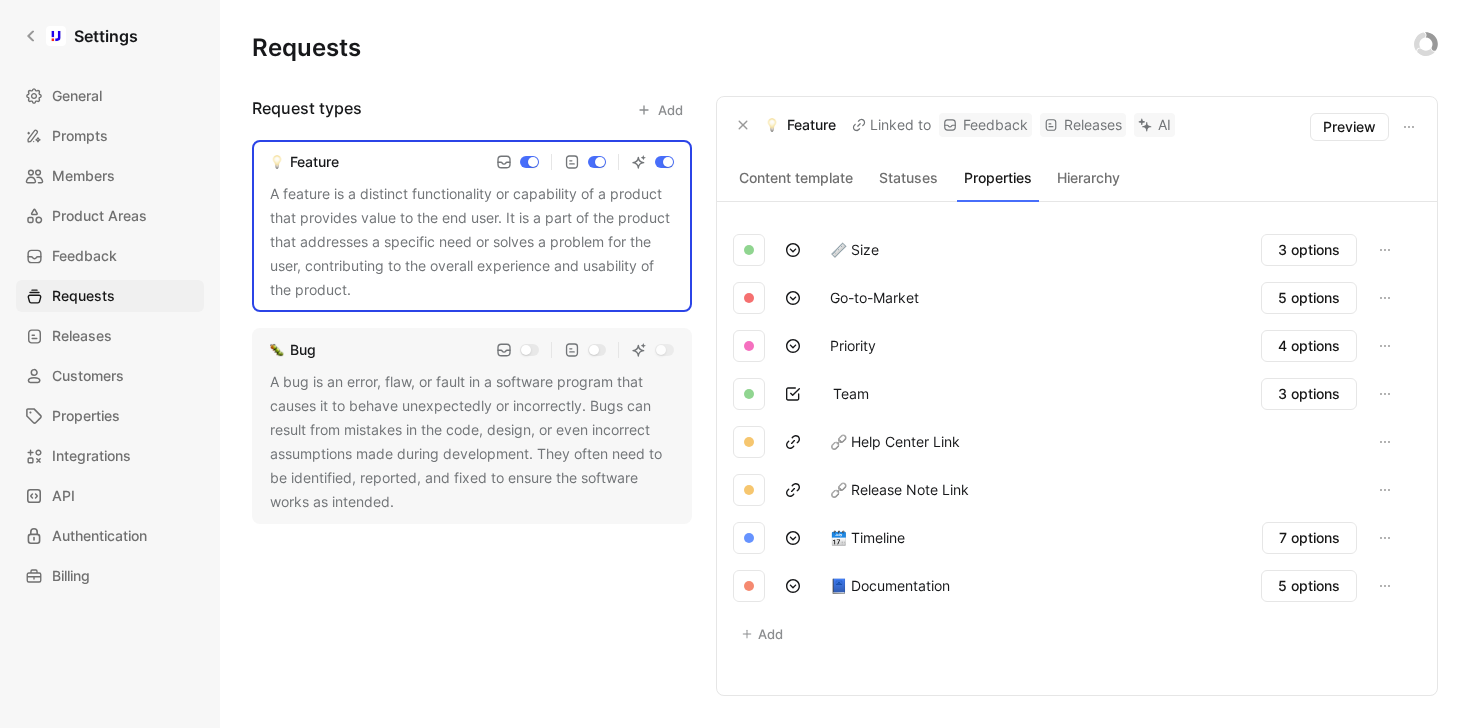 click on "Hierarchy" at bounding box center [1088, 178] 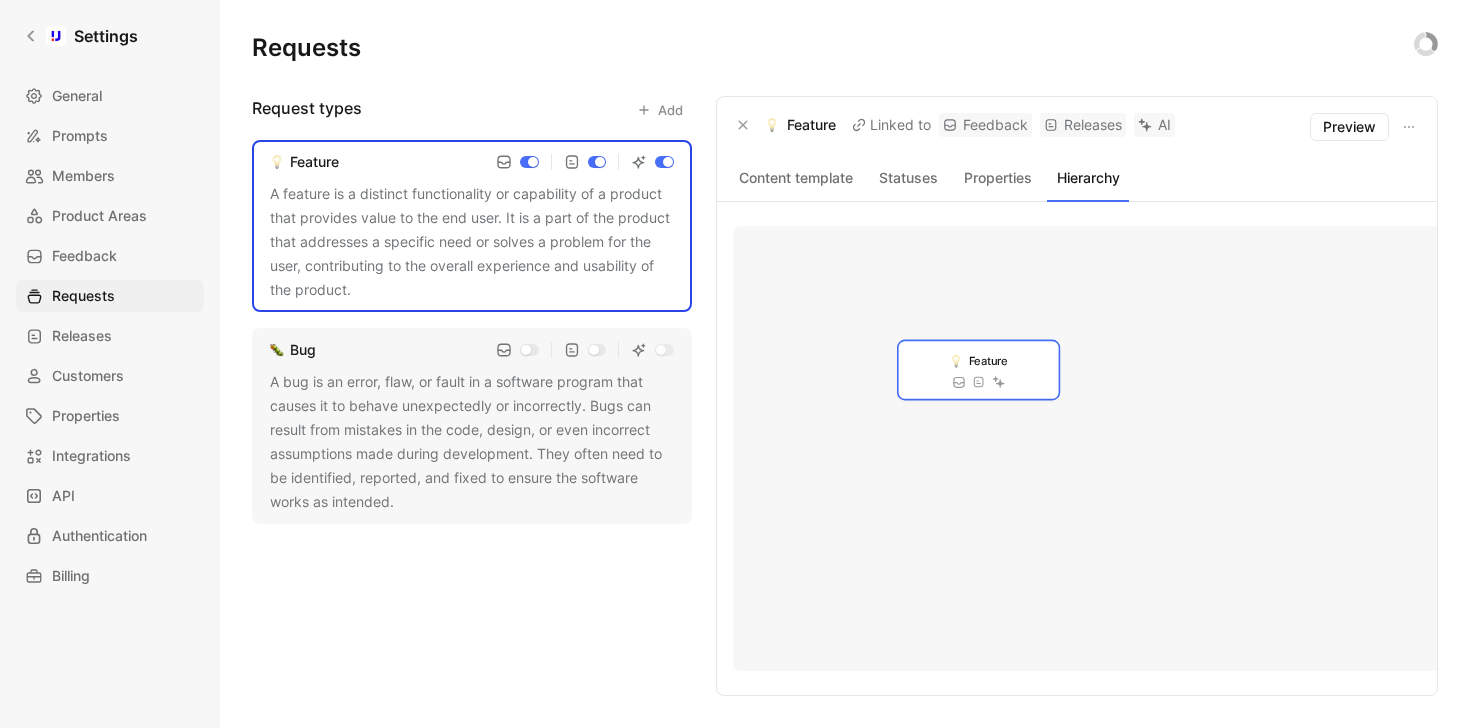 click on "Statuses" at bounding box center (908, 178) 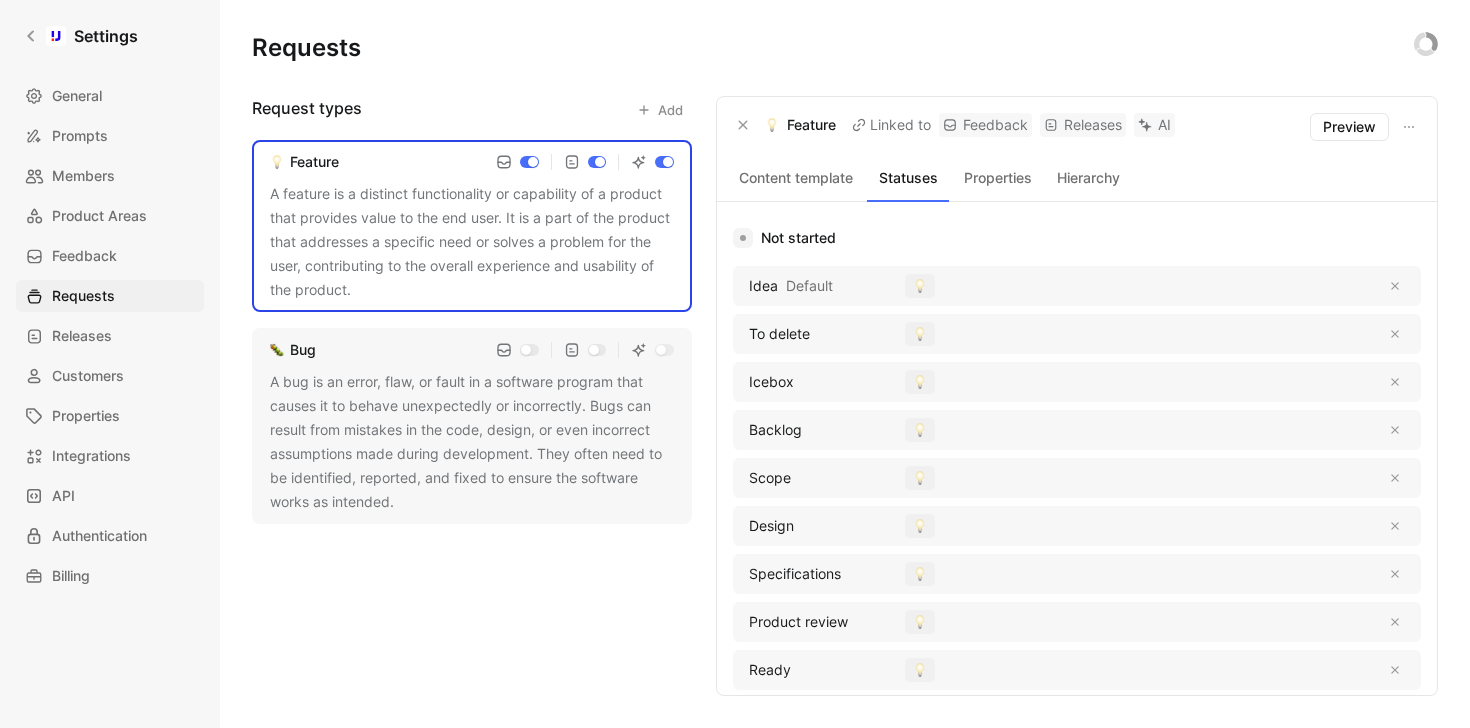 click on "Properties" at bounding box center (998, 178) 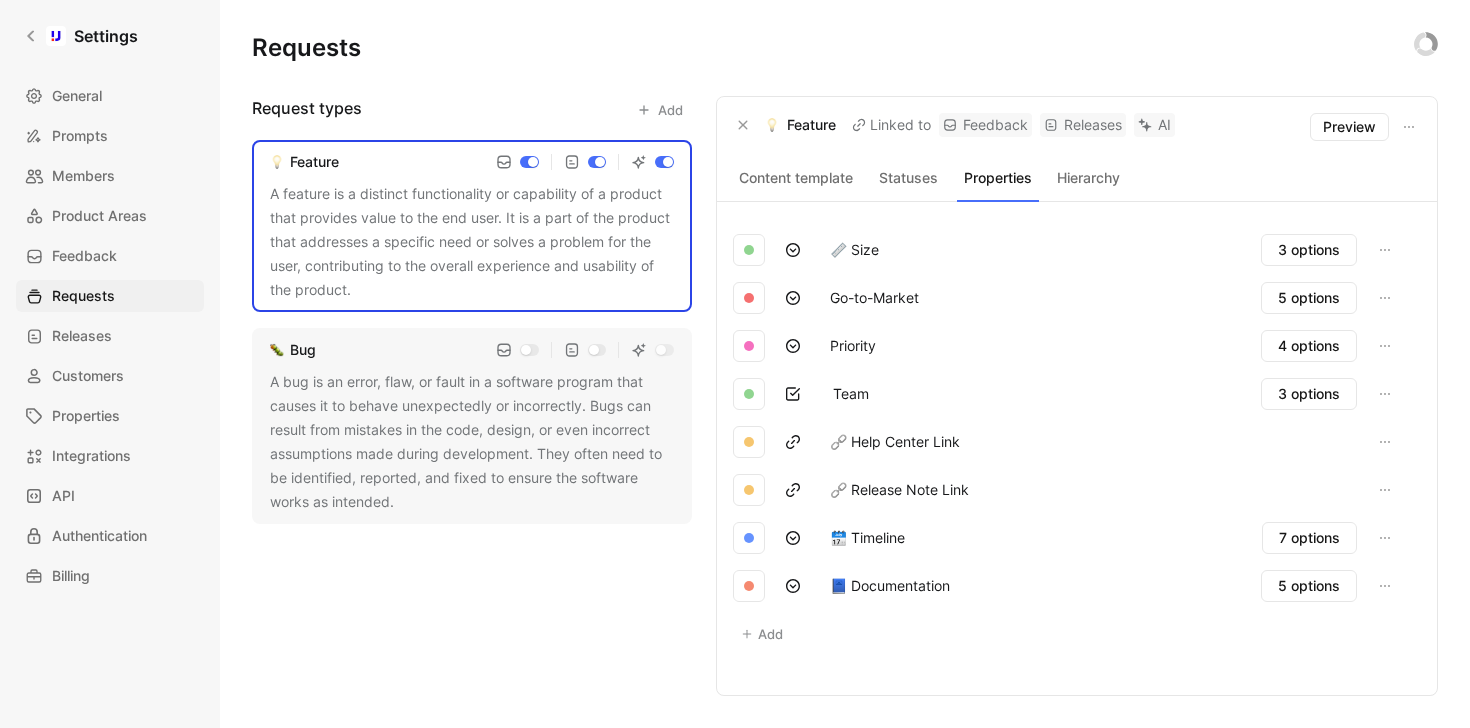 click on "Add" at bounding box center (762, 634) 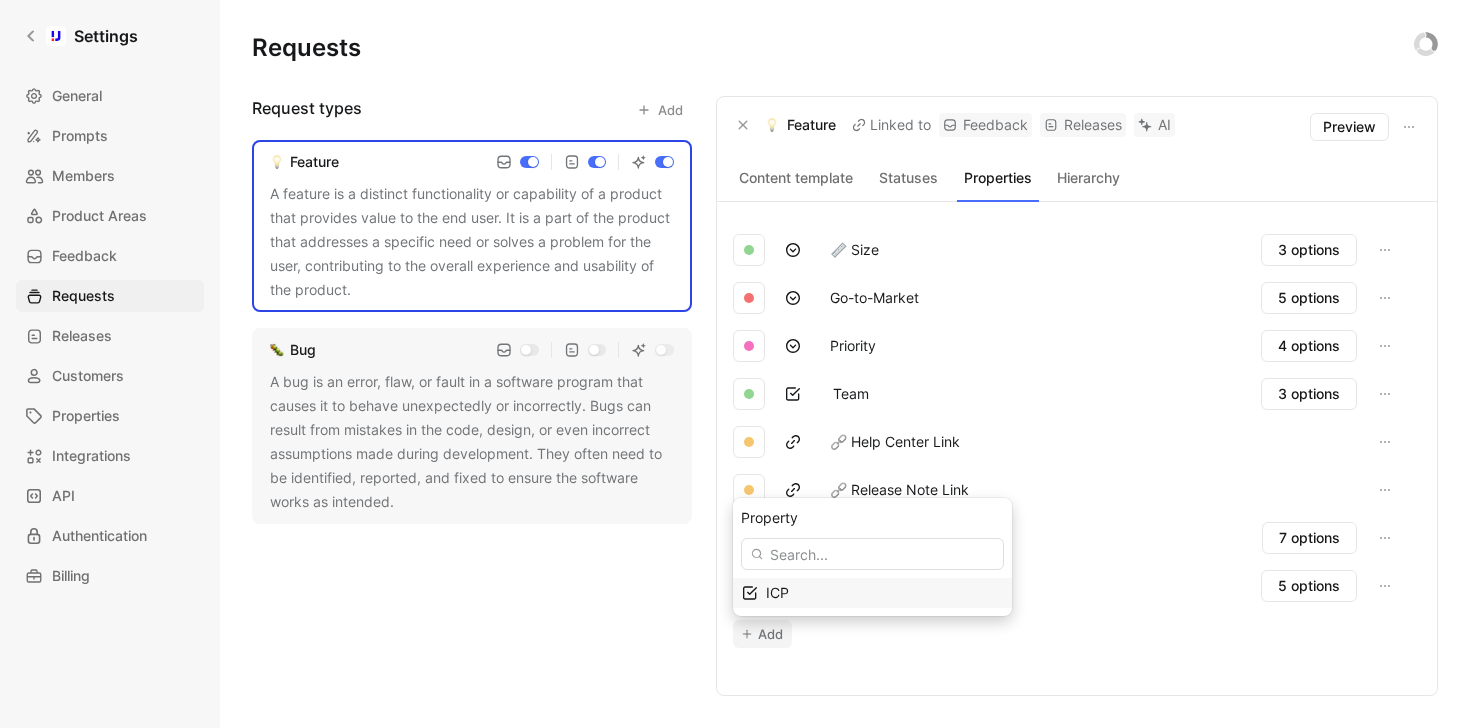 click on "ICP" at bounding box center (884, 593) 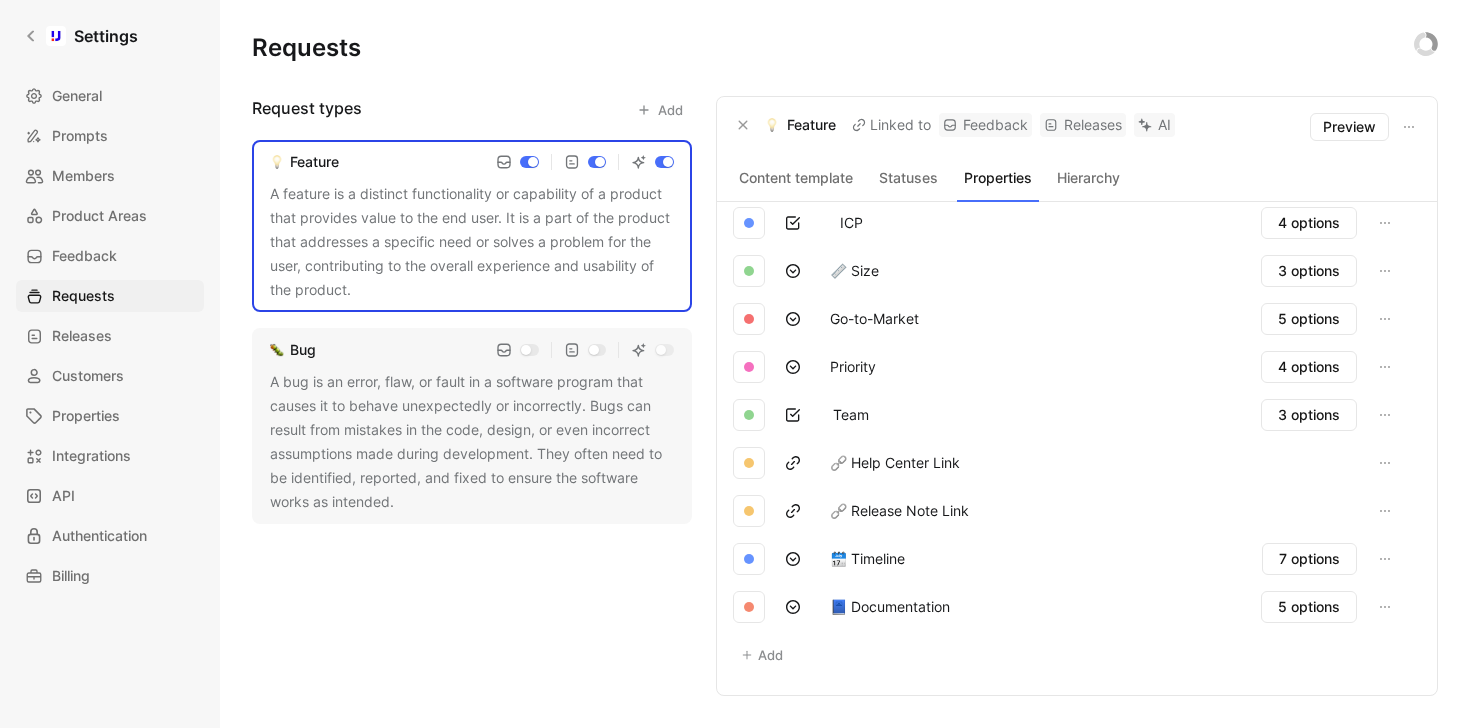 scroll, scrollTop: 0, scrollLeft: 0, axis: both 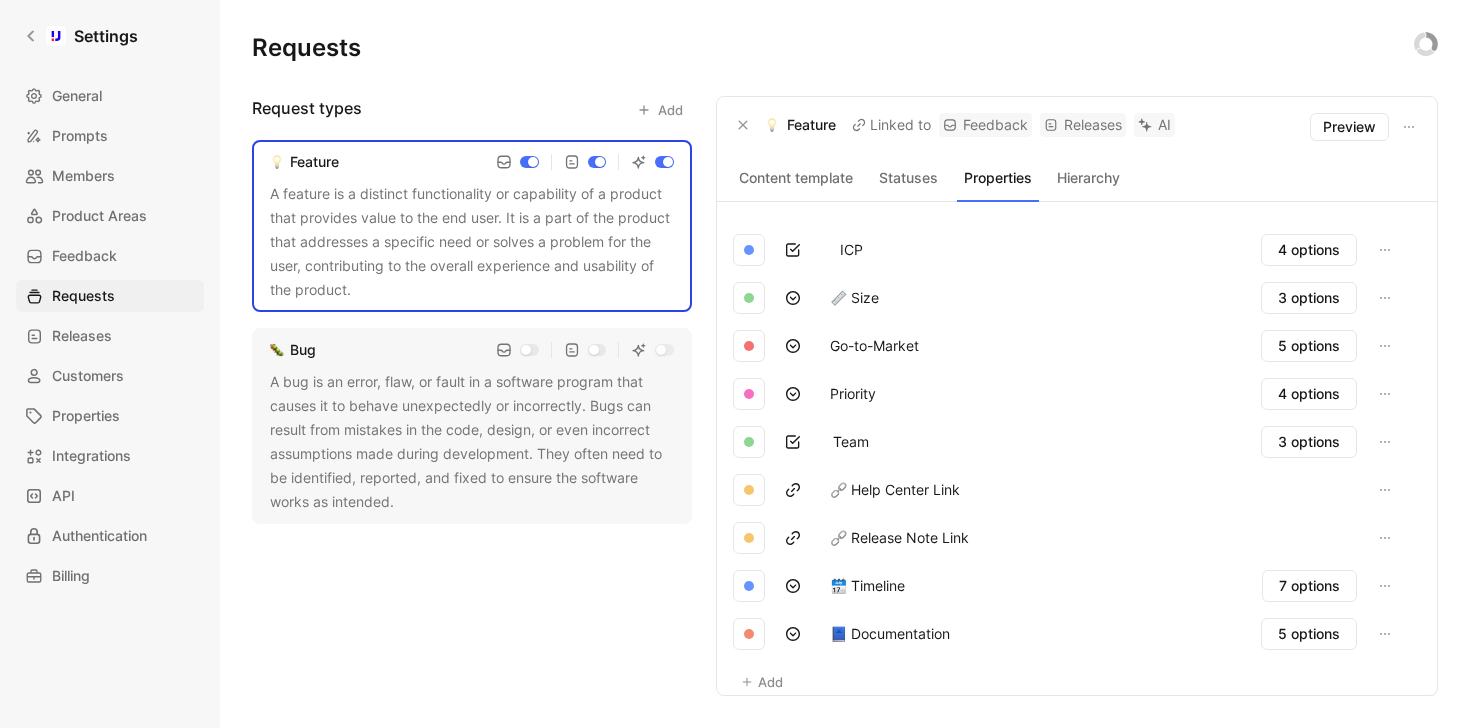 click on "🗓️ Timeline" at bounding box center [867, 586] 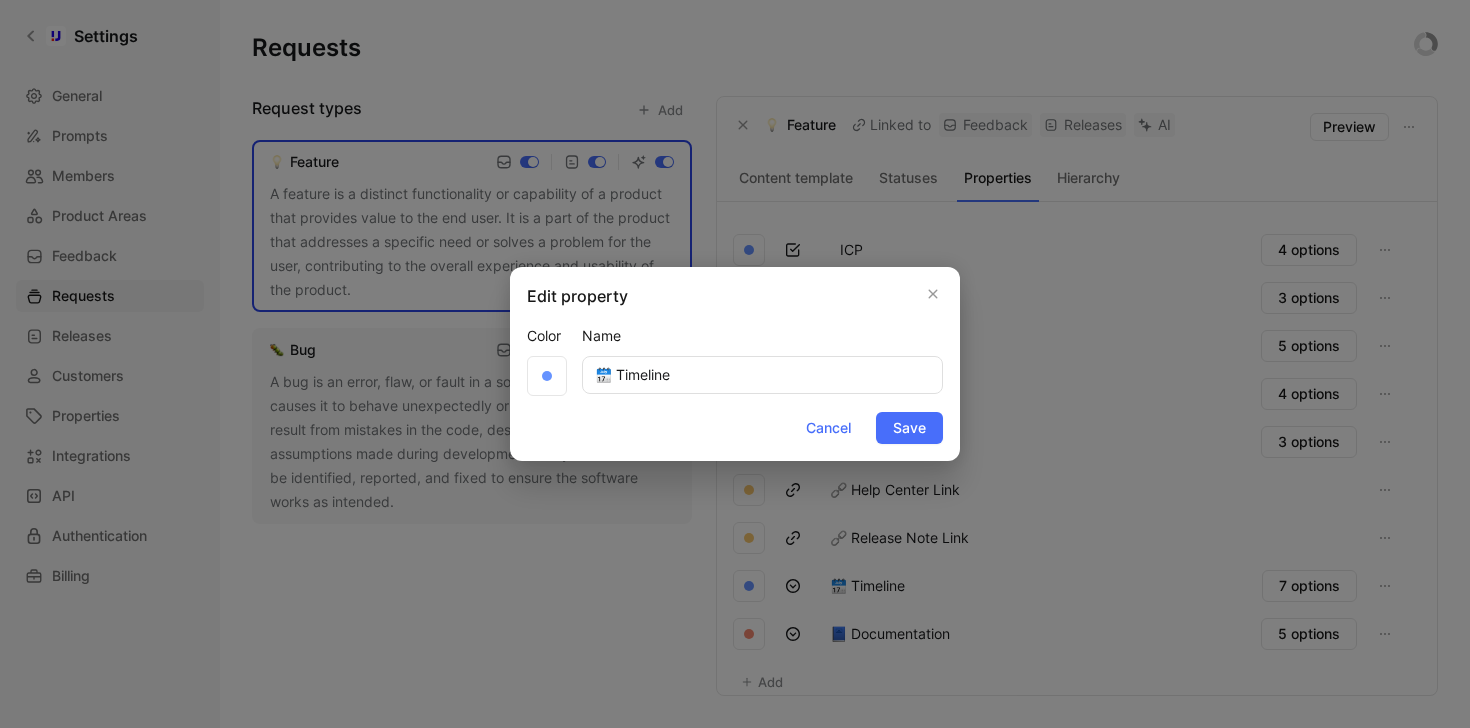 click at bounding box center (735, 364) 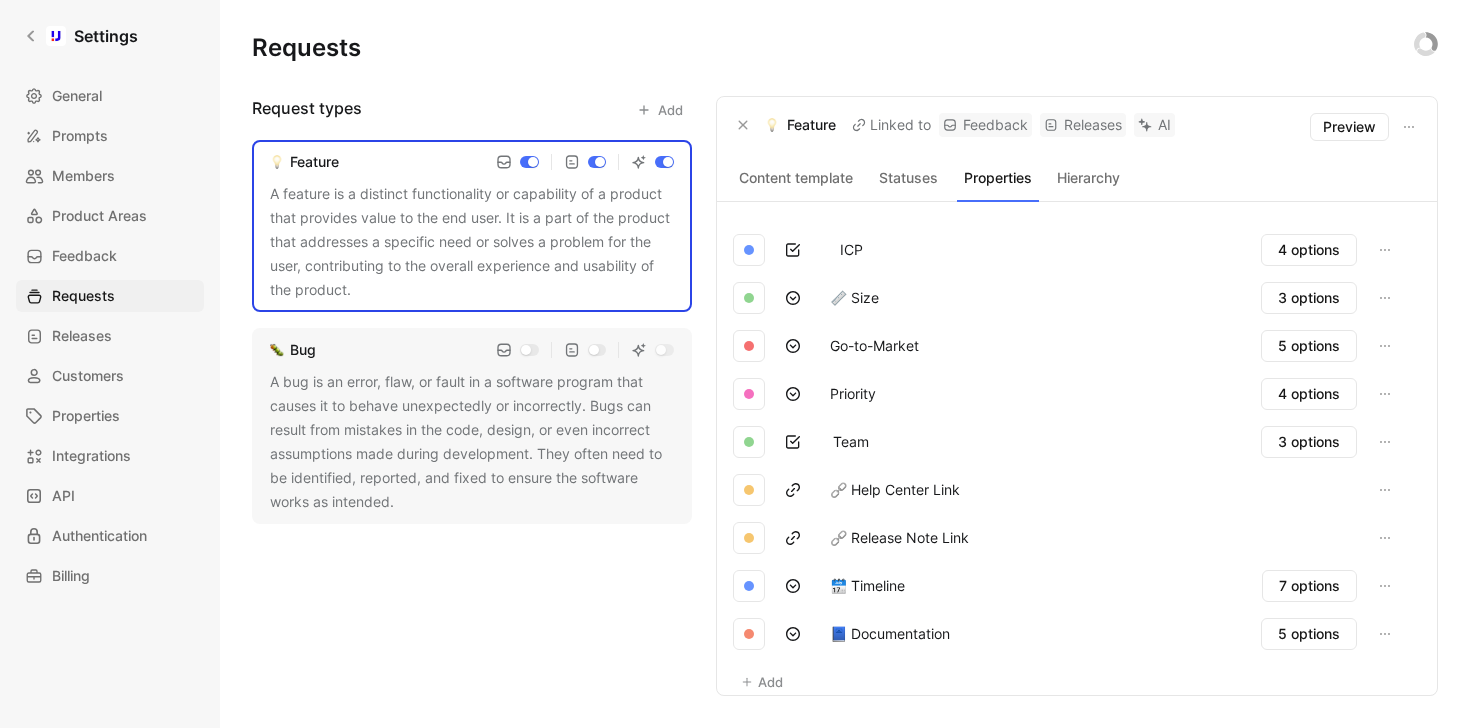 click on "📏 Size" at bounding box center [854, 298] 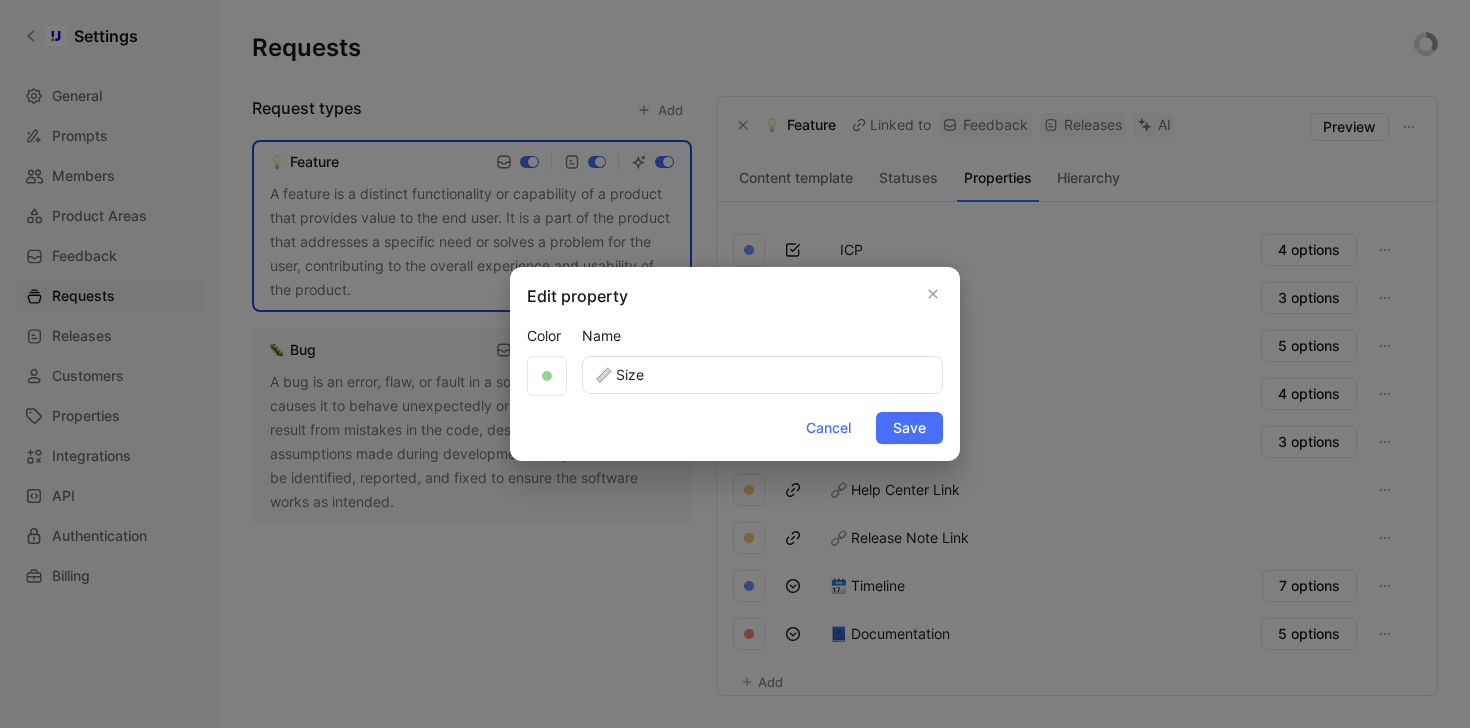 click on "Edit property Color Name 📏 Size Cancel Save" at bounding box center (735, 364) 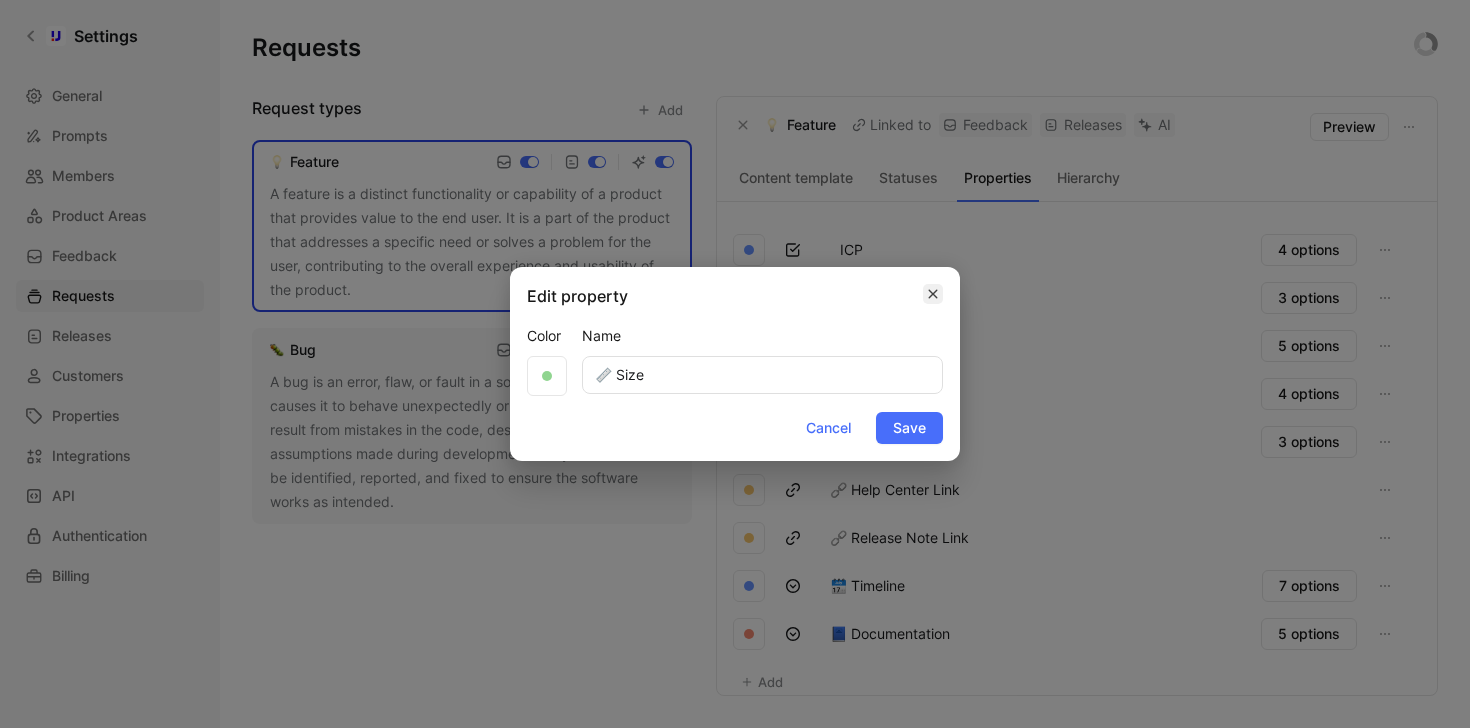 click 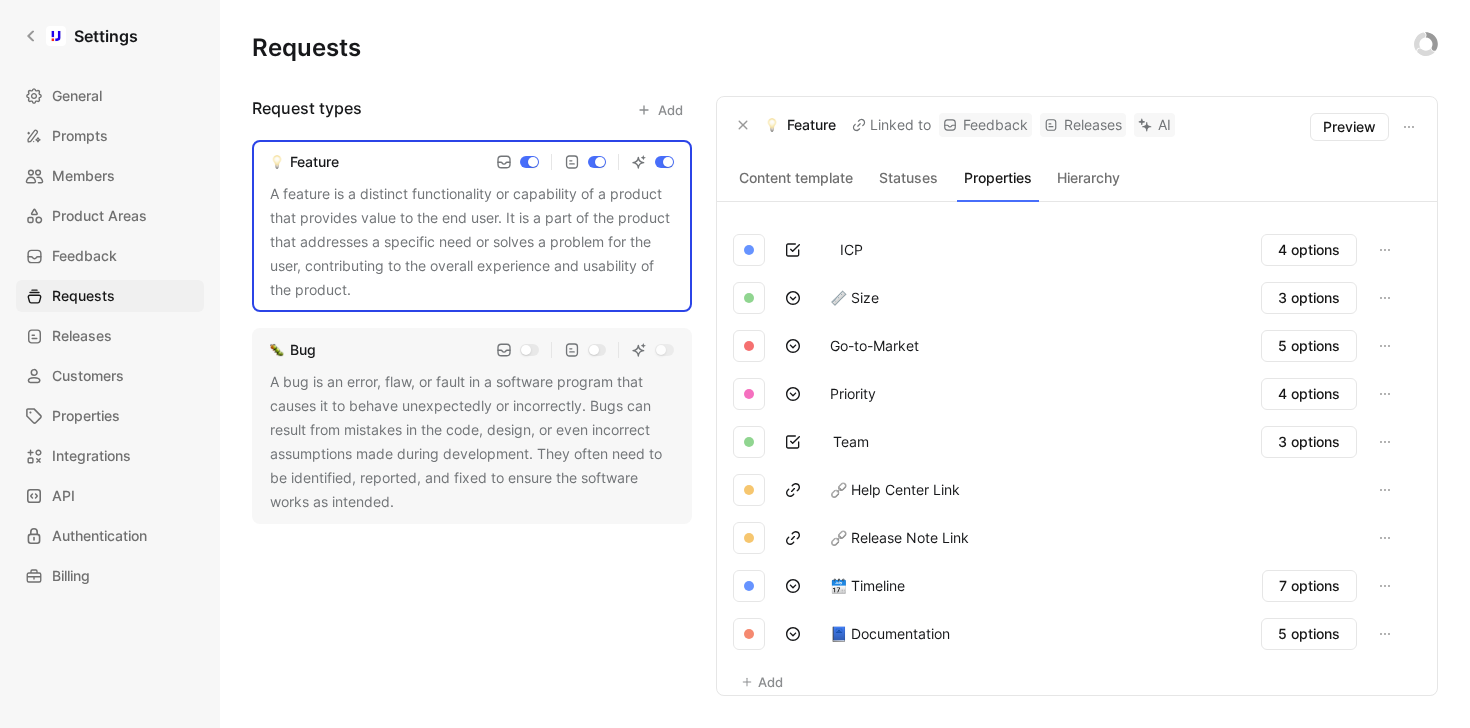 click on "Hierarchy" at bounding box center [1088, 178] 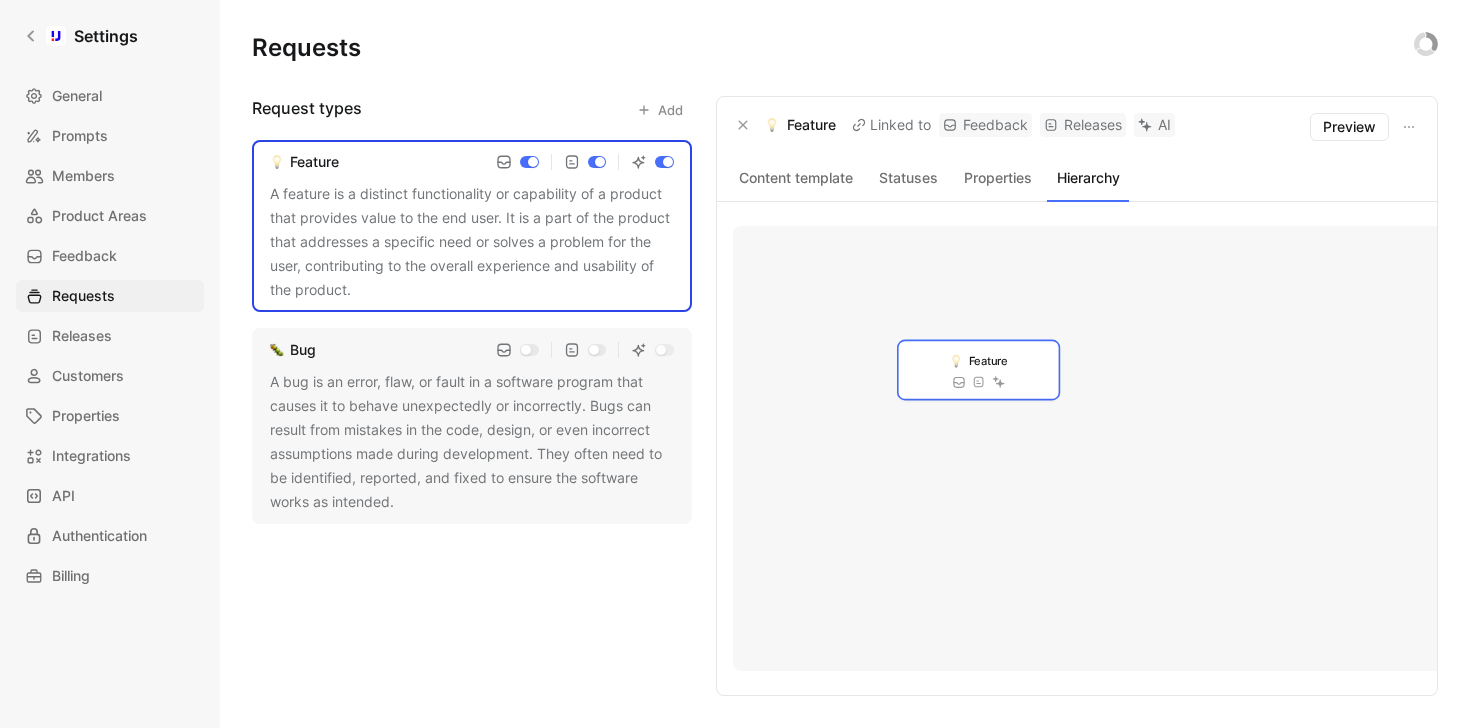 click on "Statuses" at bounding box center (908, 178) 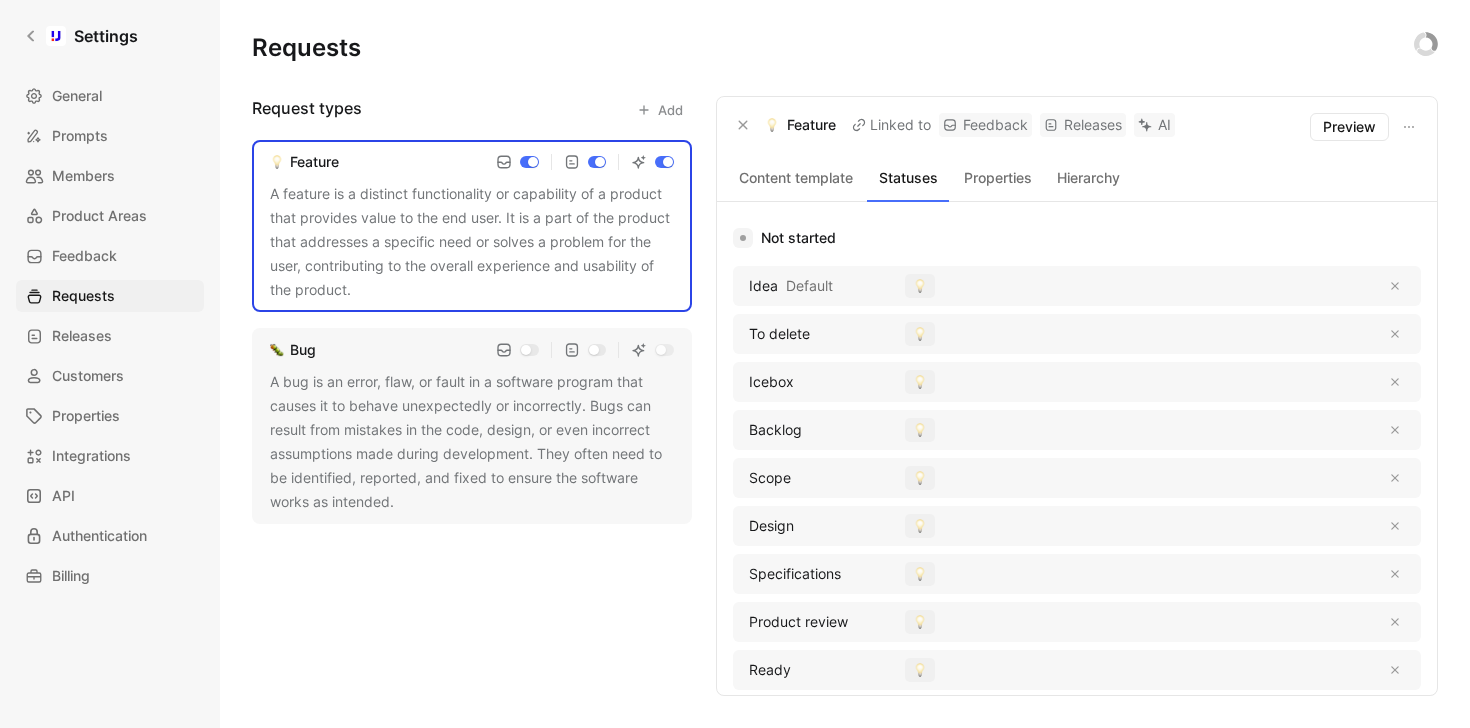 click on "Content template" at bounding box center (796, 178) 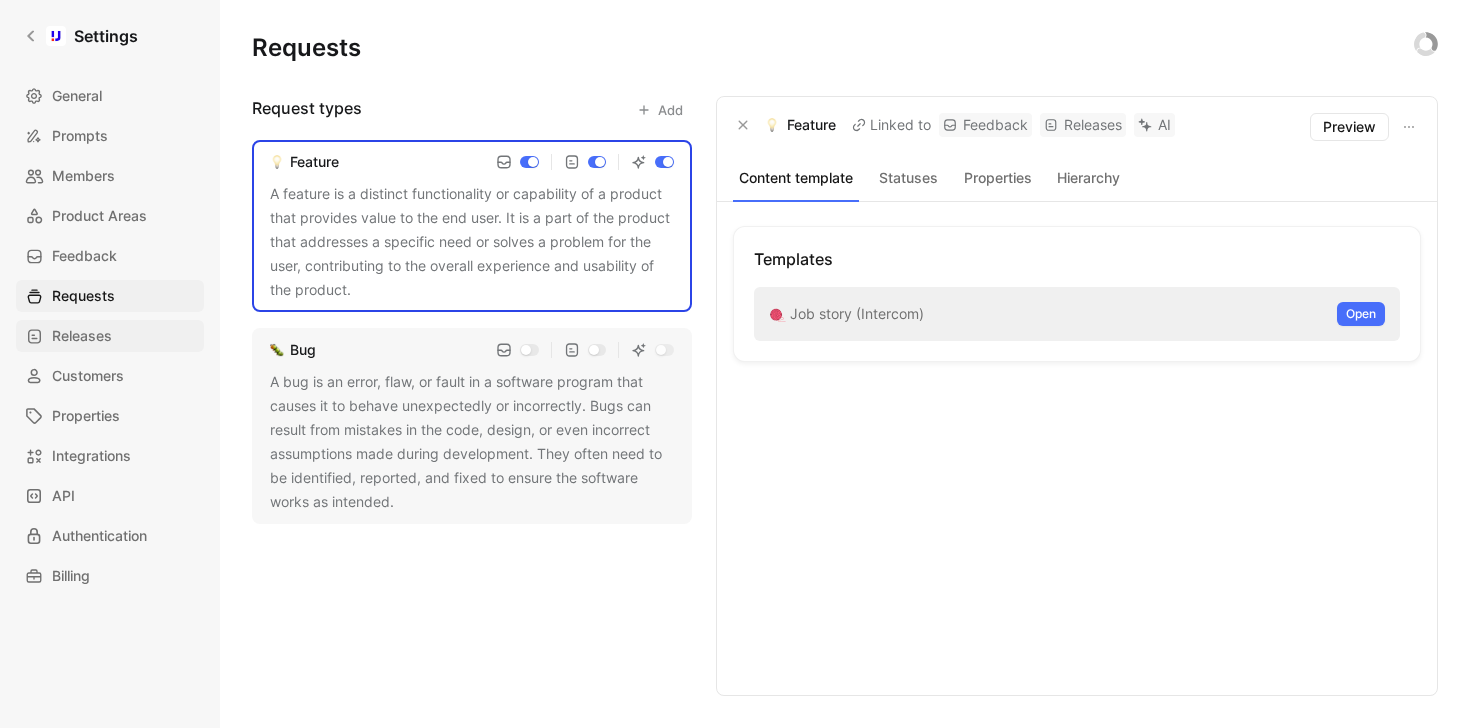 click on "Releases" at bounding box center [110, 336] 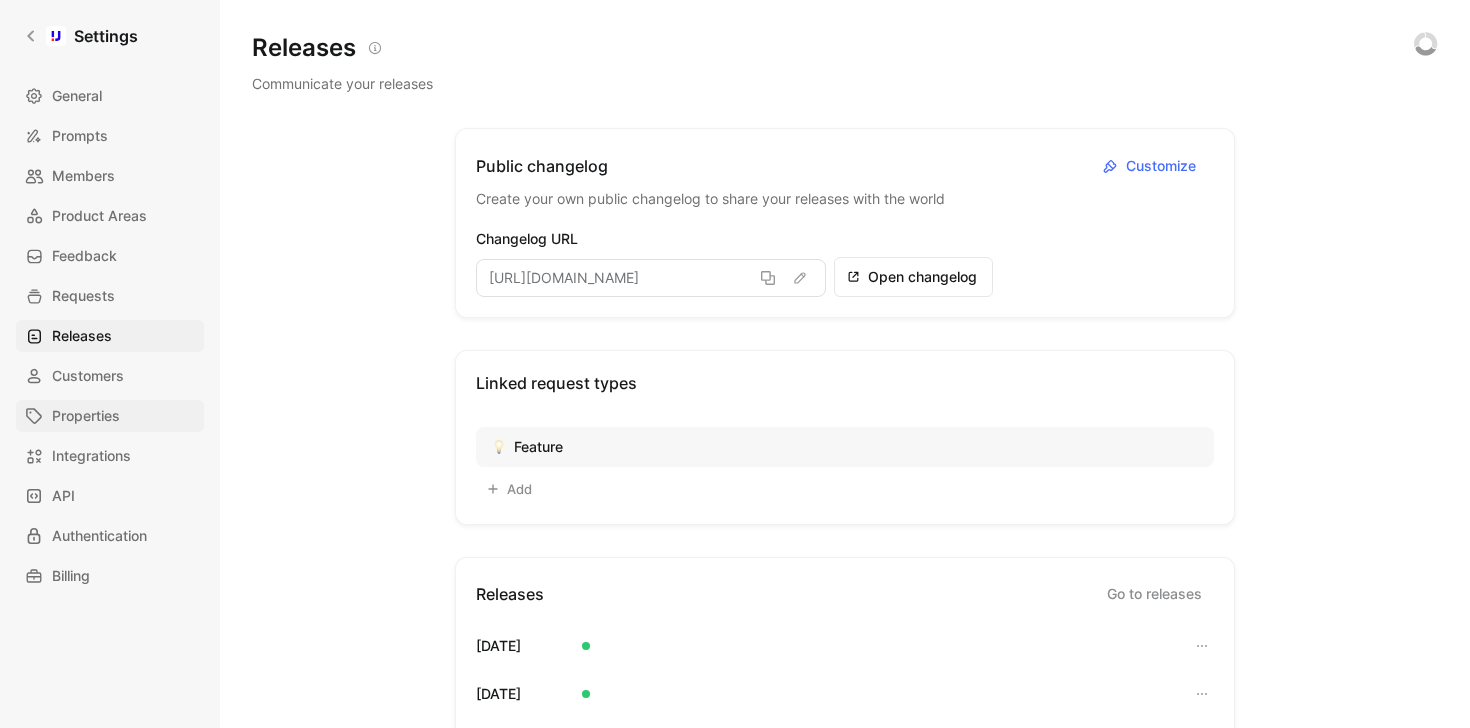 click on "Properties" at bounding box center (86, 416) 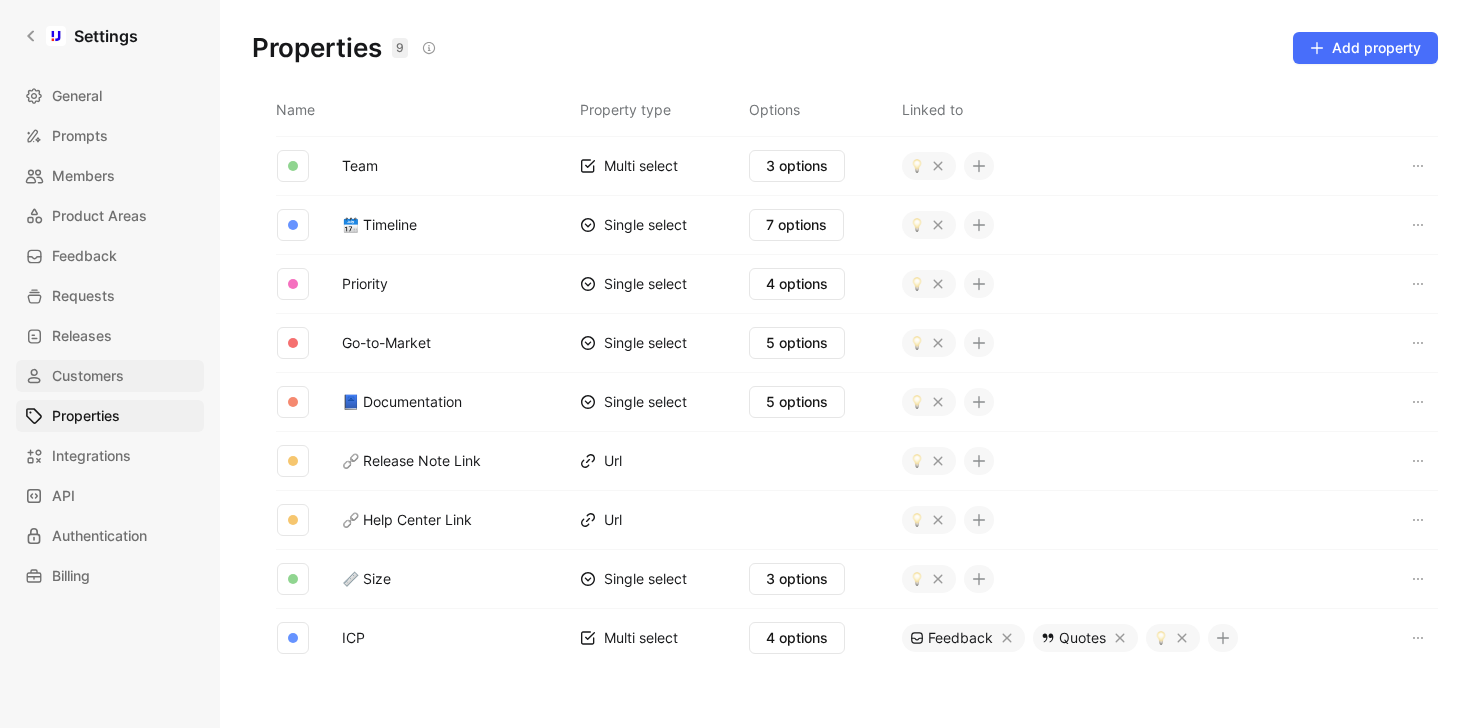 click on "Customers" at bounding box center [88, 376] 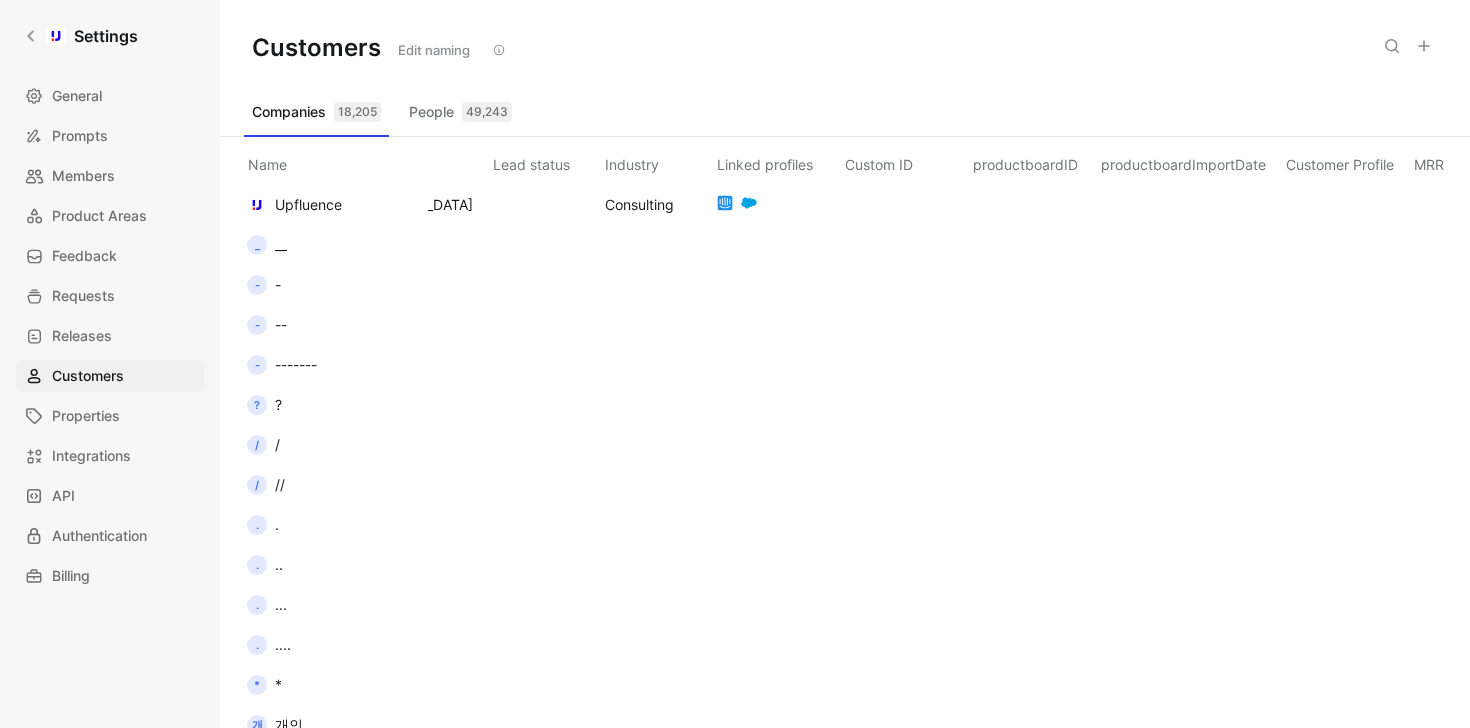 scroll, scrollTop: 0, scrollLeft: 841, axis: horizontal 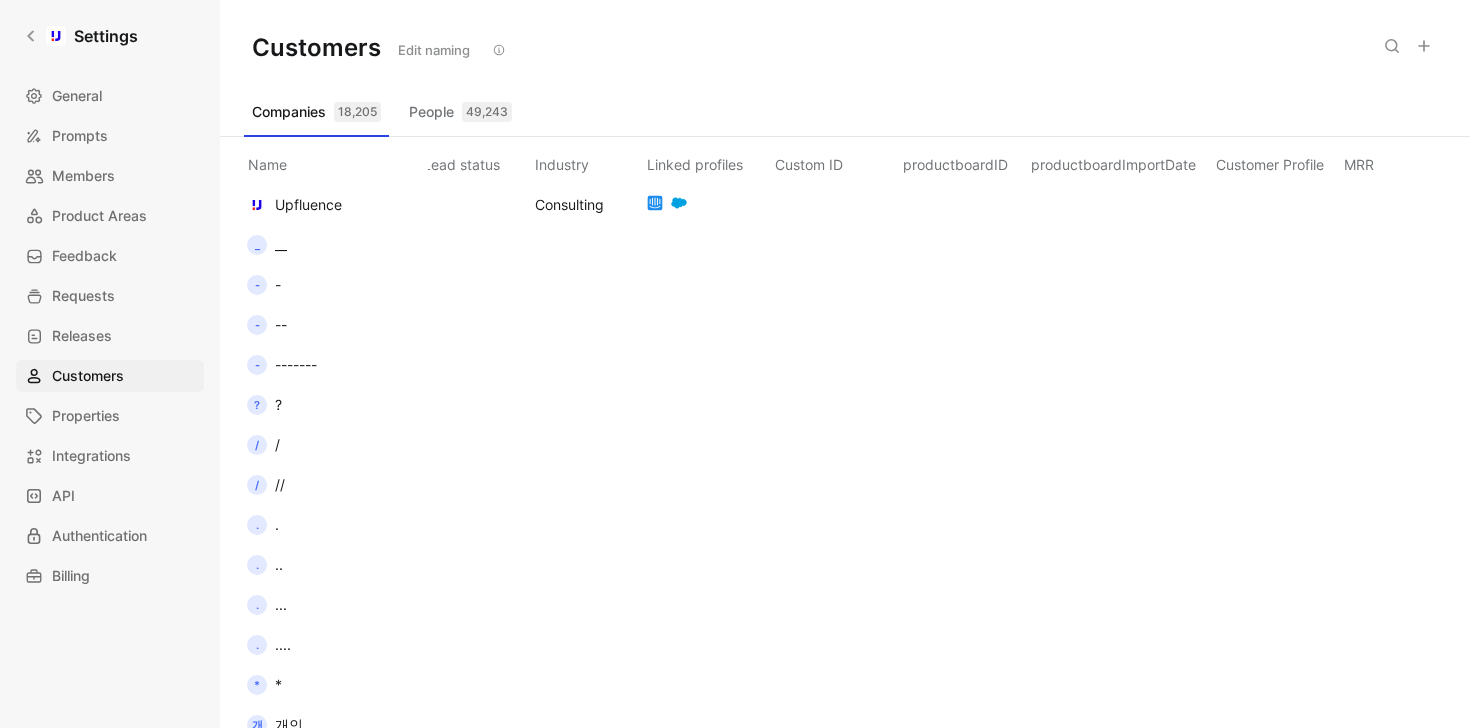 click on "MRR" at bounding box center [1404, 161] 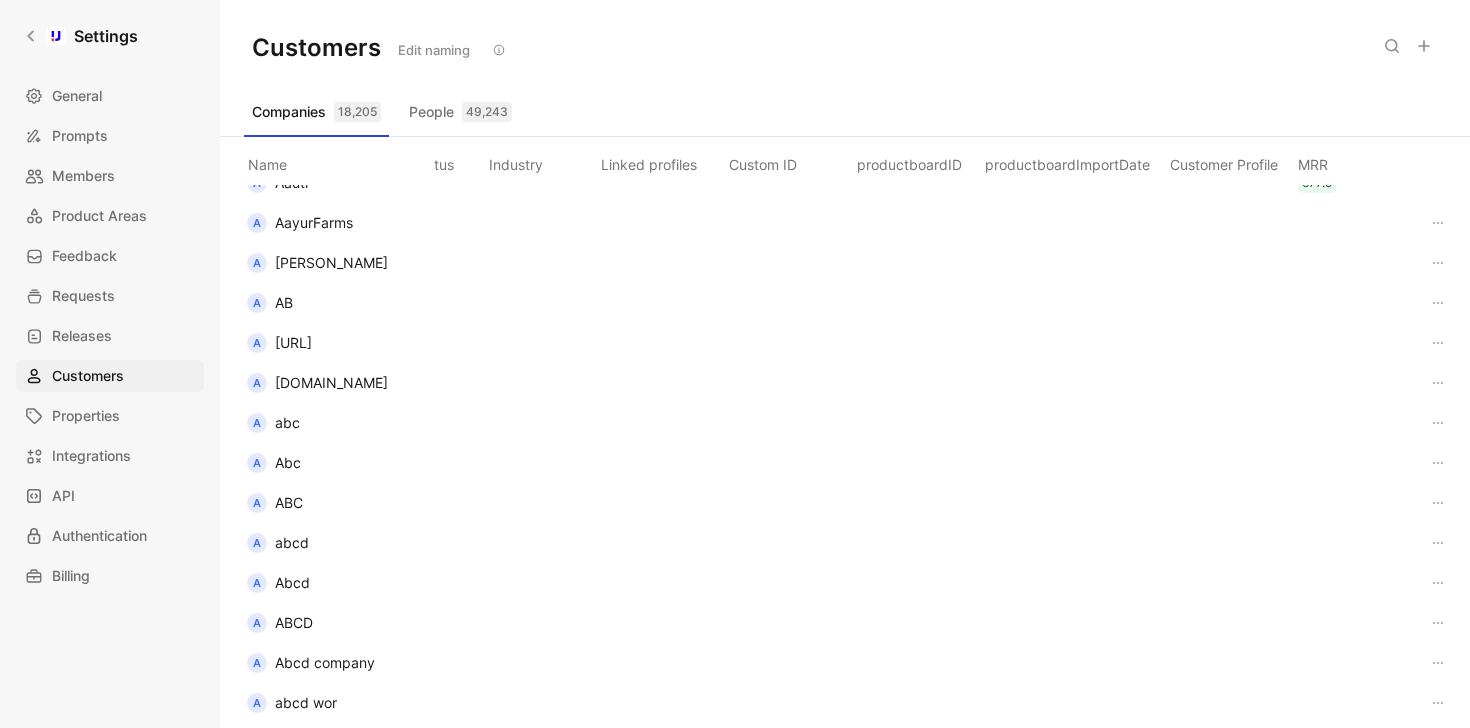 scroll, scrollTop: 7306, scrollLeft: 847, axis: both 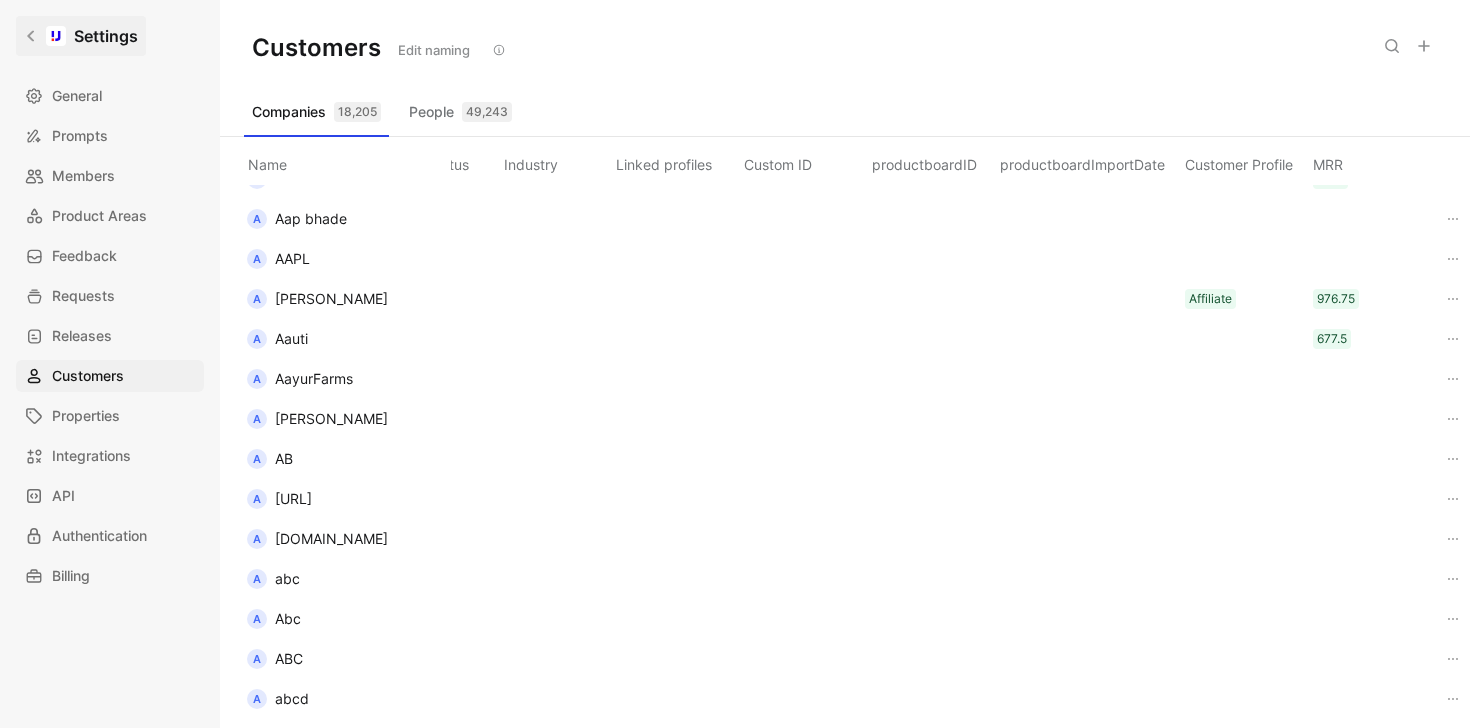 click 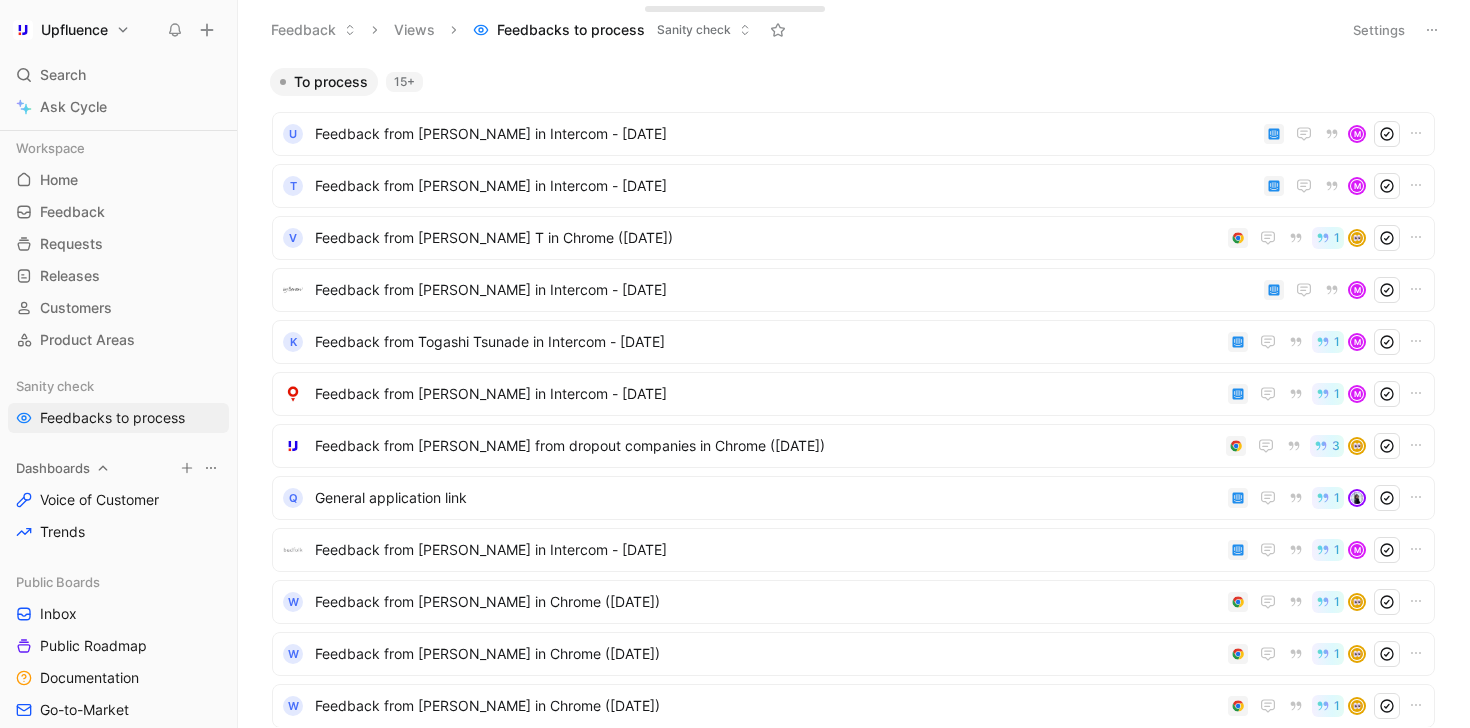 scroll, scrollTop: 41, scrollLeft: 0, axis: vertical 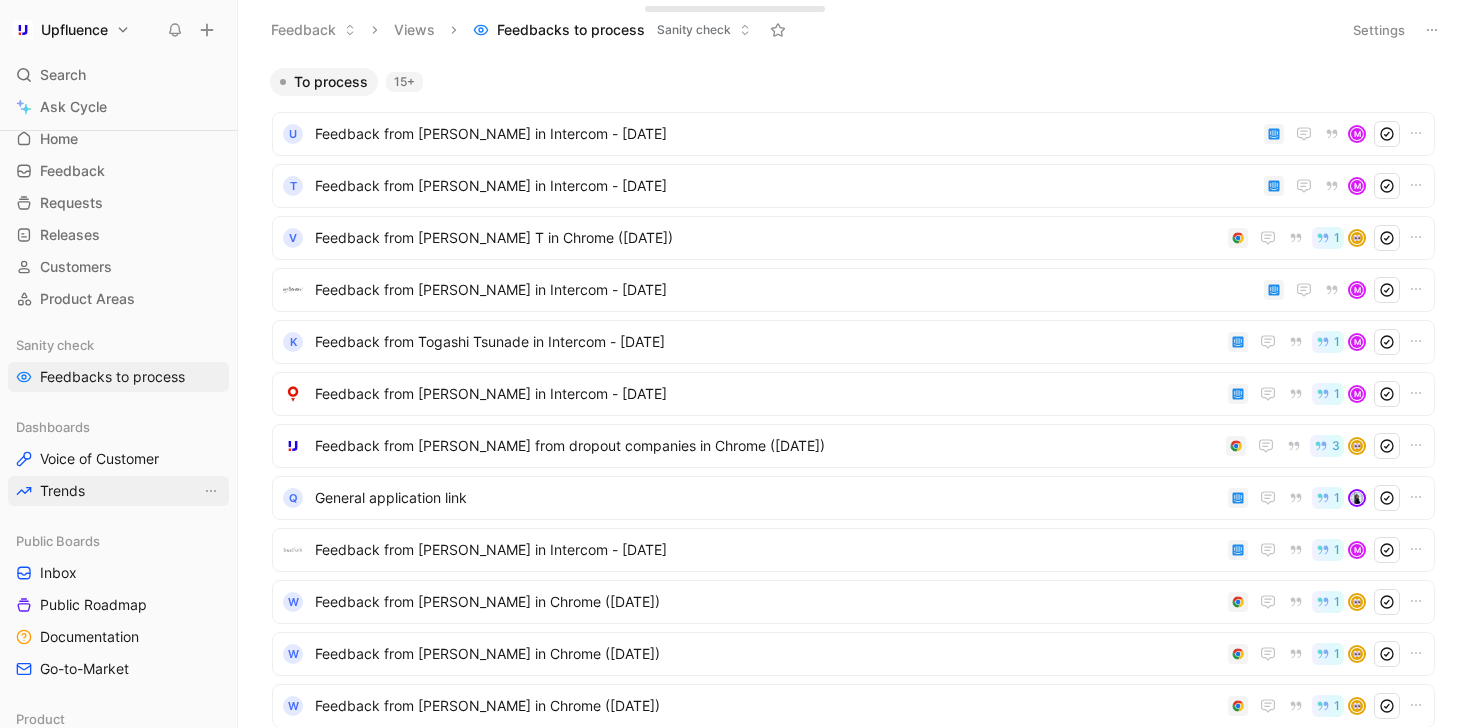 click on "Trends" at bounding box center (118, 491) 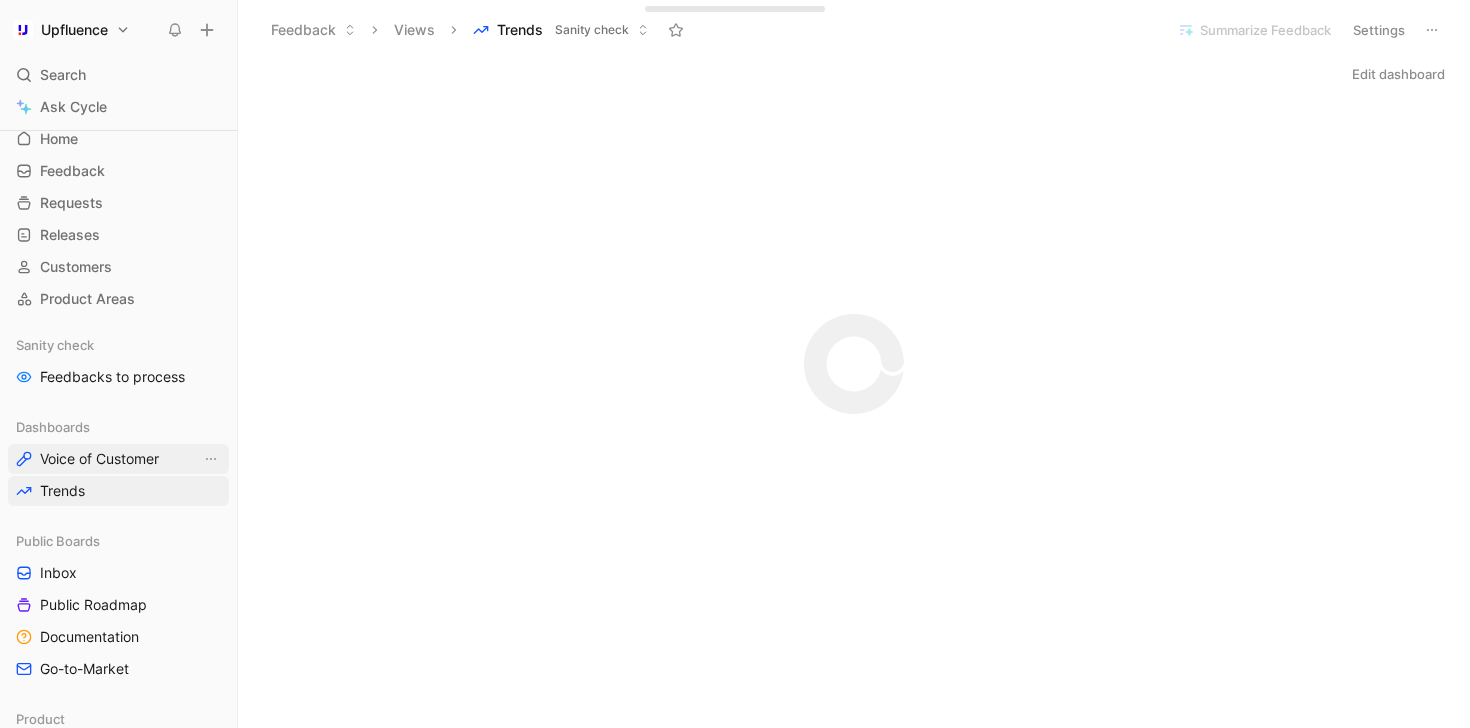 click on "Voice of Customer" at bounding box center [99, 459] 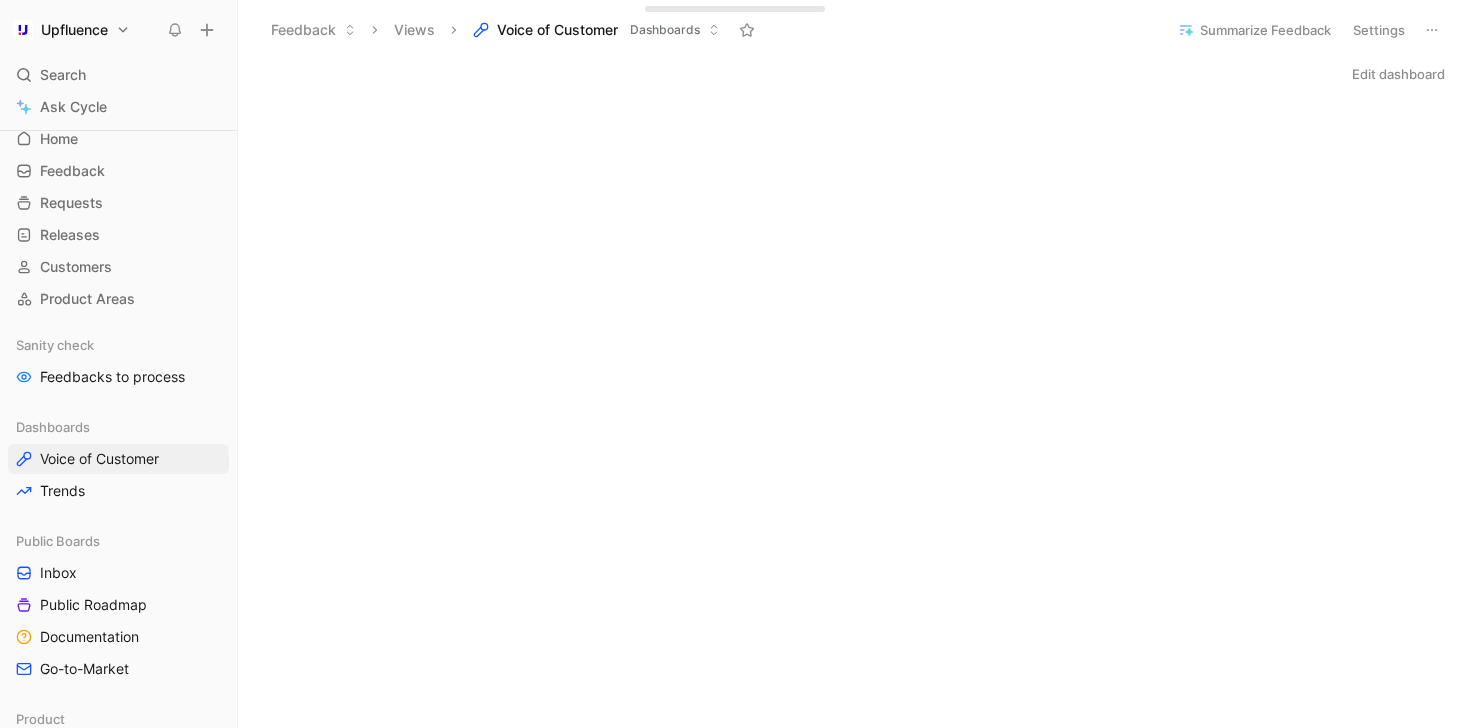 click on "Edit dashboard" at bounding box center [1398, 74] 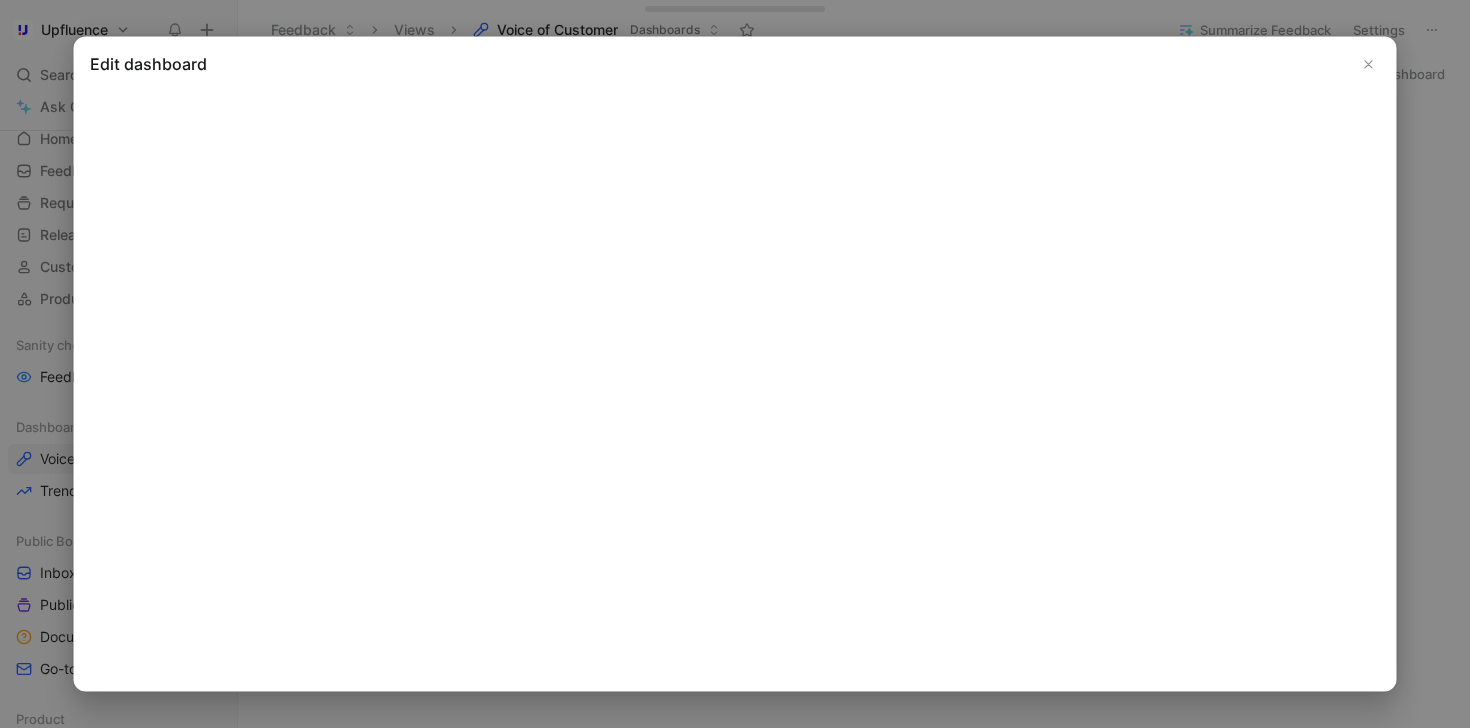 click on "Edit dashboard" at bounding box center [735, 64] 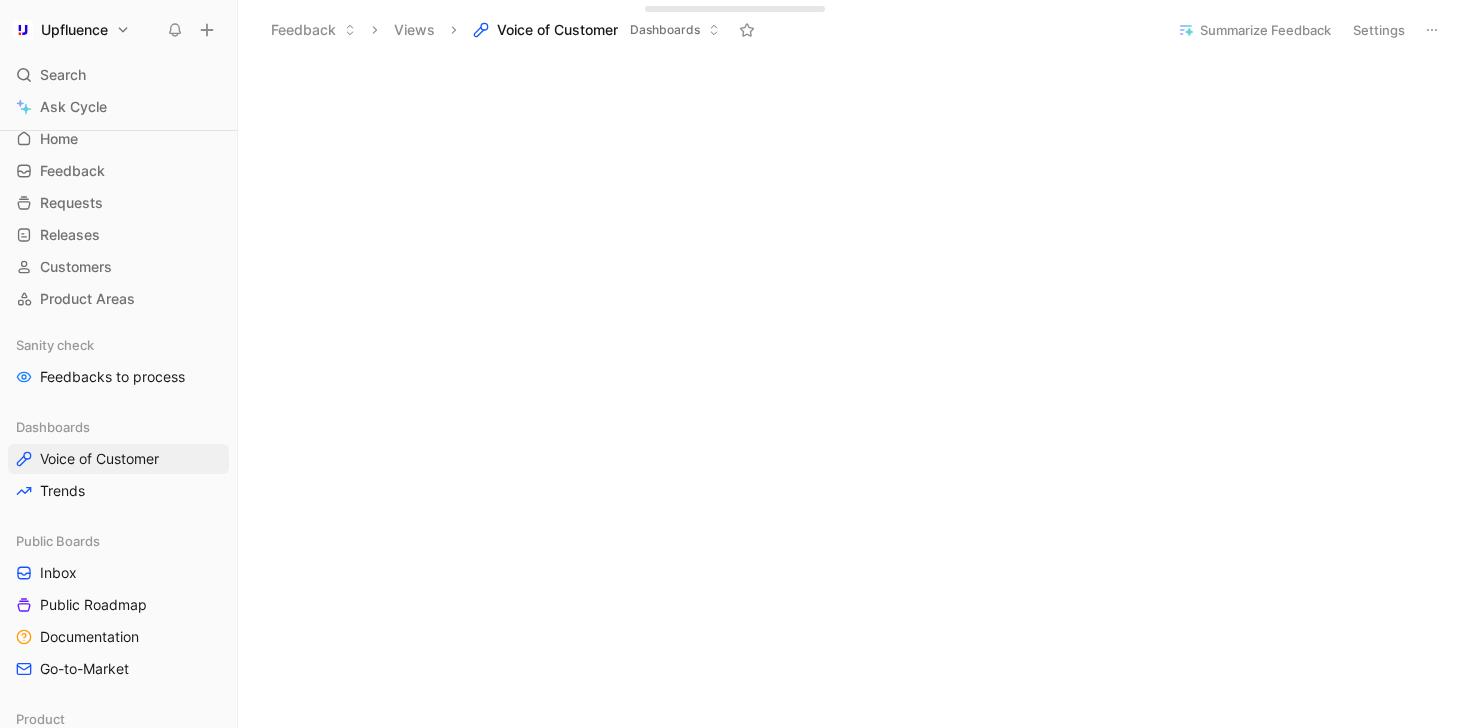 scroll, scrollTop: 55, scrollLeft: 0, axis: vertical 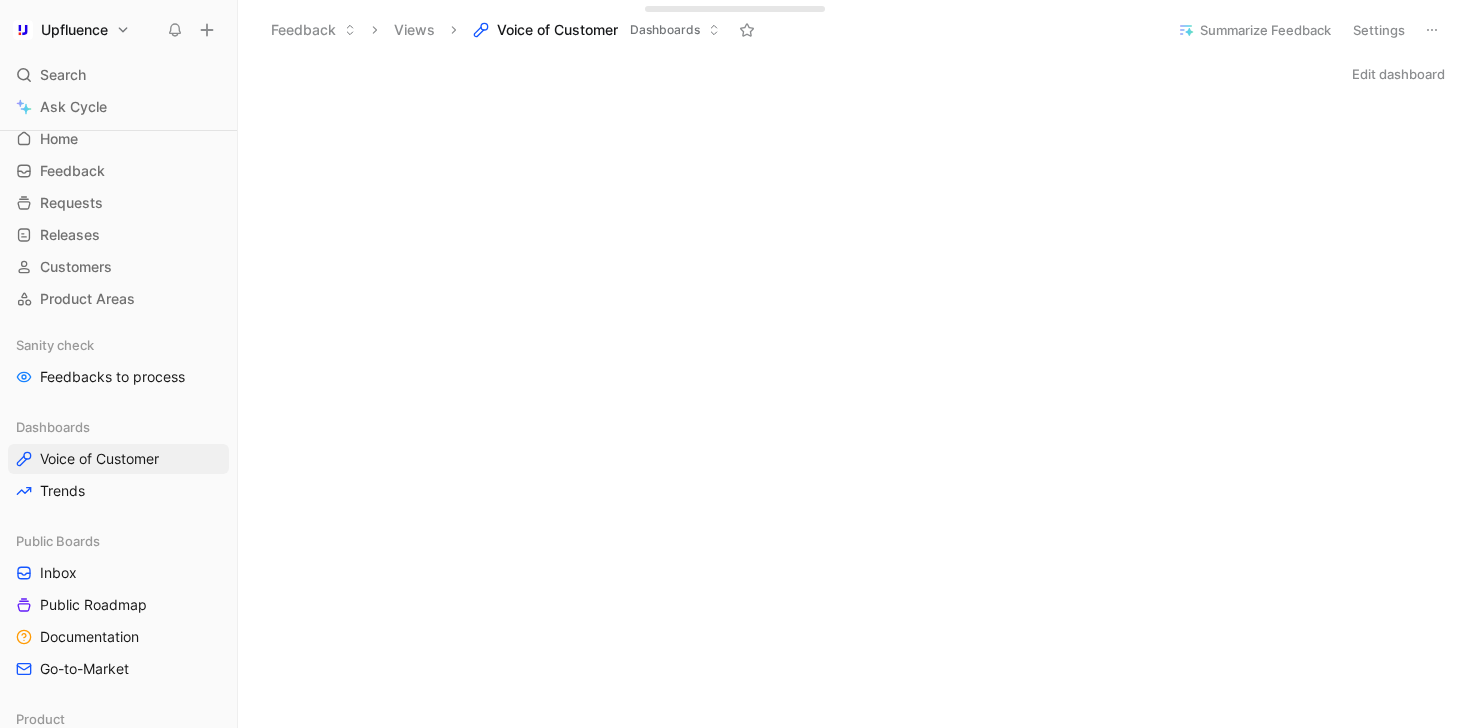 click on "Settings" at bounding box center (1379, 30) 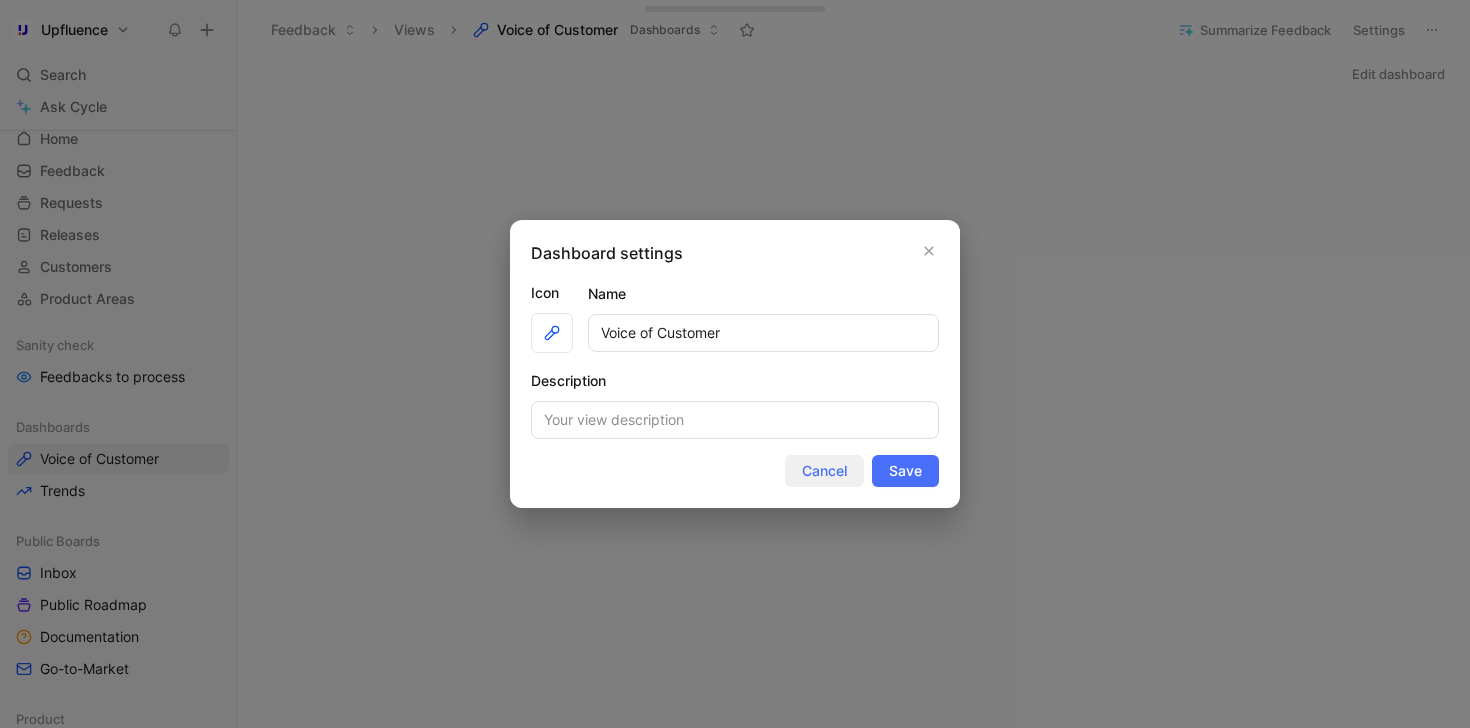 click on "Cancel" at bounding box center [824, 471] 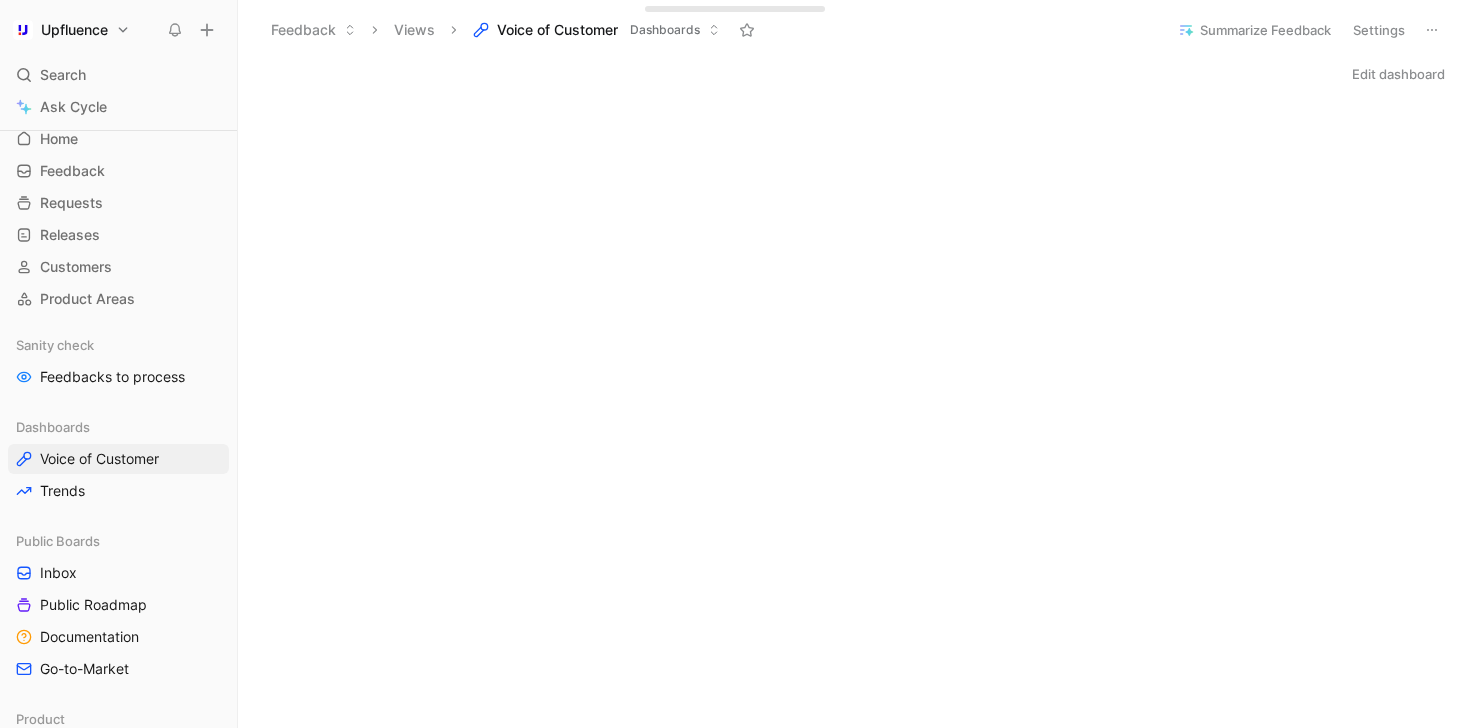 click on "Feedback Views Voice of Customer Dashboards Summarize Feedback Settings" at bounding box center (854, 30) 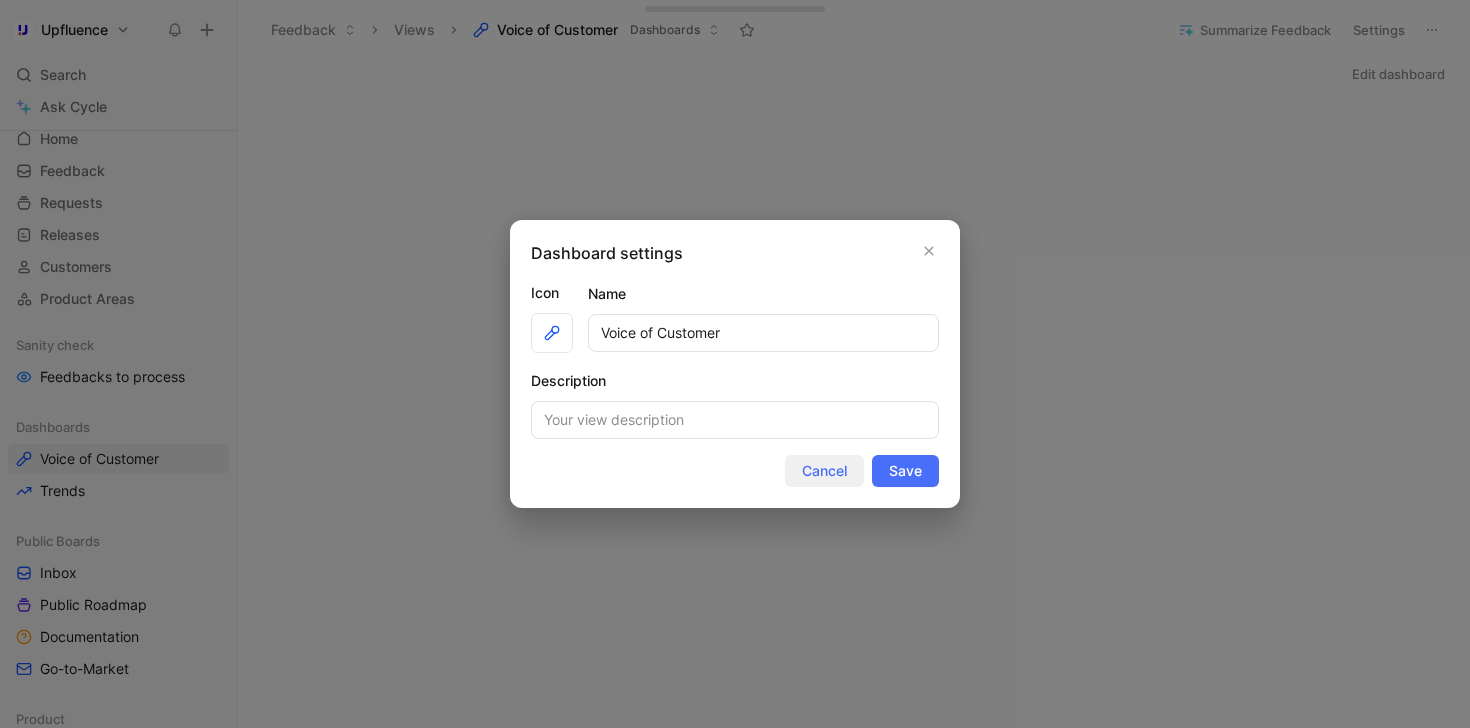 click on "Cancel" at bounding box center (824, 471) 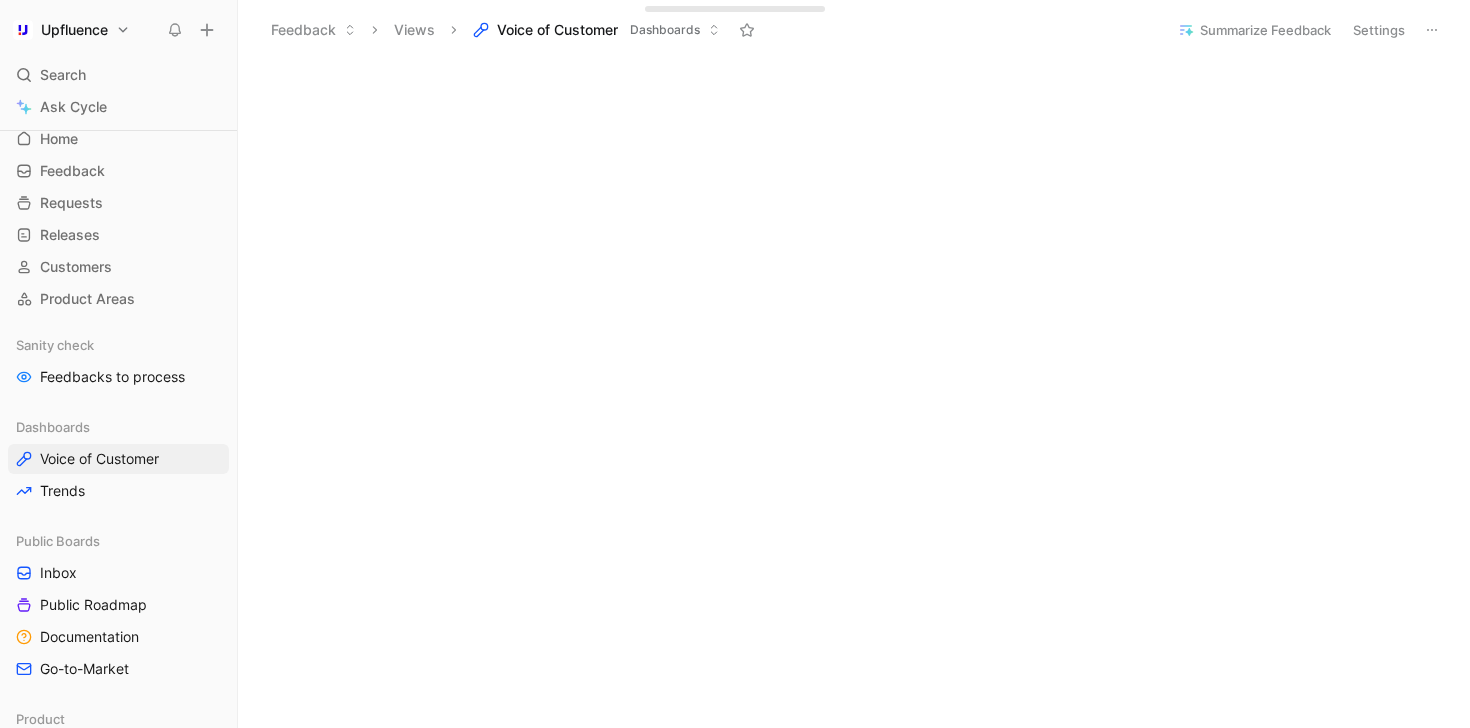scroll, scrollTop: 0, scrollLeft: 0, axis: both 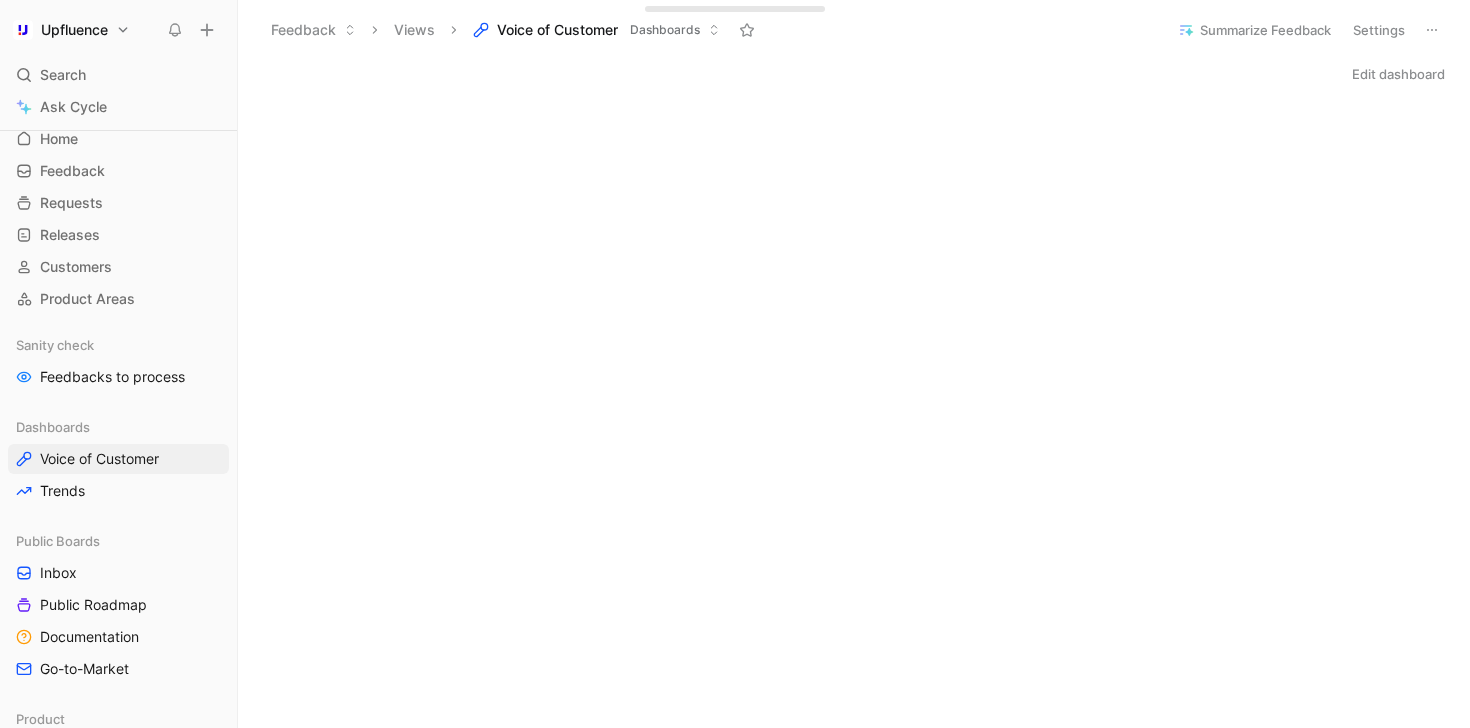 click on "Edit dashboard" at bounding box center [1398, 74] 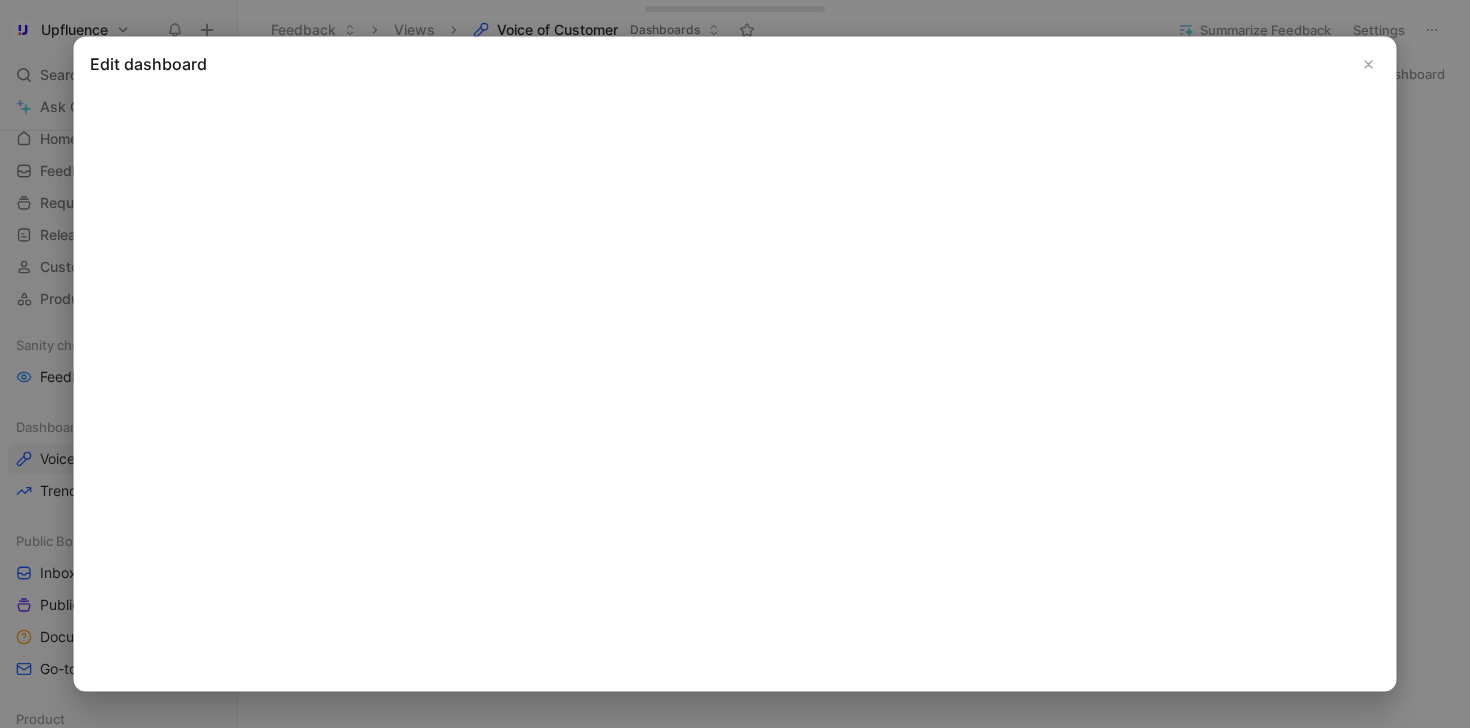 click 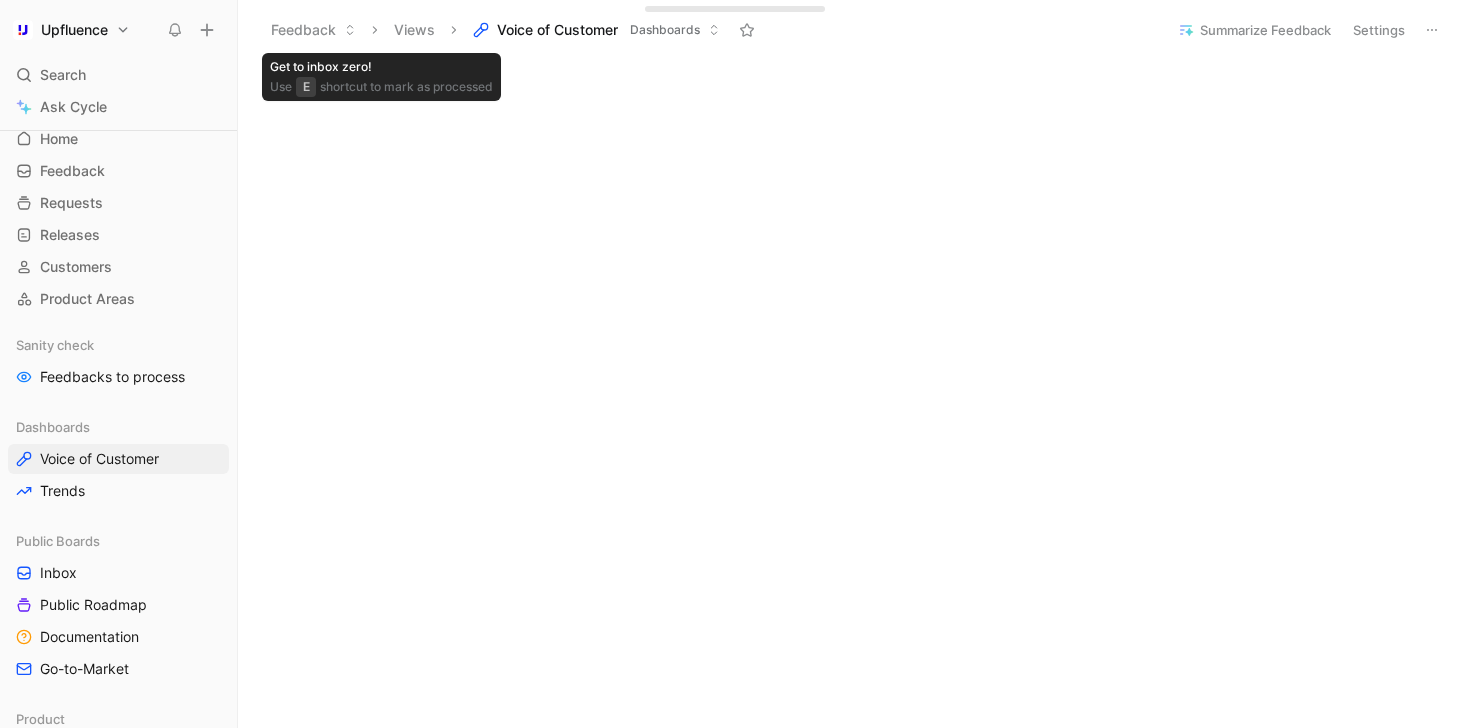 scroll, scrollTop: 0, scrollLeft: 0, axis: both 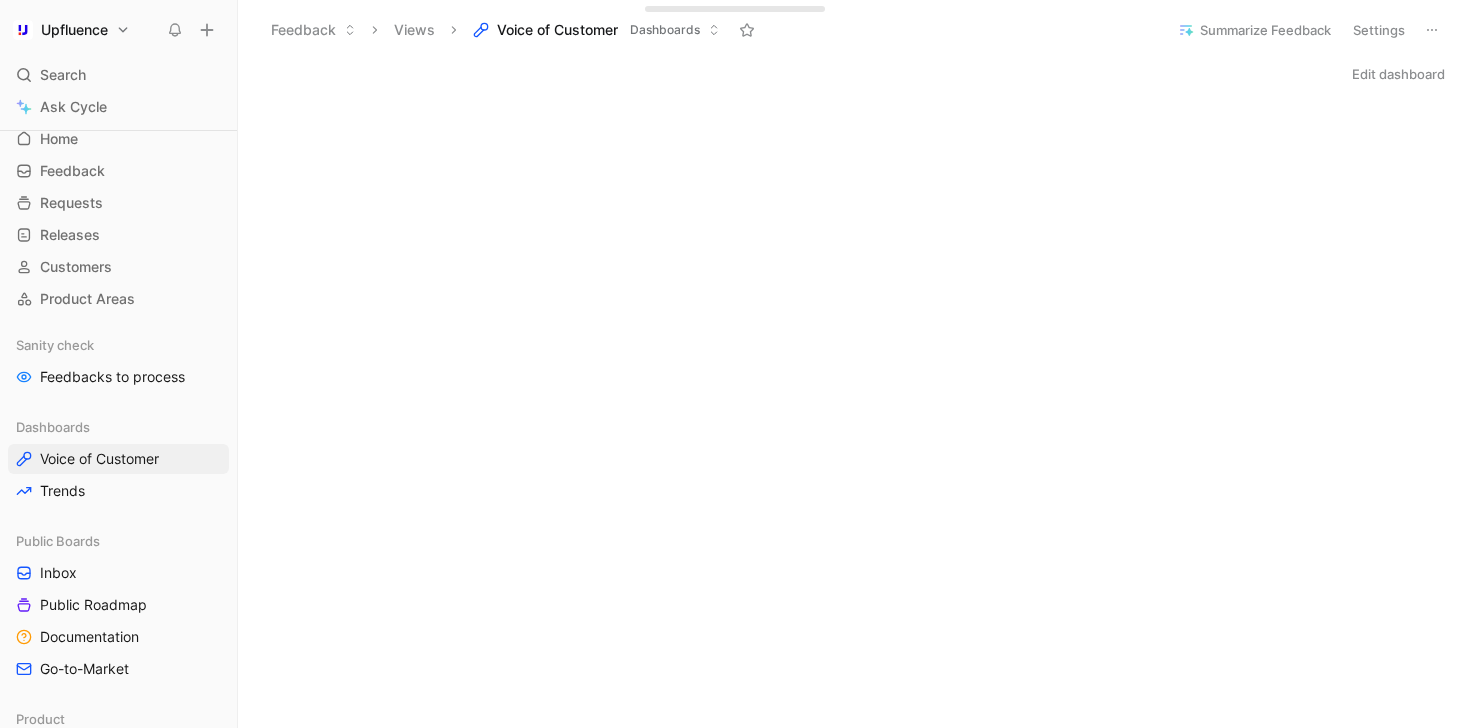 click on "Edit dashboard" at bounding box center (854, 1093) 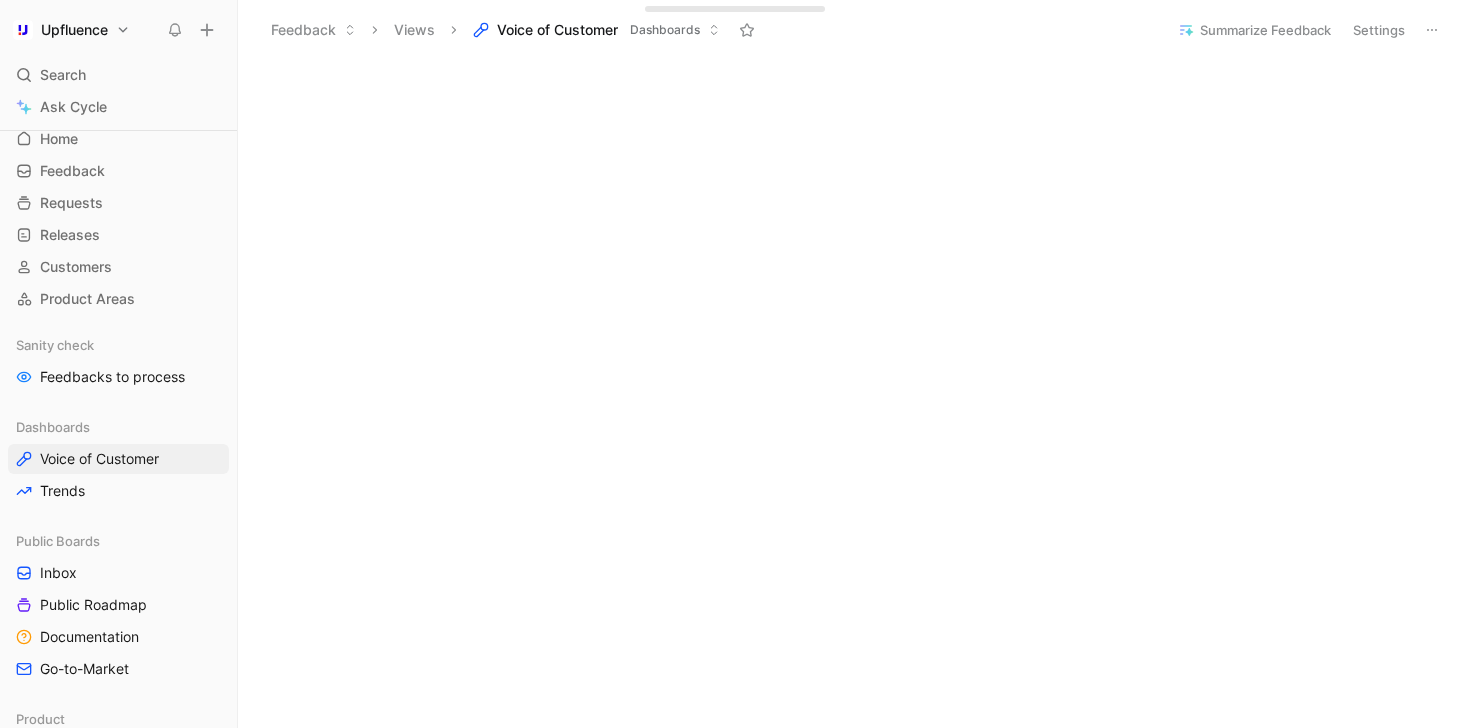 scroll, scrollTop: 0, scrollLeft: 0, axis: both 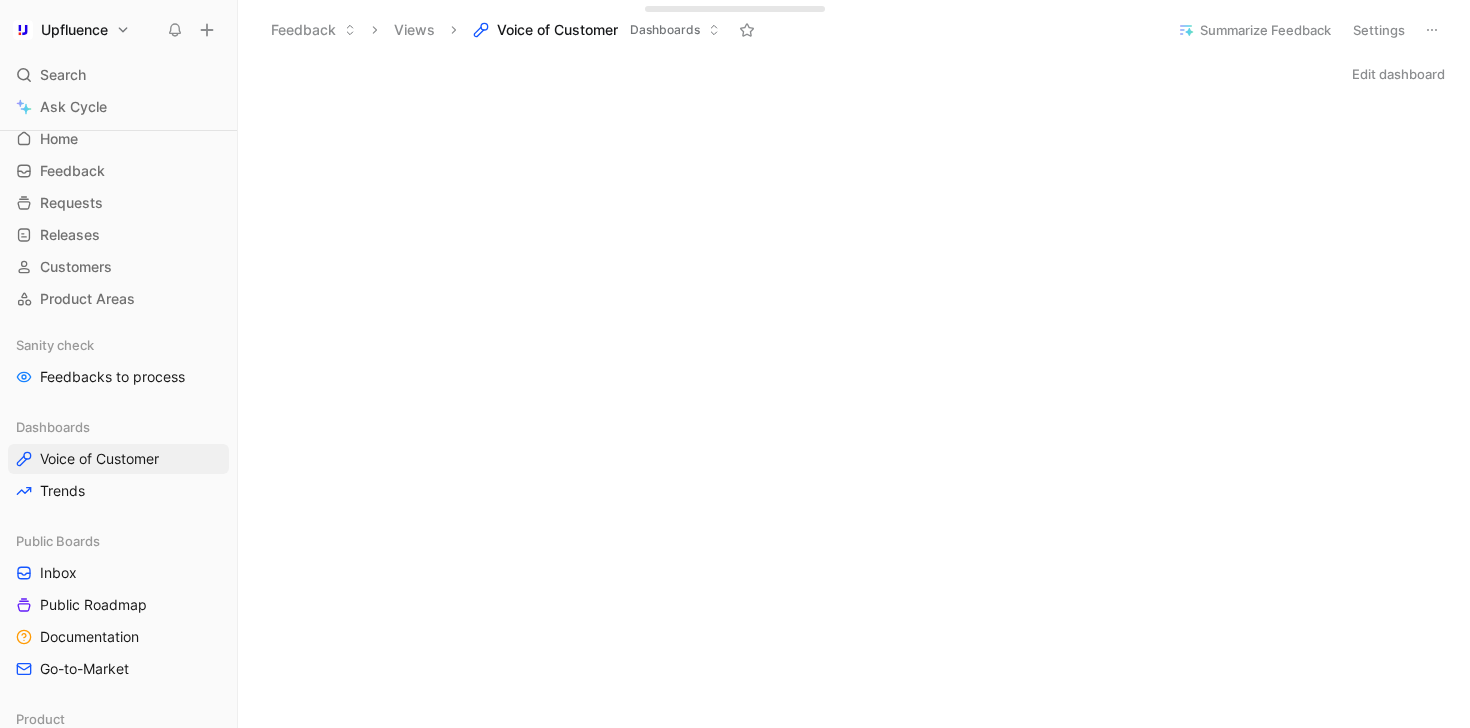click on "Edit dashboard" at bounding box center (1398, 74) 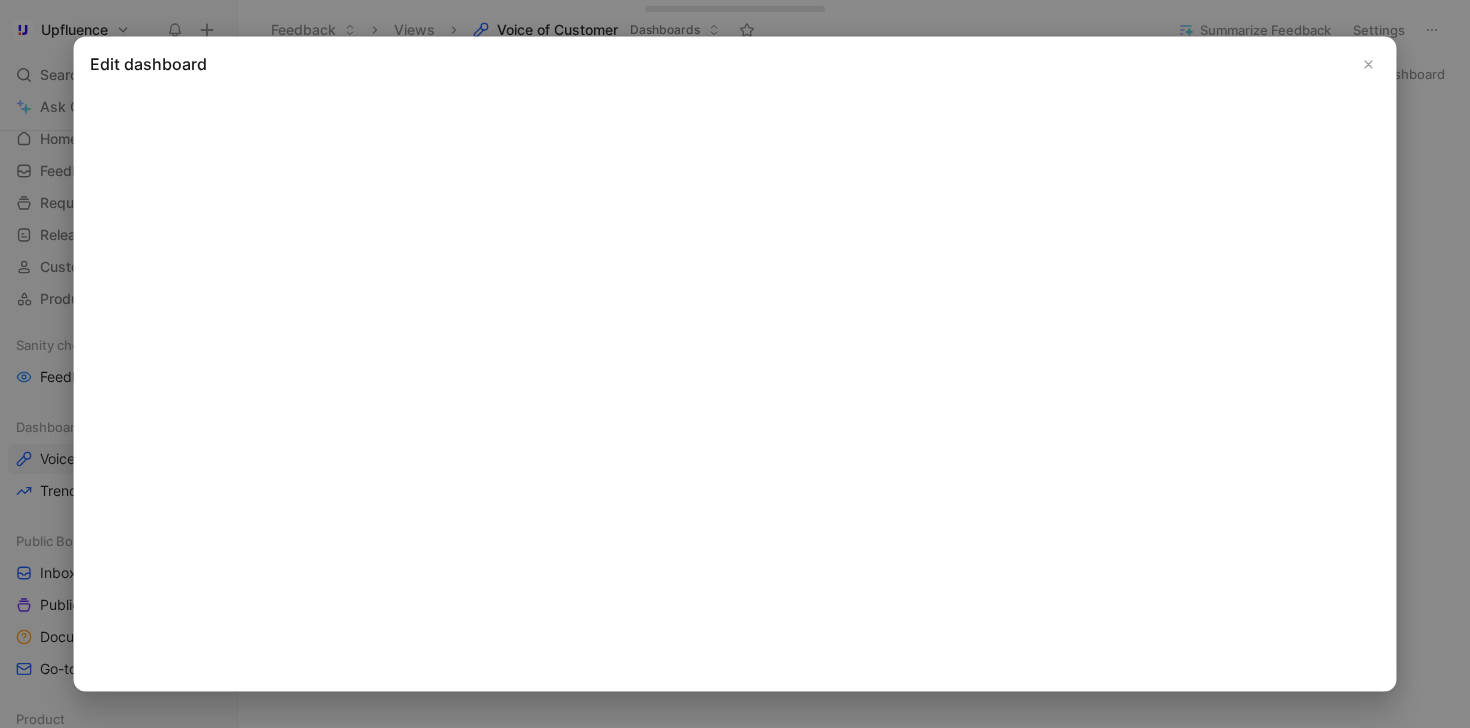 click 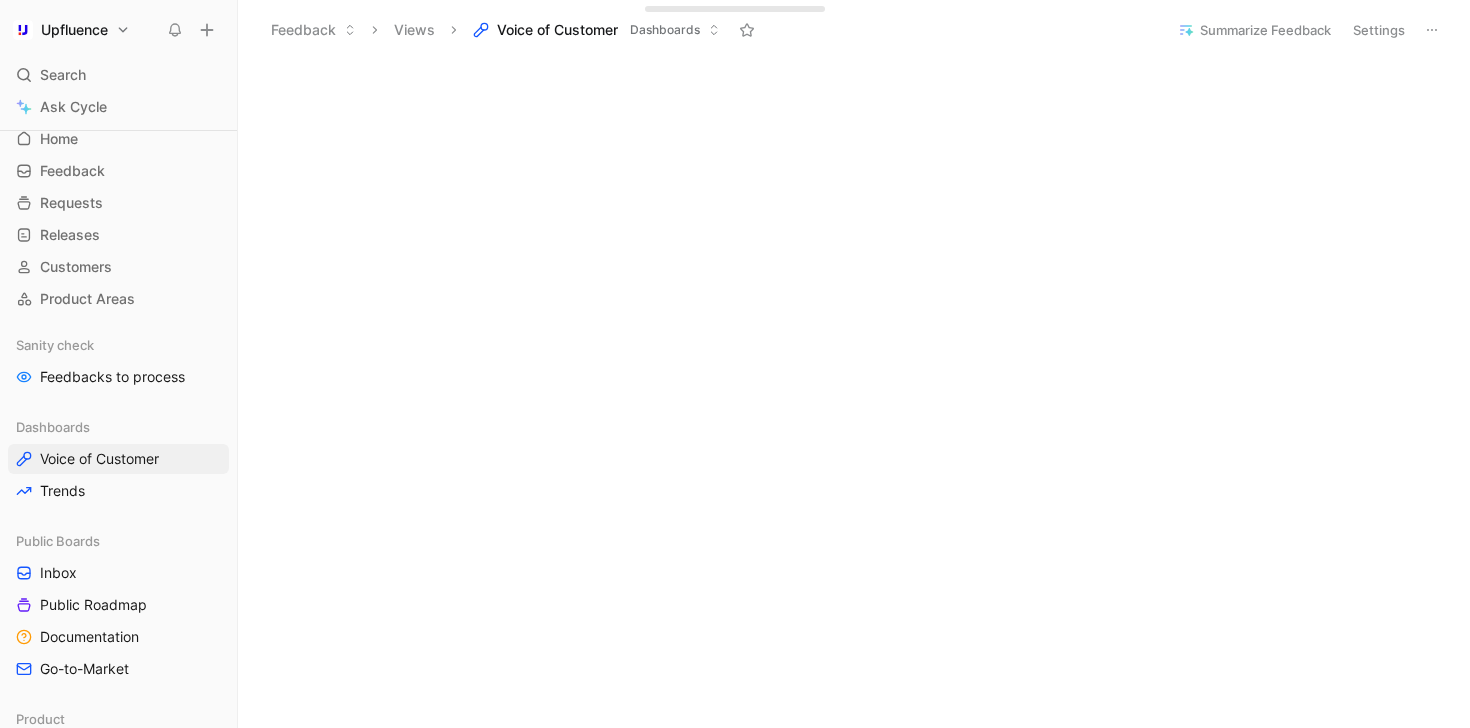 scroll, scrollTop: 0, scrollLeft: 0, axis: both 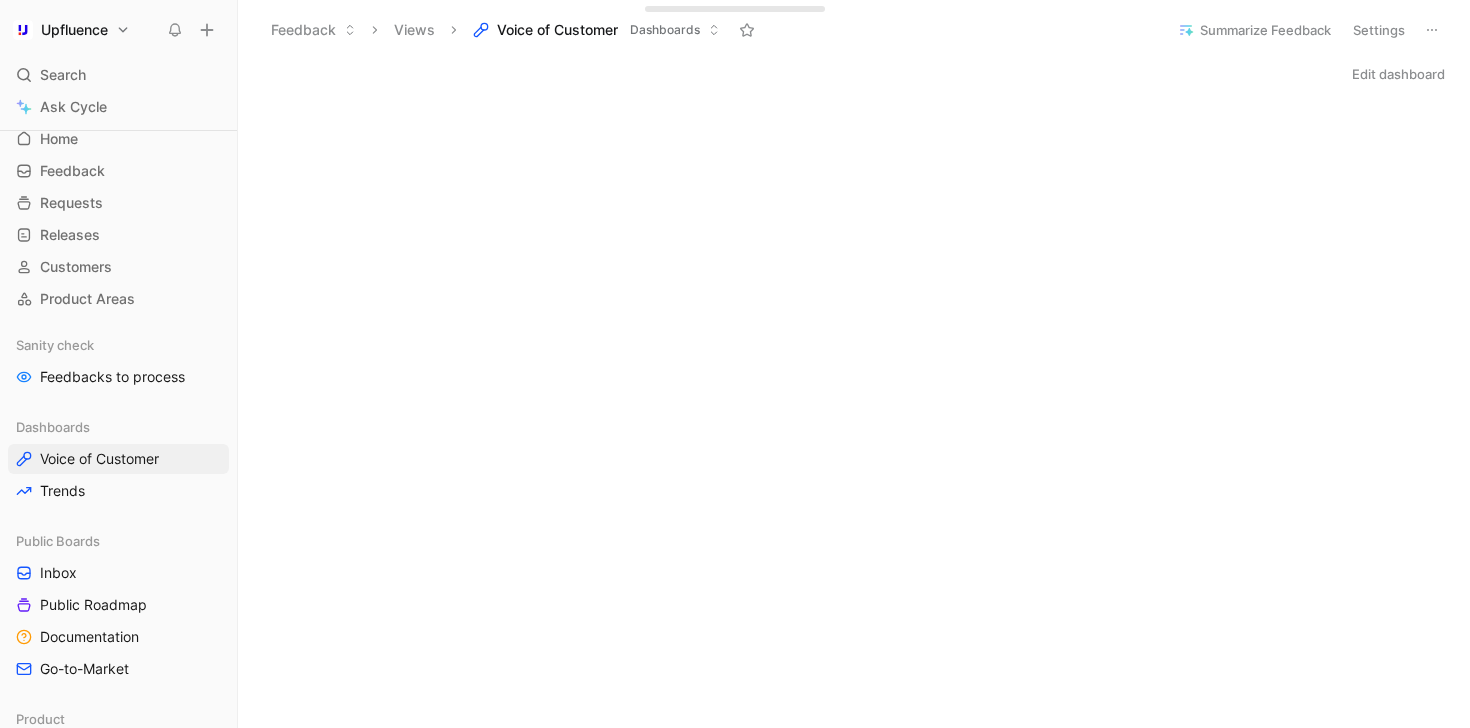 click on "Edit dashboard" at bounding box center (1398, 74) 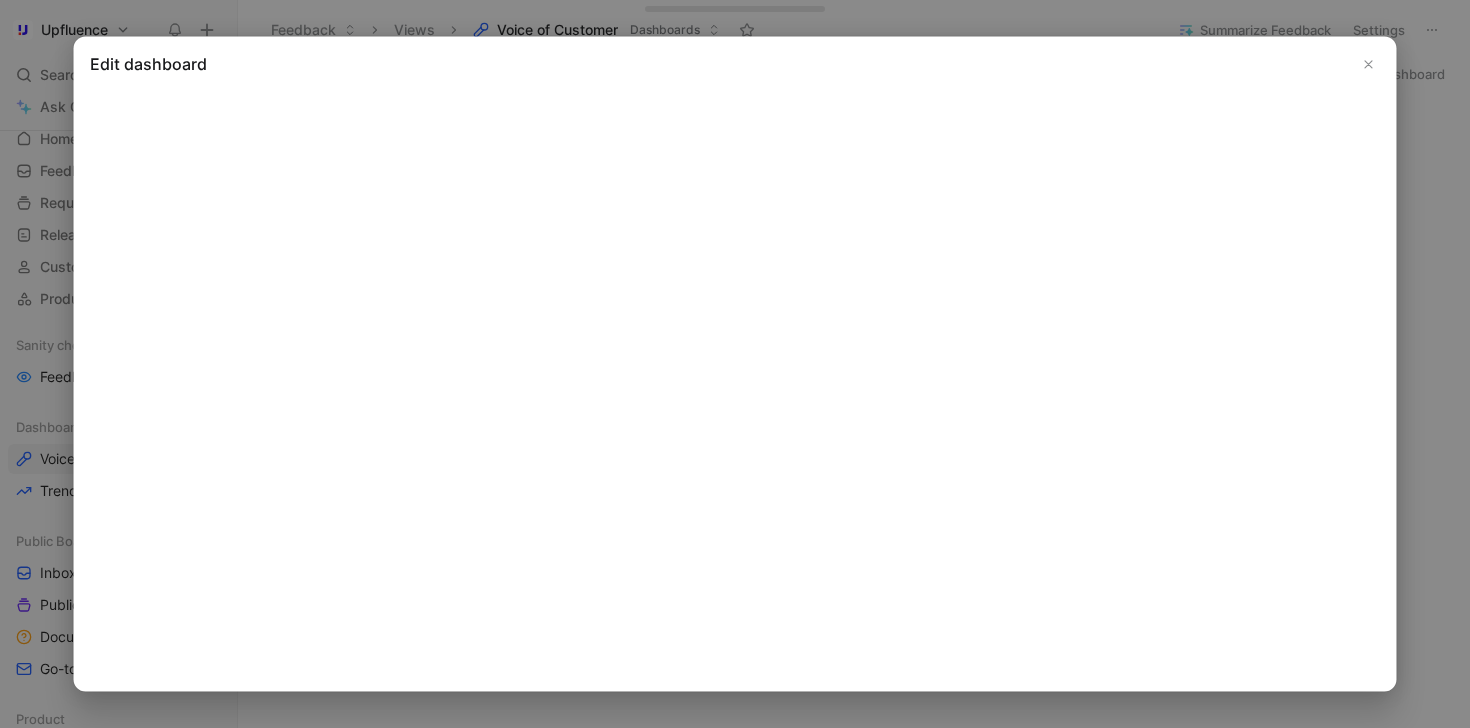 click 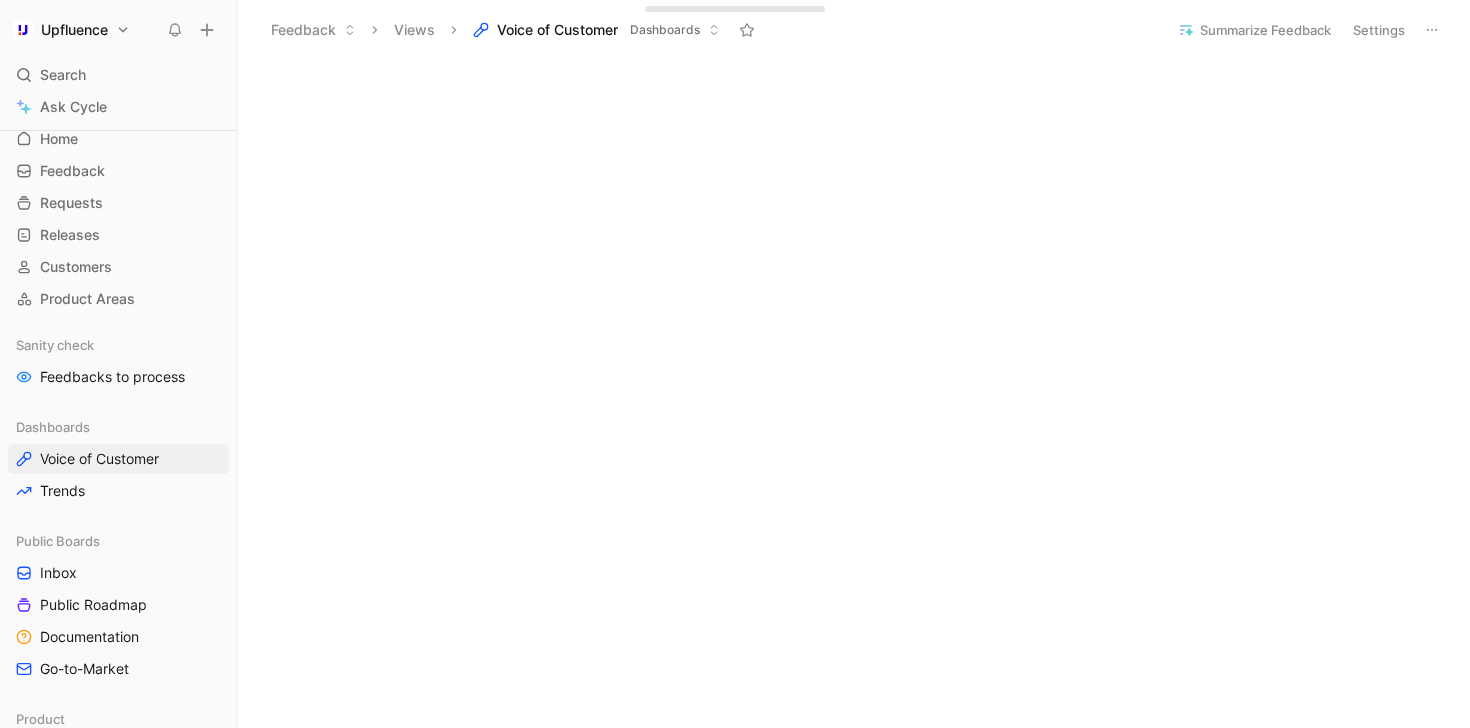 scroll, scrollTop: 0, scrollLeft: 0, axis: both 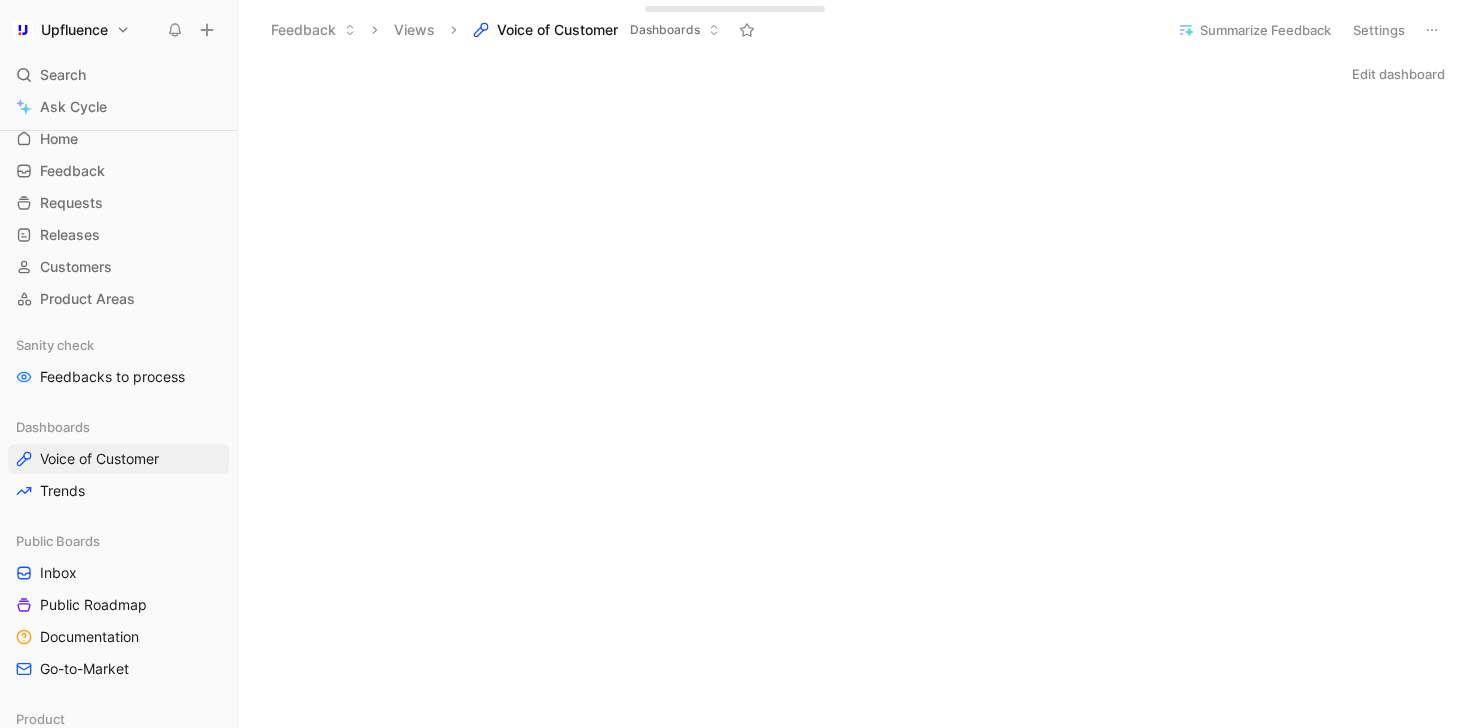 click on "Edit dashboard" at bounding box center (1398, 74) 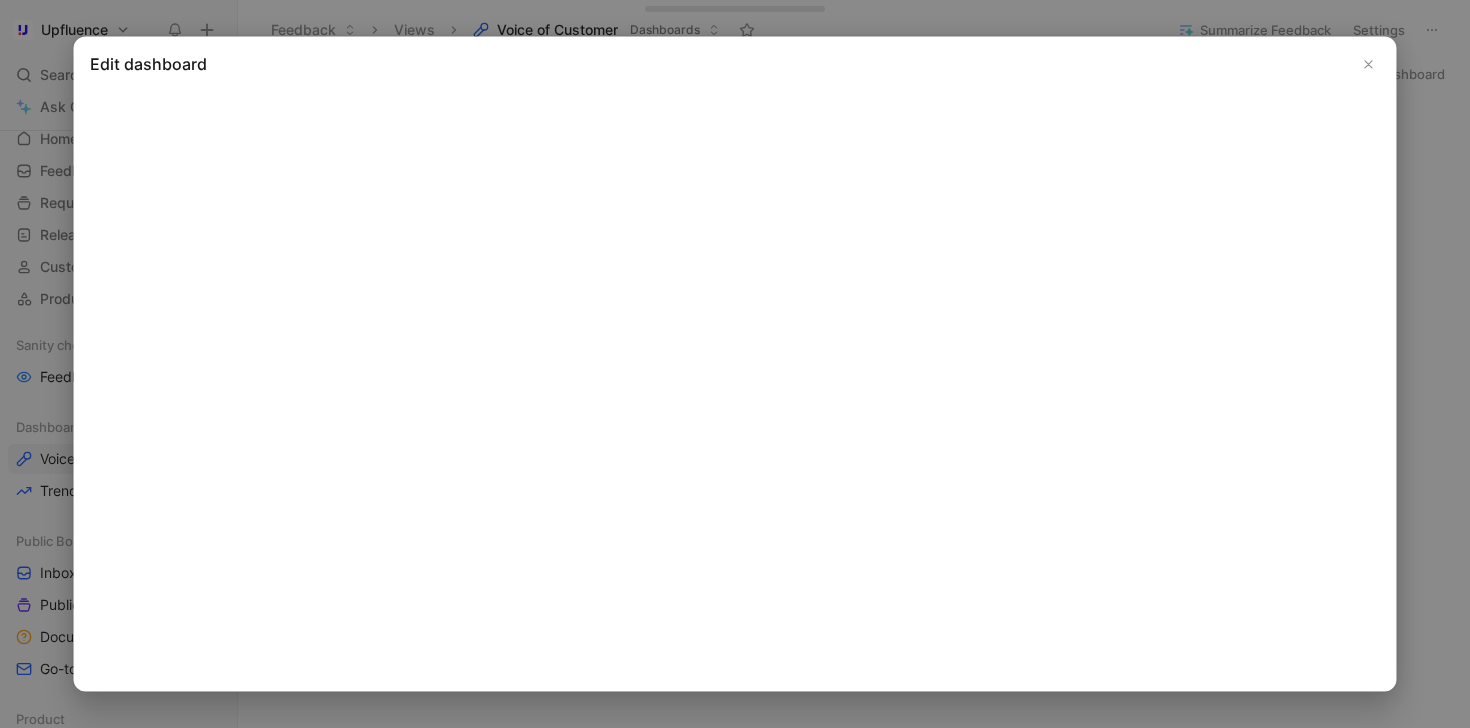 click at bounding box center (1369, 64) 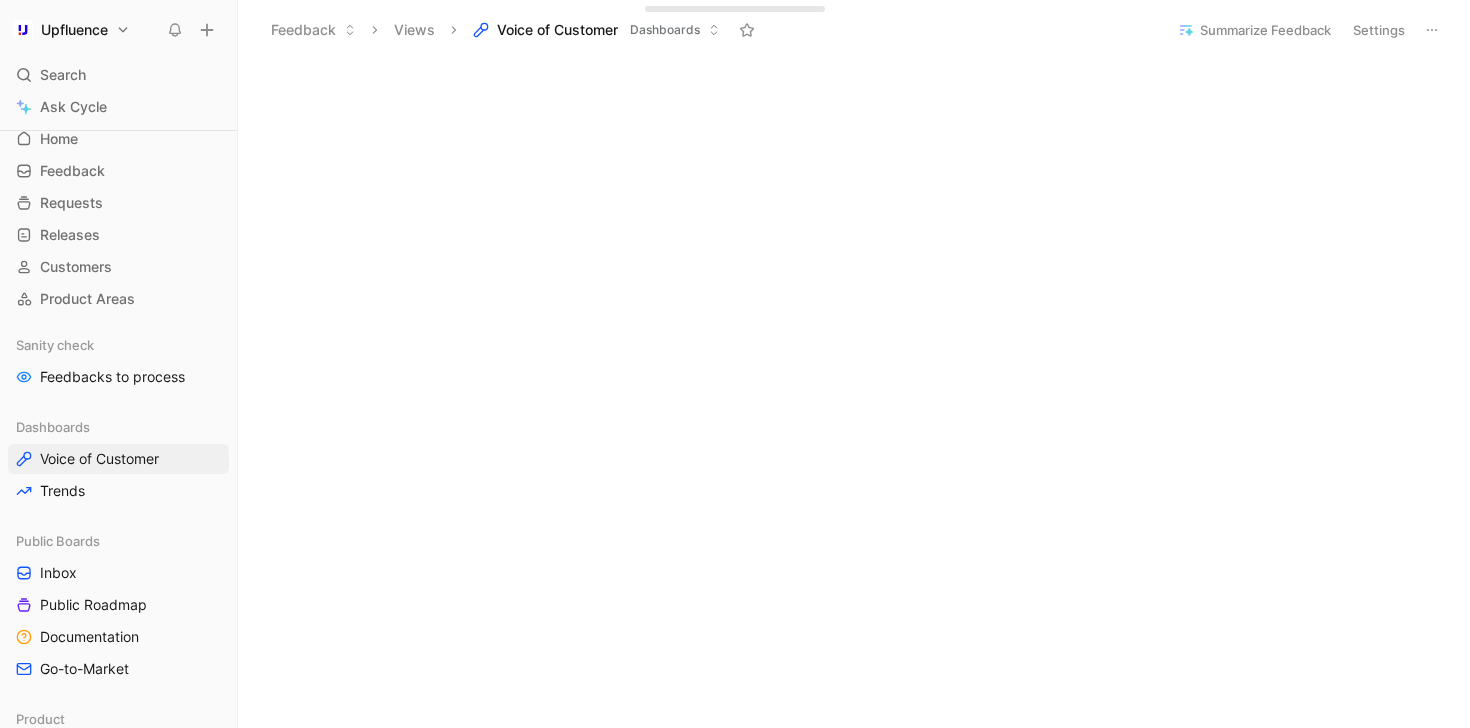 scroll, scrollTop: 1609, scrollLeft: 0, axis: vertical 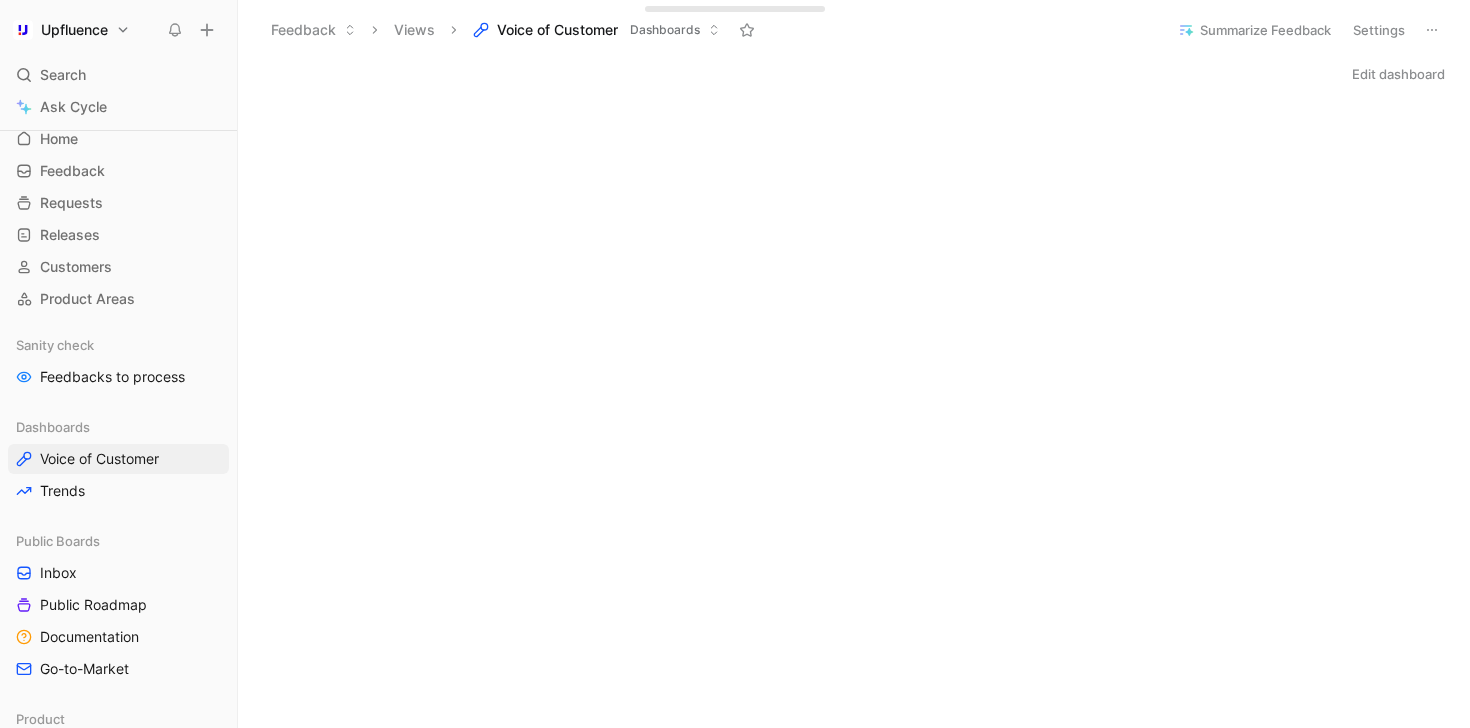 click on "Edit dashboard" at bounding box center (1398, 74) 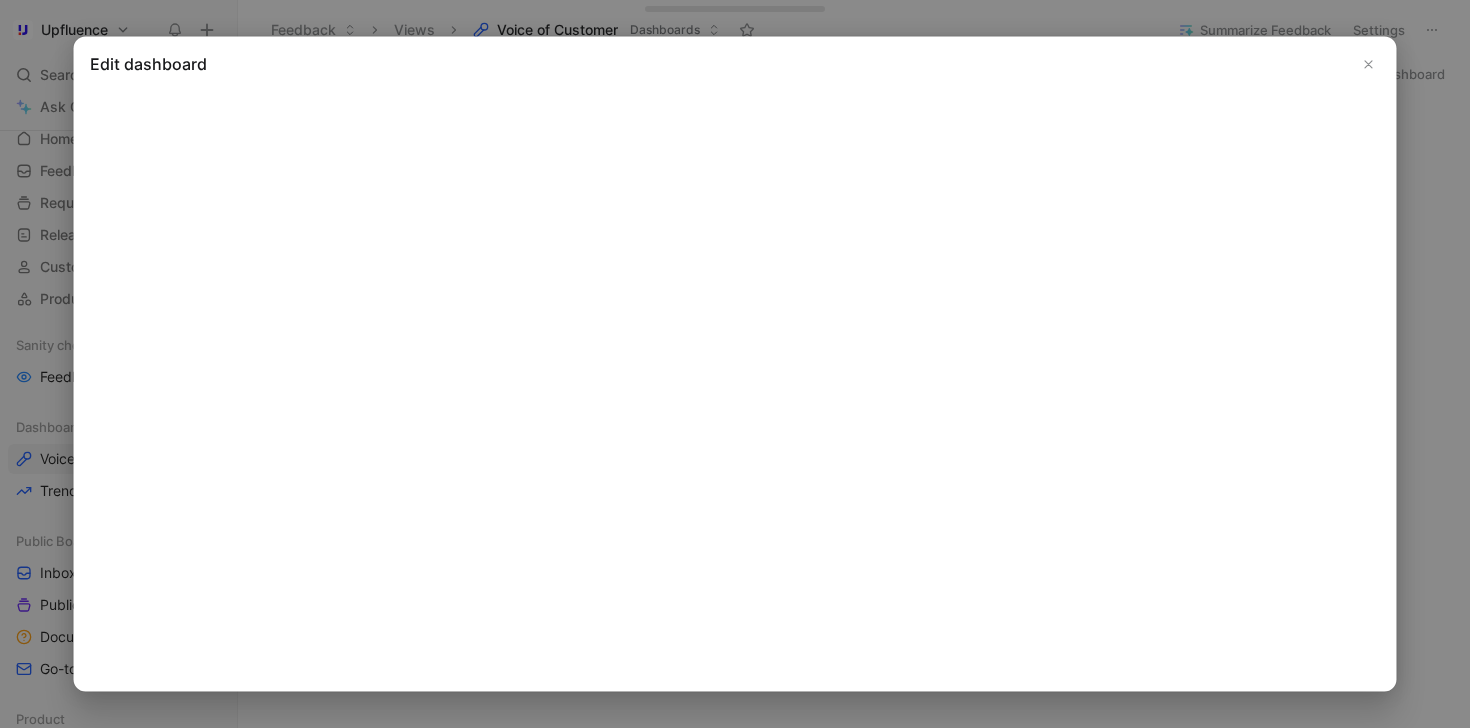click at bounding box center (1369, 64) 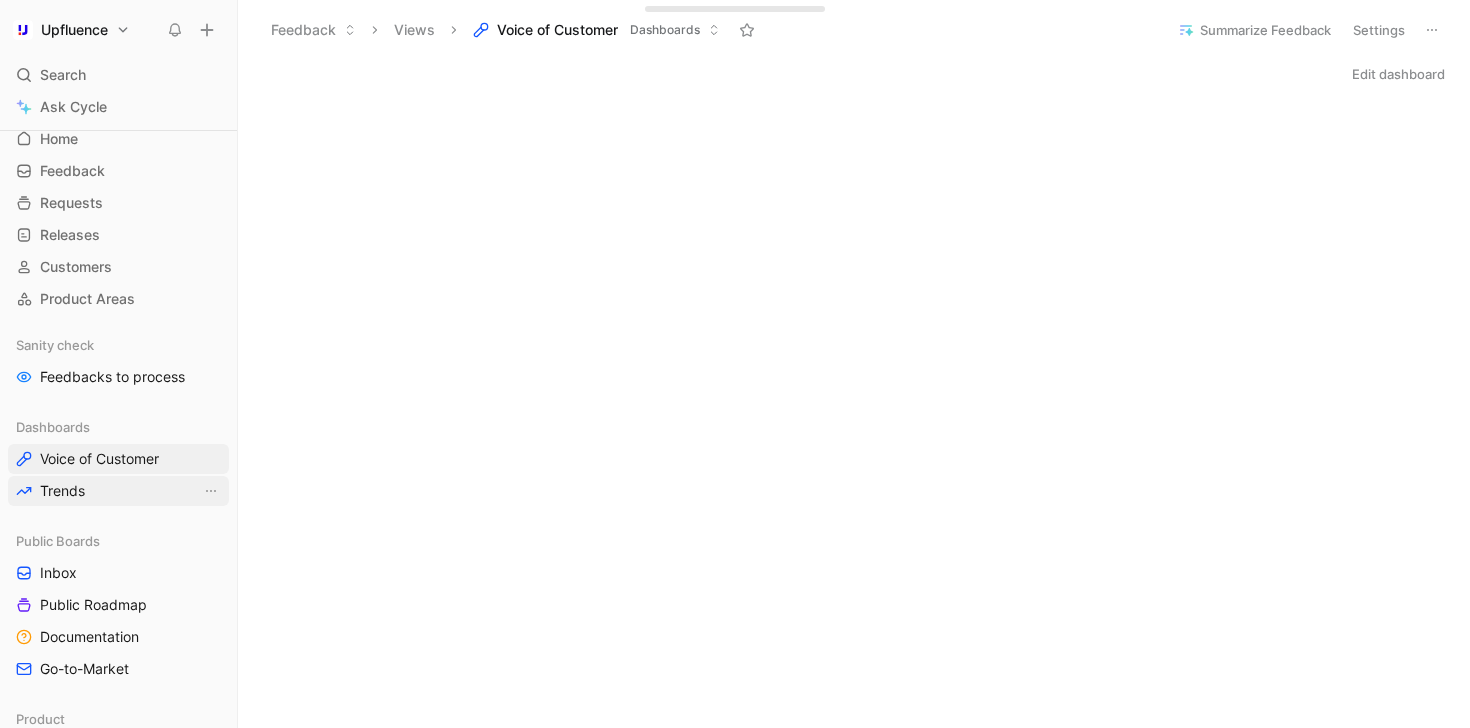 click on "Trends" at bounding box center [118, 491] 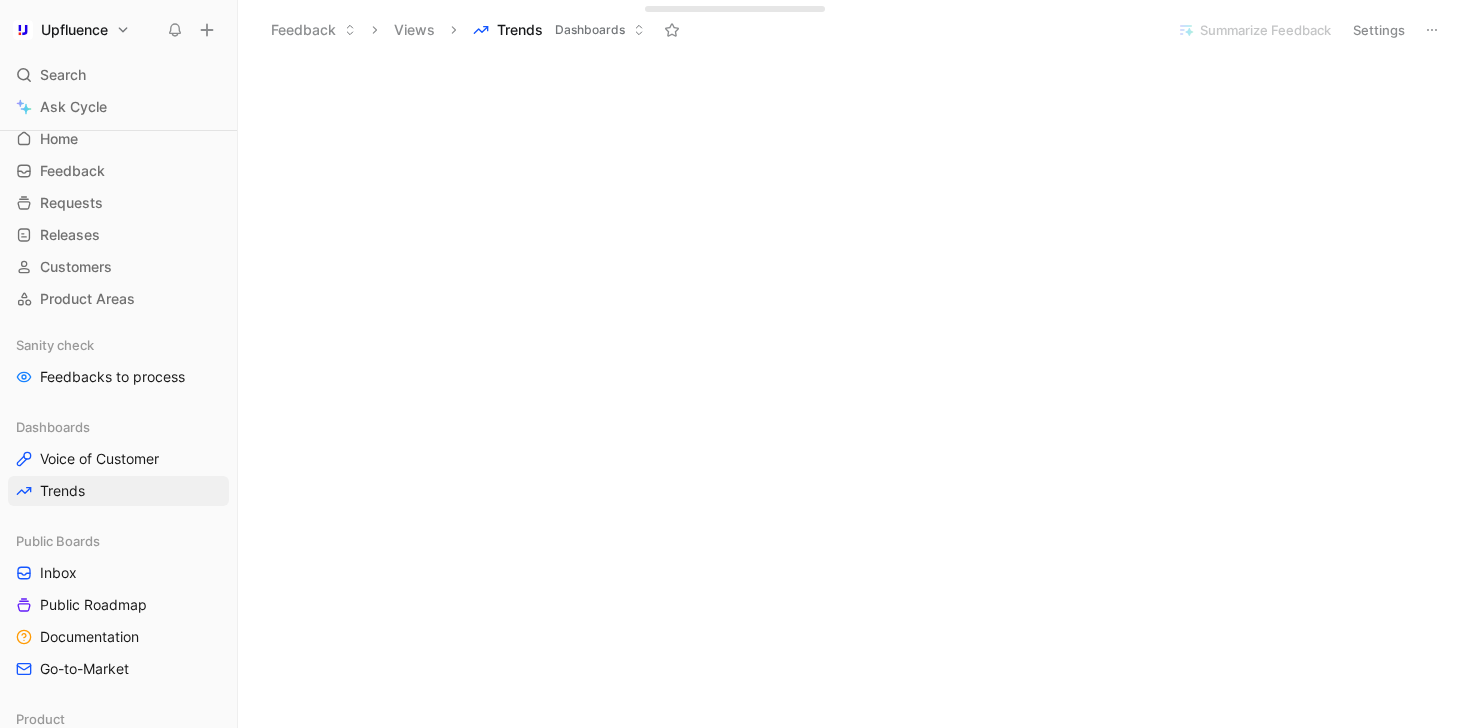 scroll, scrollTop: 0, scrollLeft: 0, axis: both 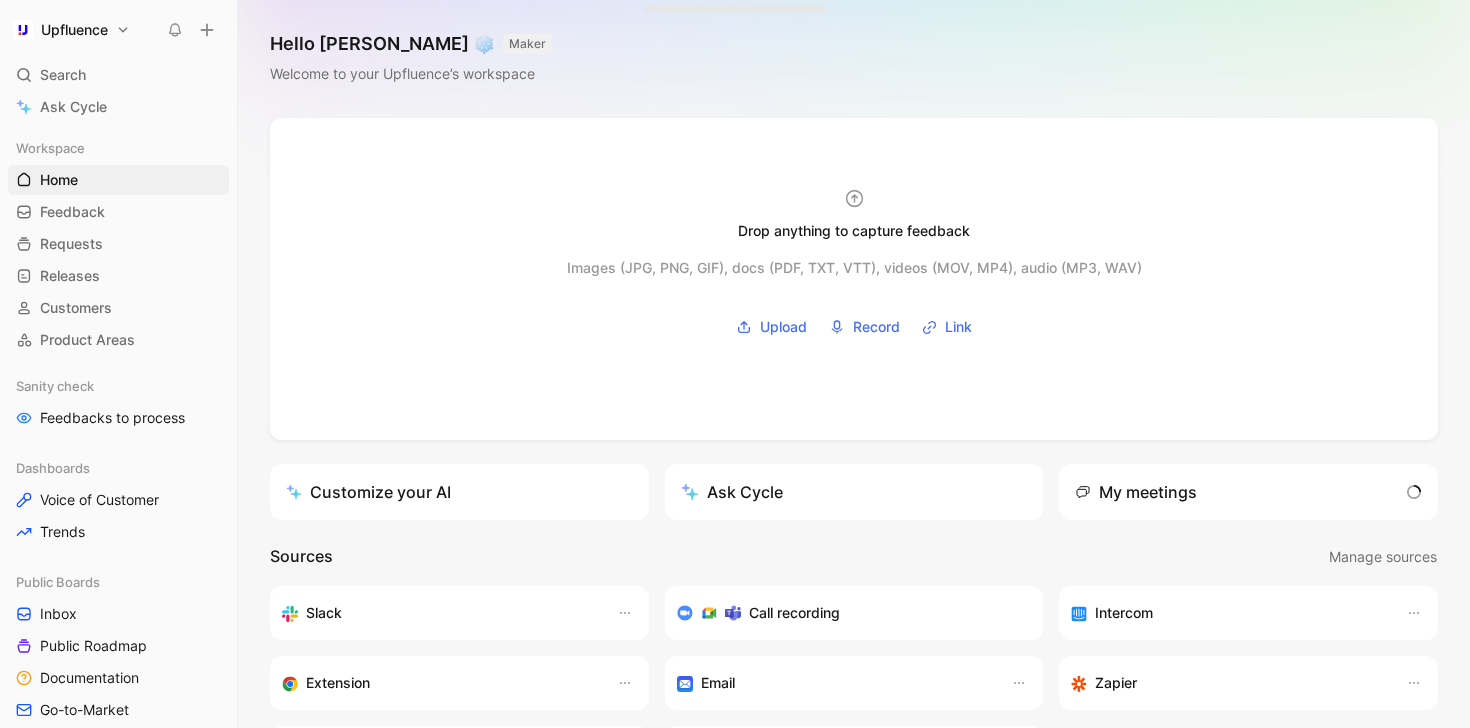 click on "Upfluence Search ⌘ K Ask Cycle Workspace Home G then H Feedback G then F Requests G then R Releases G then L Customers Product Areas Sanity check Feedbacks to process Dashboards Voice of Customer Trends Public Boards Inbox Public Roadmap Documentation Go-to-Market Product Ideas Prioritized Backlog Product Roadmap Conception Ready Per Area Delivery Graveyard Design Product Design
To pick up a draggable item, press the space bar.
While dragging, use the arrow keys to move the item.
Press space again to drop the item in its new position, or press escape to cancel.
Help center Invite member Hello Simon ❄️ MAKER Welcome to your Upfluence’s workspace Drop anything to capture feedback Images (JPG, PNG, GIF), docs (PDF, TXT, VTT), videos (MOV, MP4), audio (MP3, WAV) Upload Record Link Customize your AI Ask Cycle My meetings Sources Manage sources Slack Call recording Intercom Extension Email Zapier Salesforce Cycle API What’s new in Cycle Introducing Drop island Learn more" at bounding box center [735, 364] 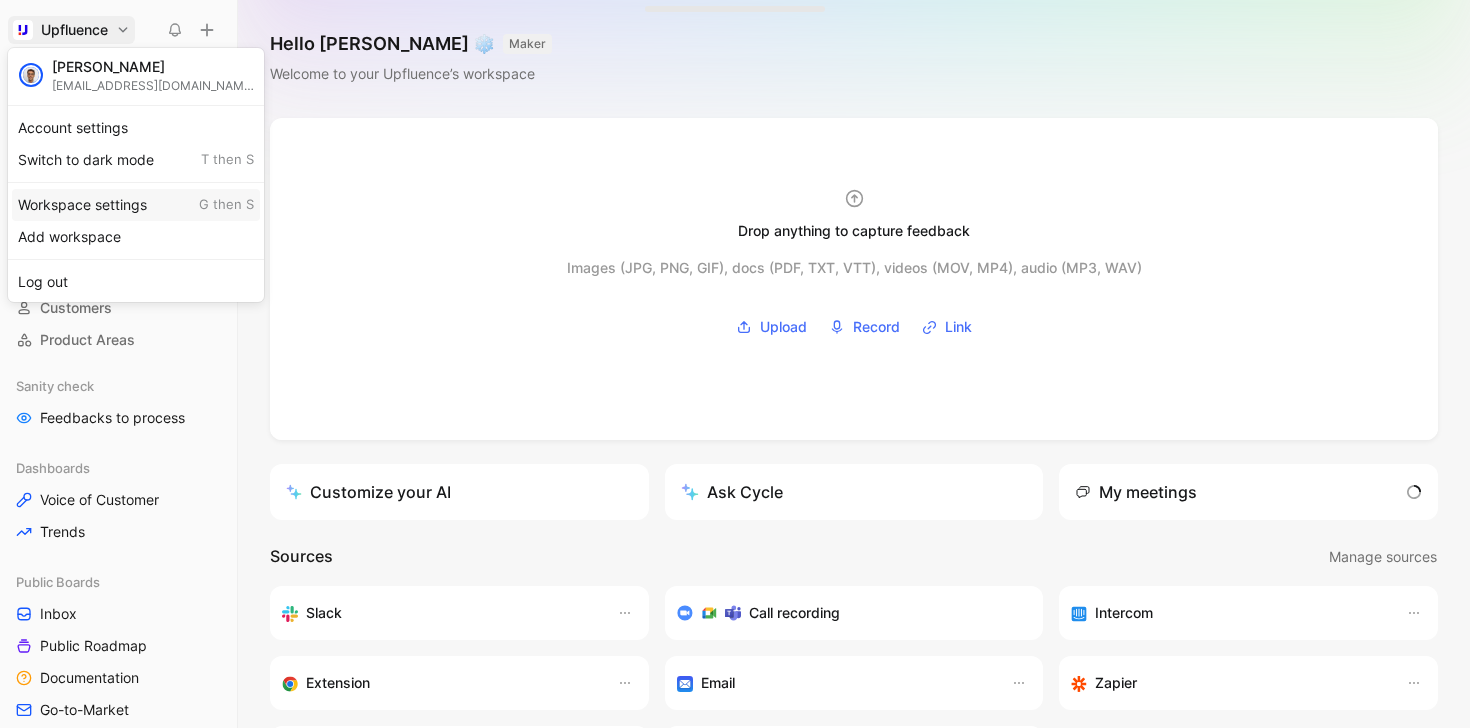 click on "Workspace settings G then S" at bounding box center (136, 205) 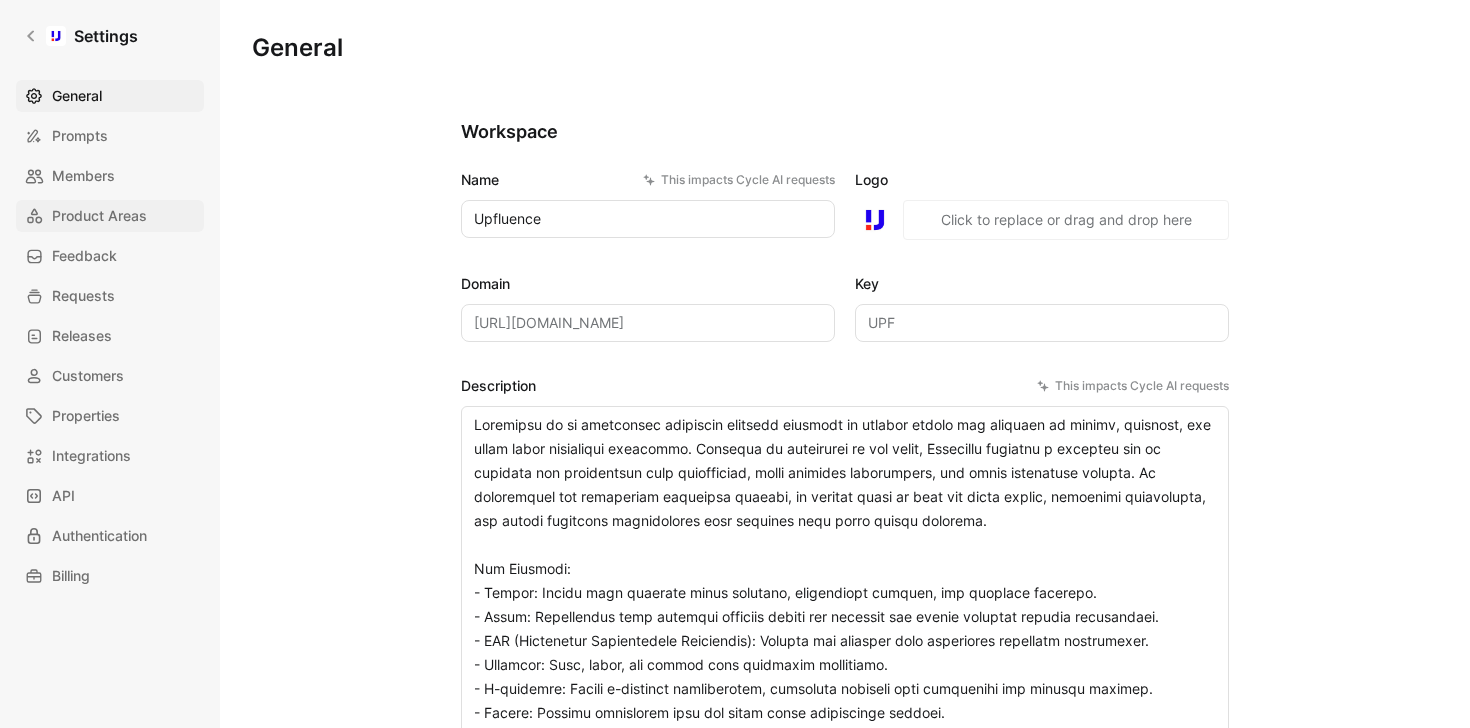 click on "Product Areas" at bounding box center (99, 216) 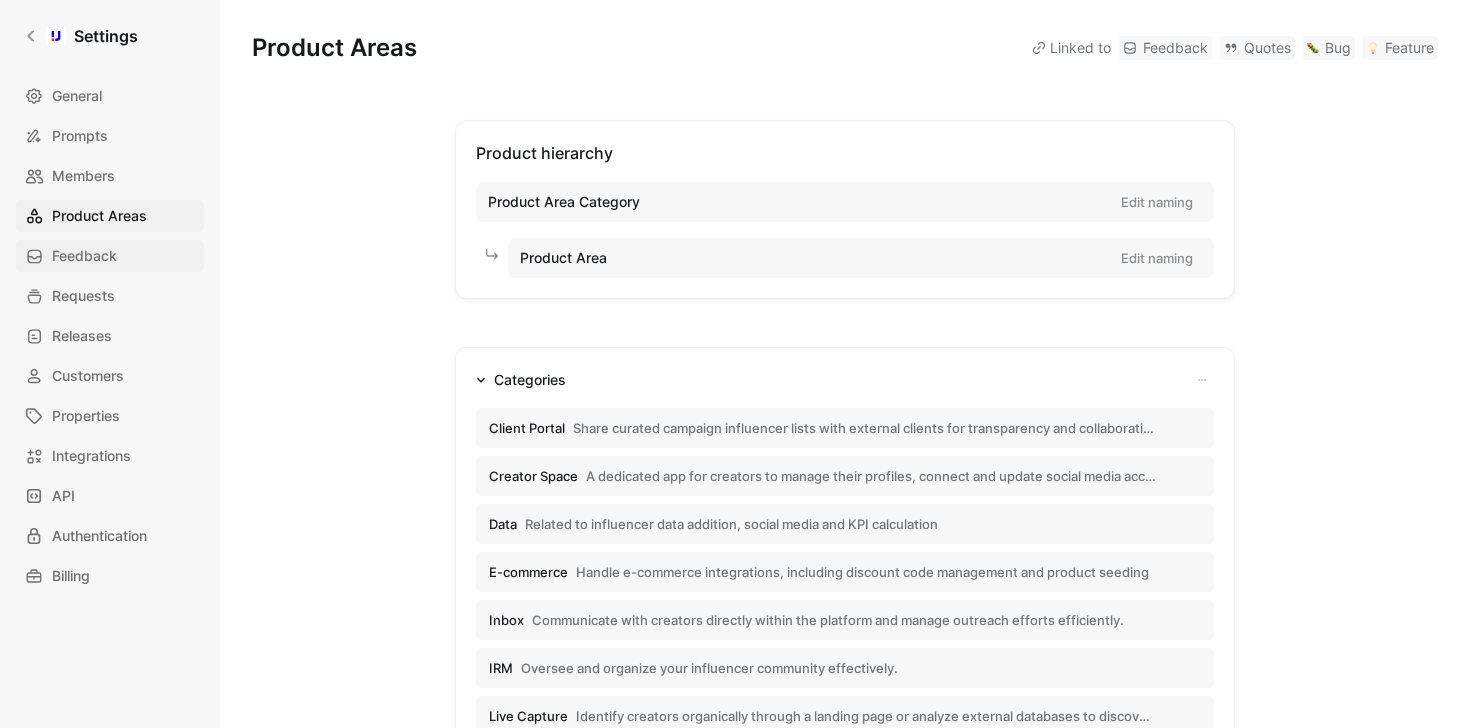 click on "Feedback" at bounding box center (84, 256) 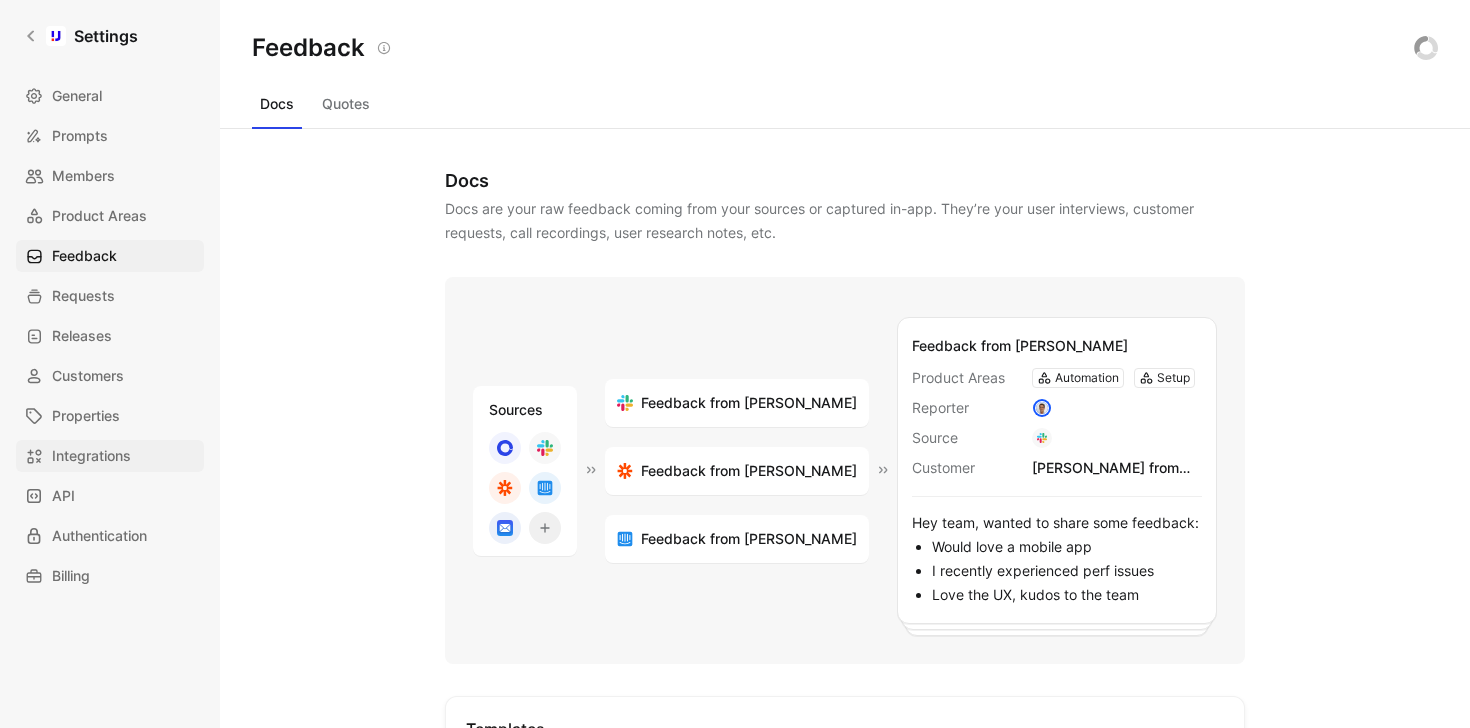 click on "Integrations" at bounding box center [91, 456] 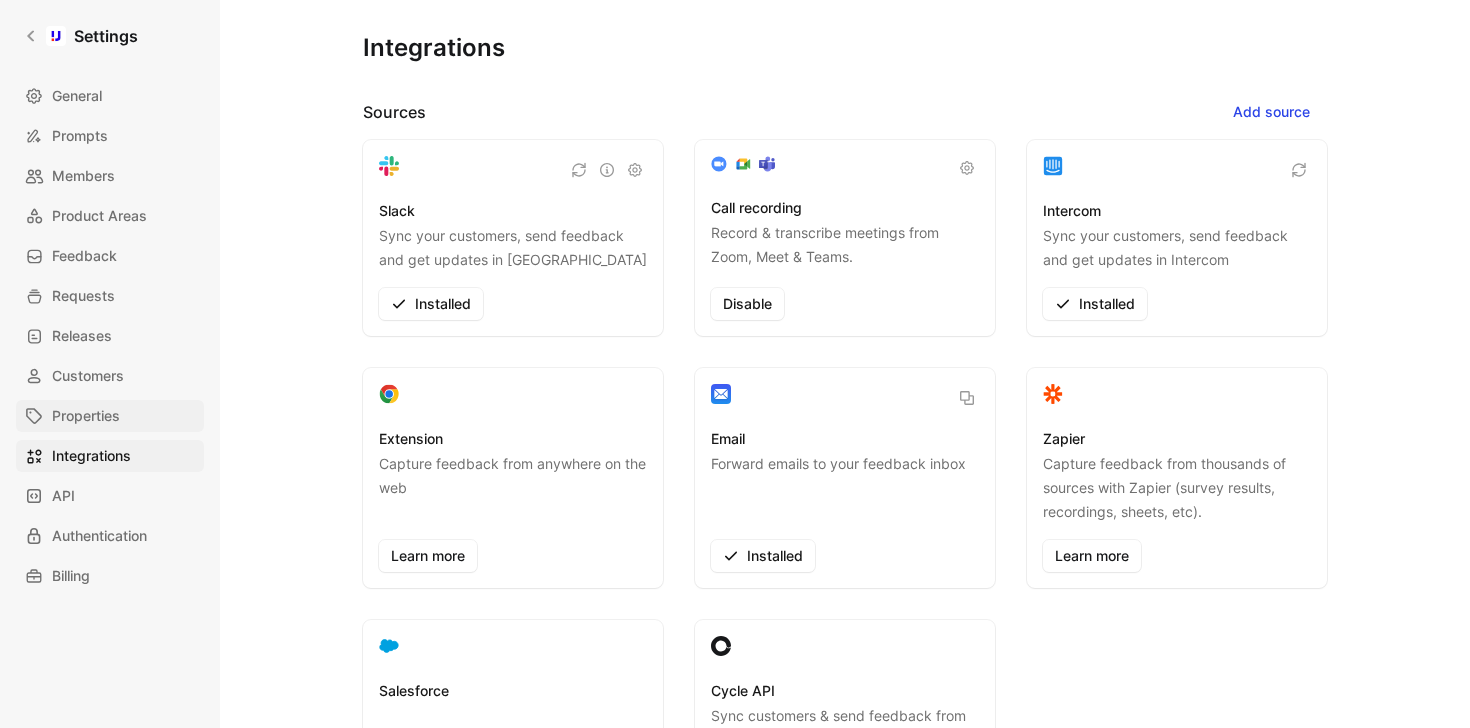 click on "Properties" at bounding box center (86, 416) 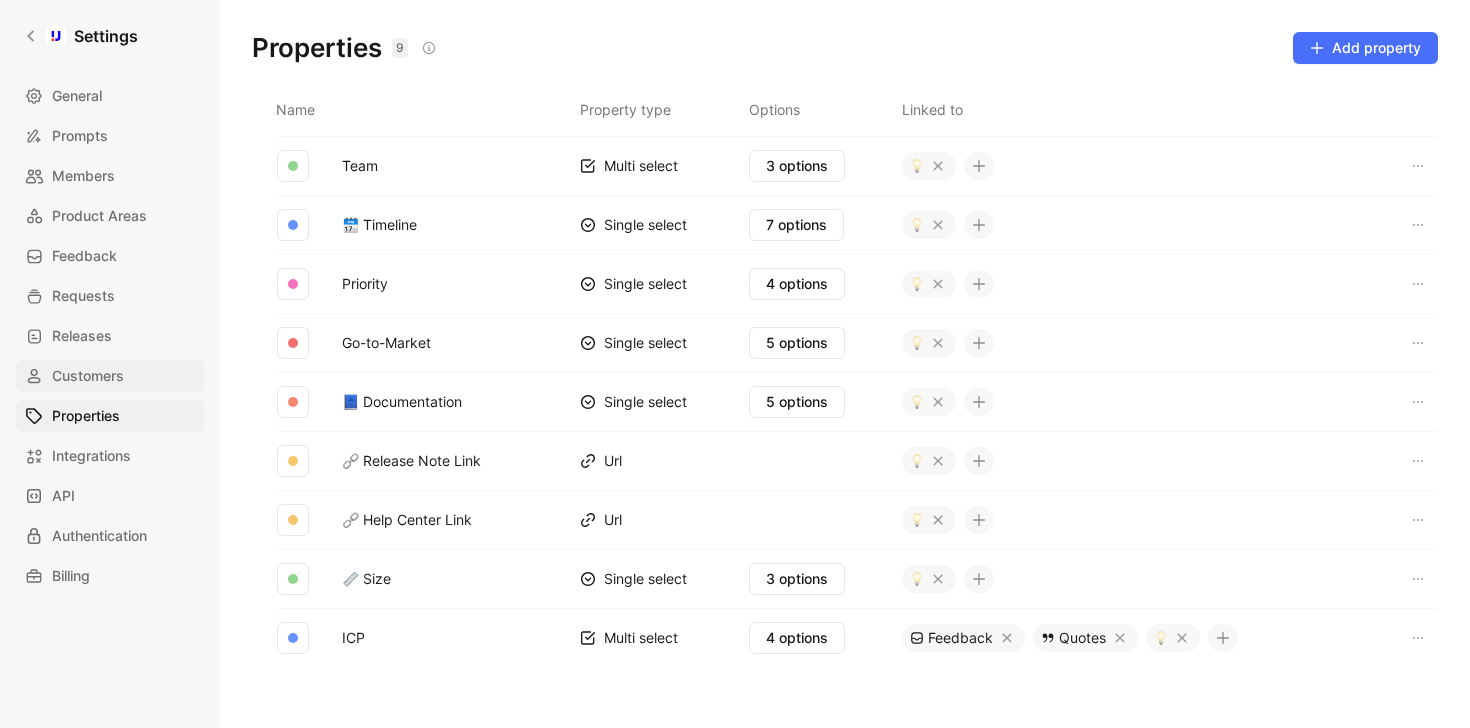 click on "Customers" at bounding box center (88, 376) 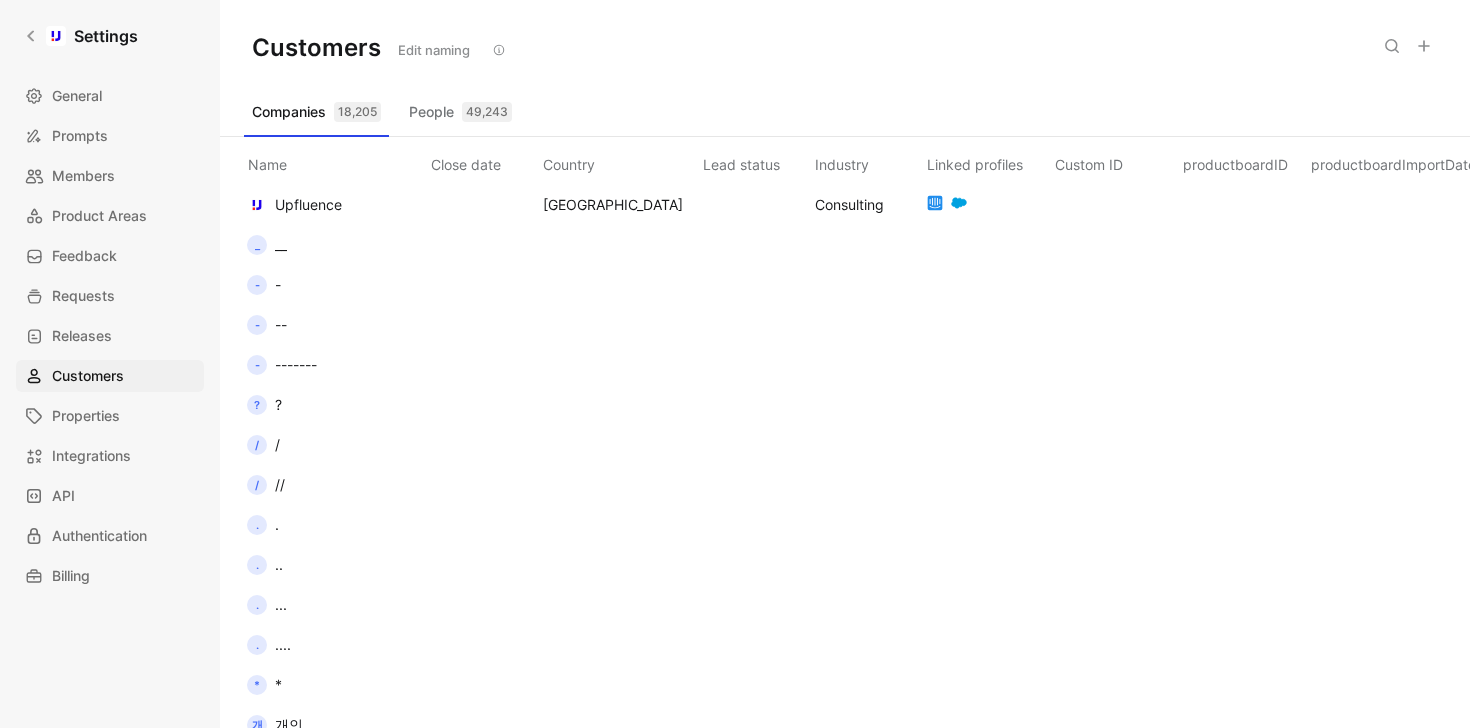 scroll, scrollTop: 0, scrollLeft: 774, axis: horizontal 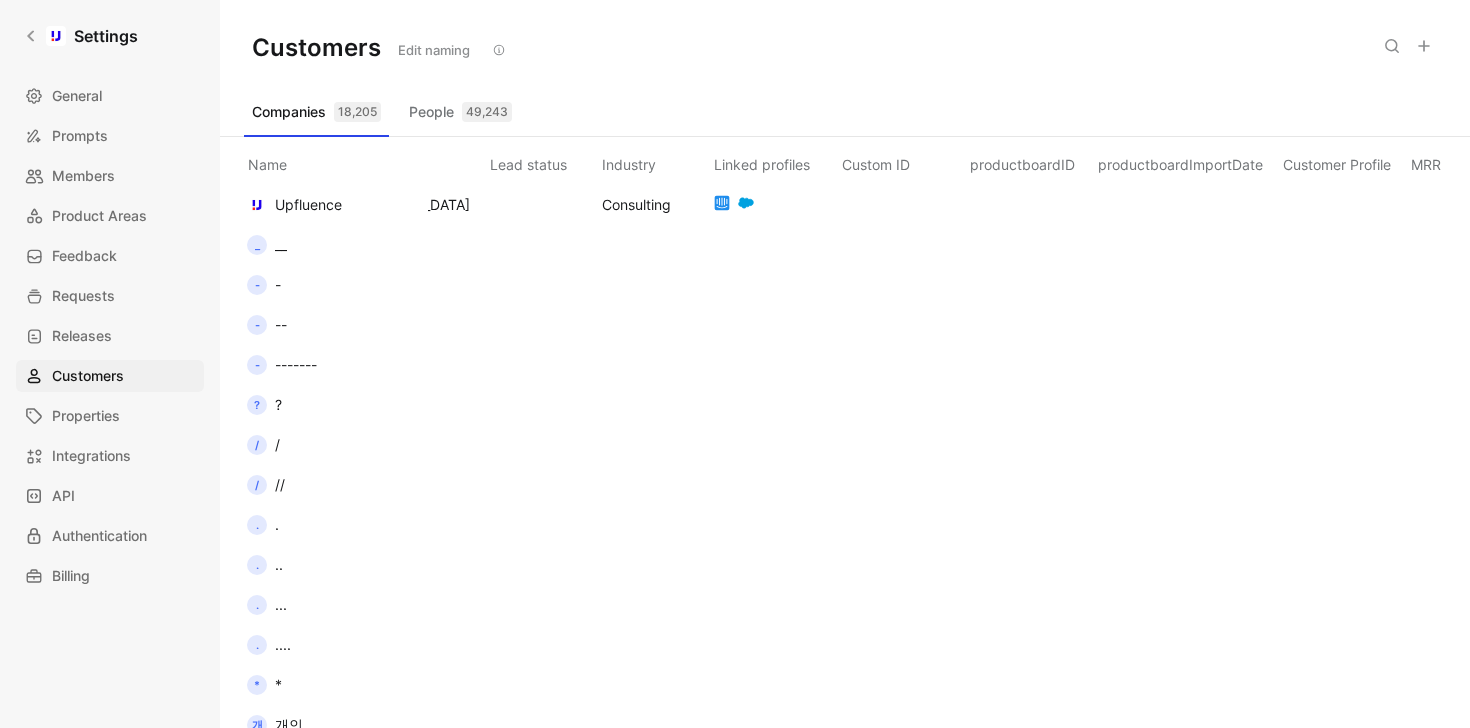 click on "People 49,243" at bounding box center [460, 112] 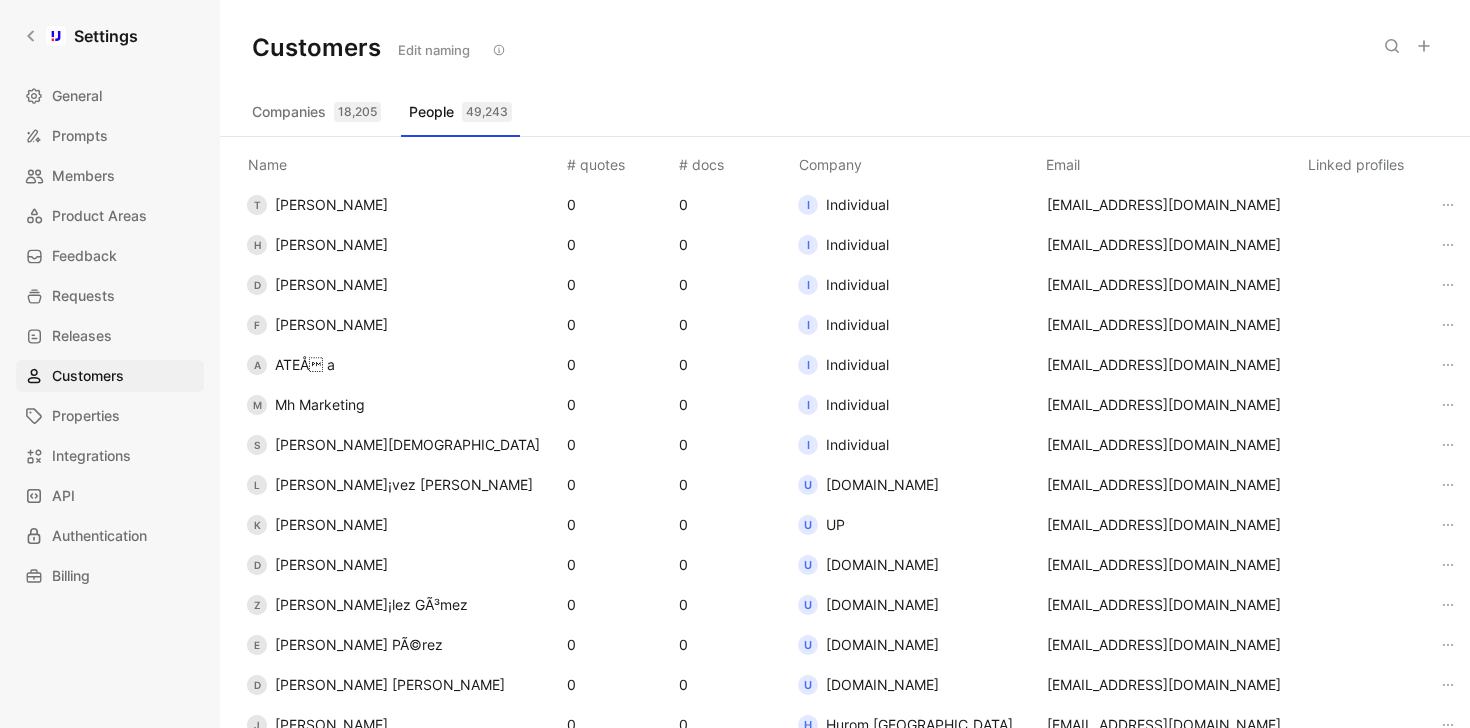click on "18,205" at bounding box center (357, 112) 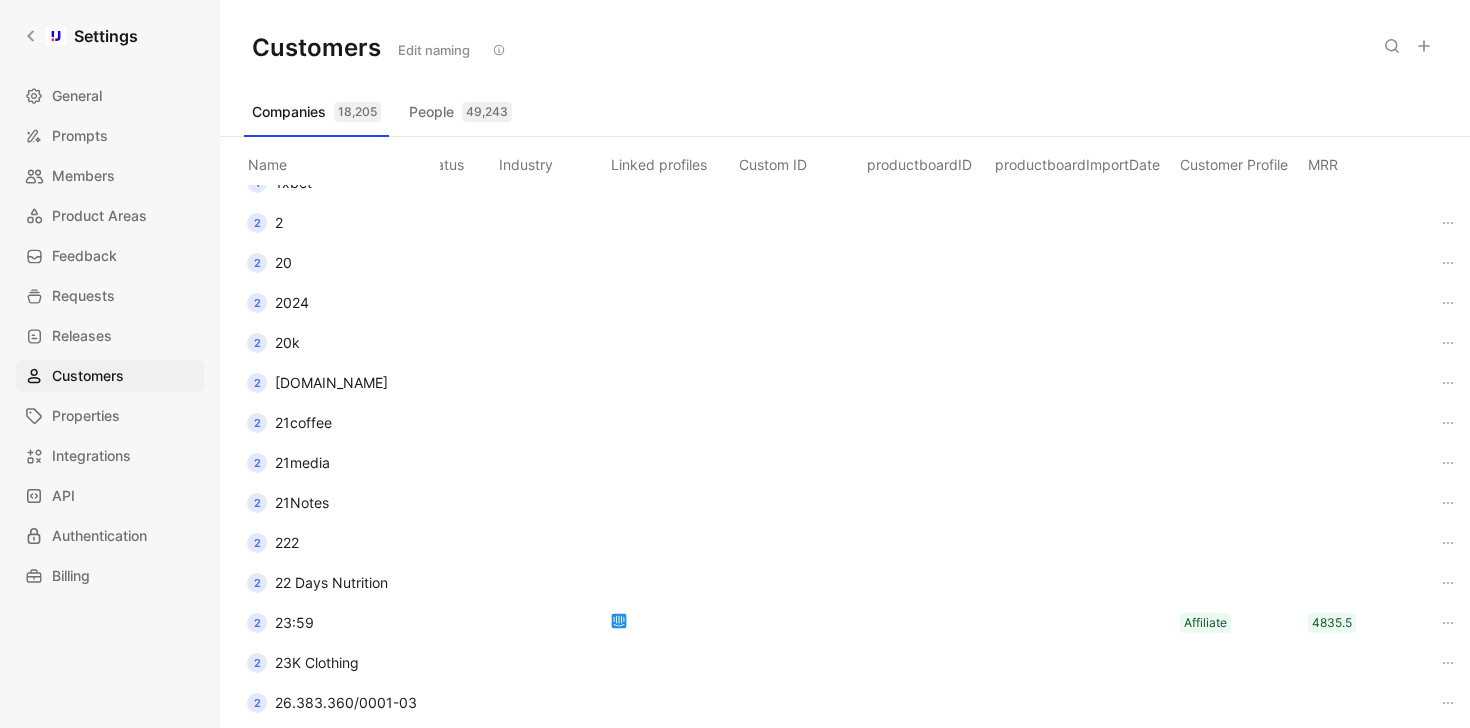 scroll, scrollTop: 2777, scrollLeft: 841, axis: both 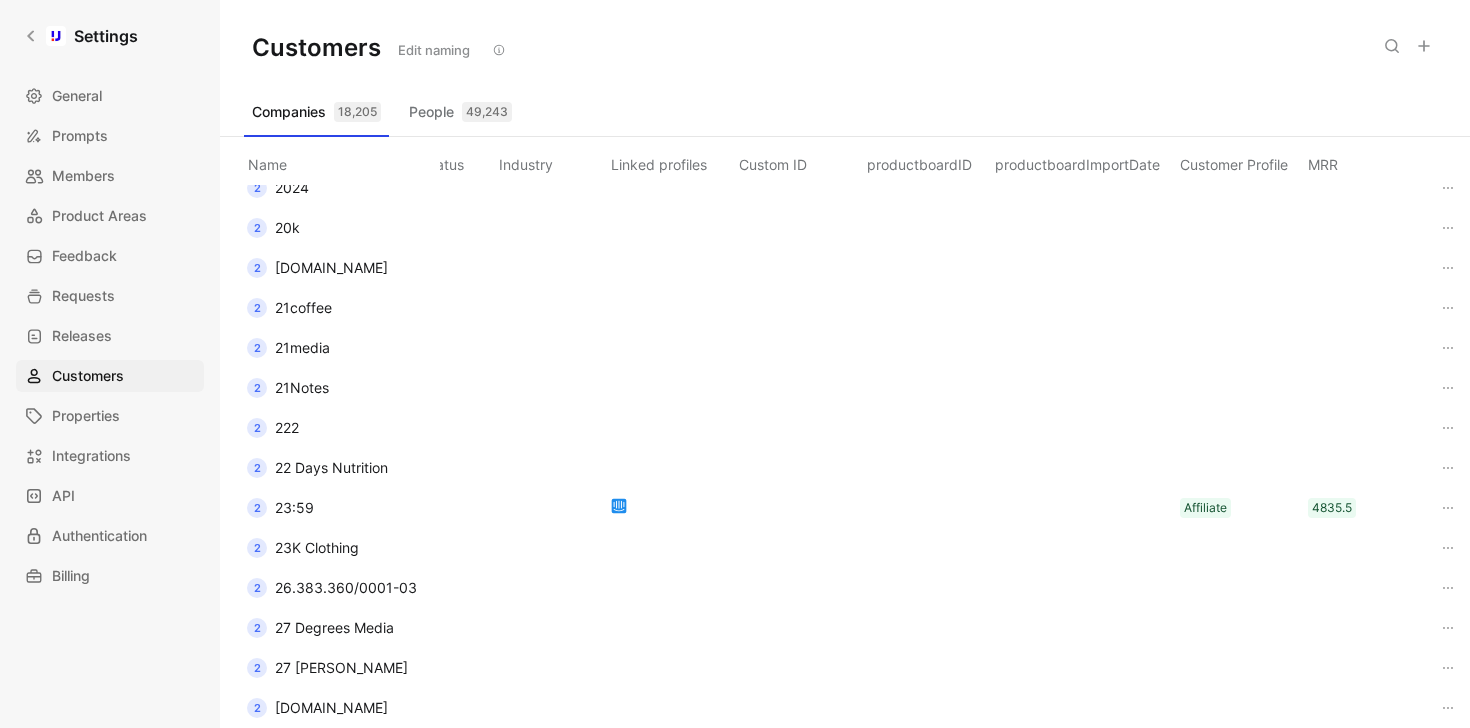 drag, startPoint x: 1178, startPoint y: 164, endPoint x: 1295, endPoint y: 162, distance: 117.01709 